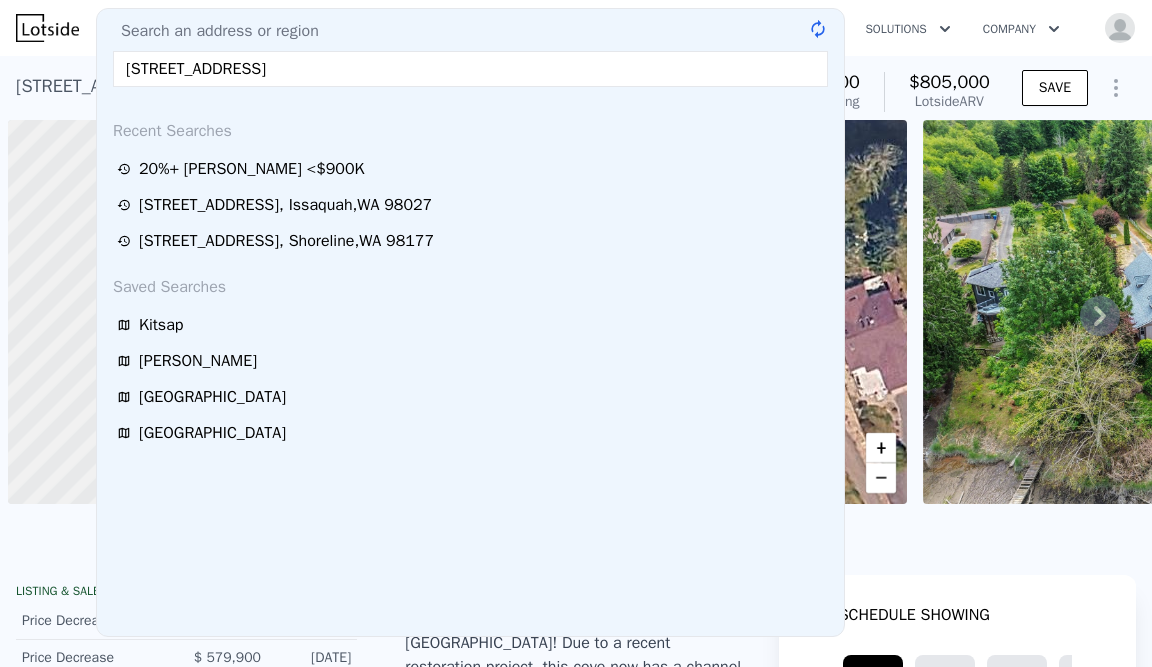 scroll, scrollTop: 0, scrollLeft: 0, axis: both 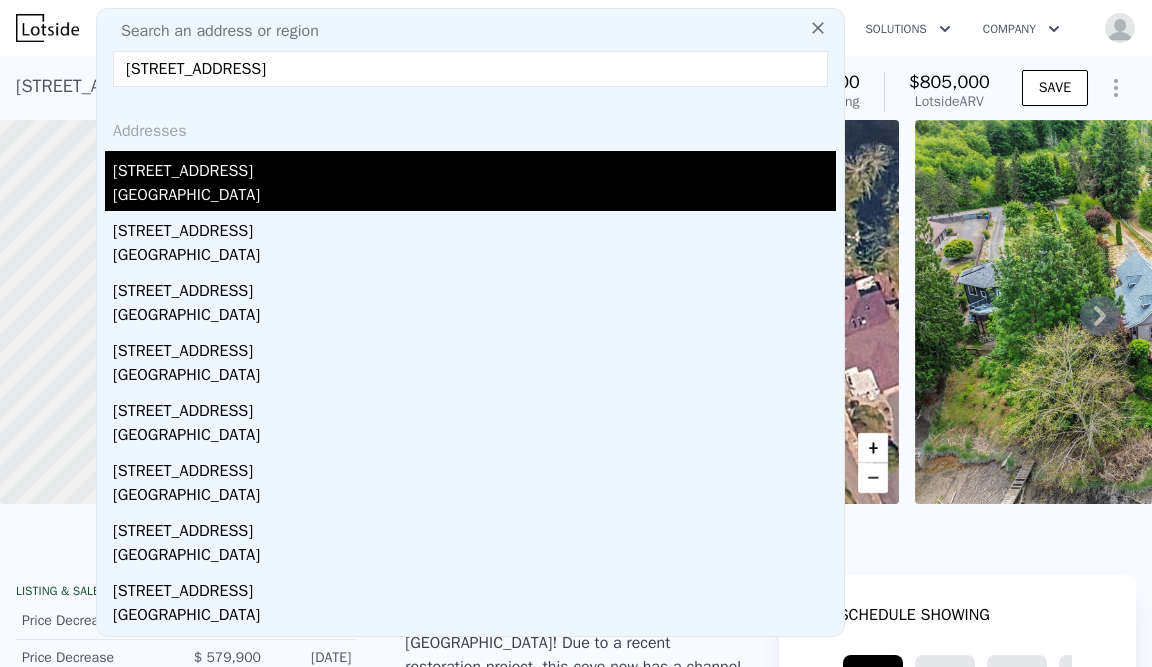 type on "[STREET_ADDRESS]" 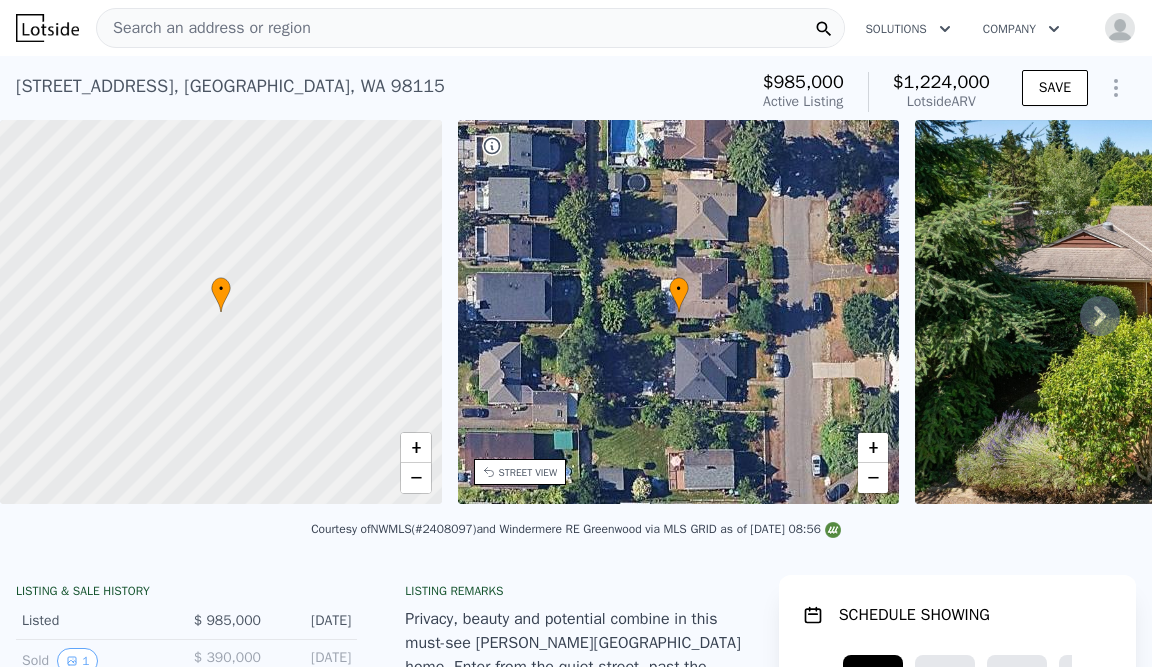 click on "Search an address or region" at bounding box center (470, 28) 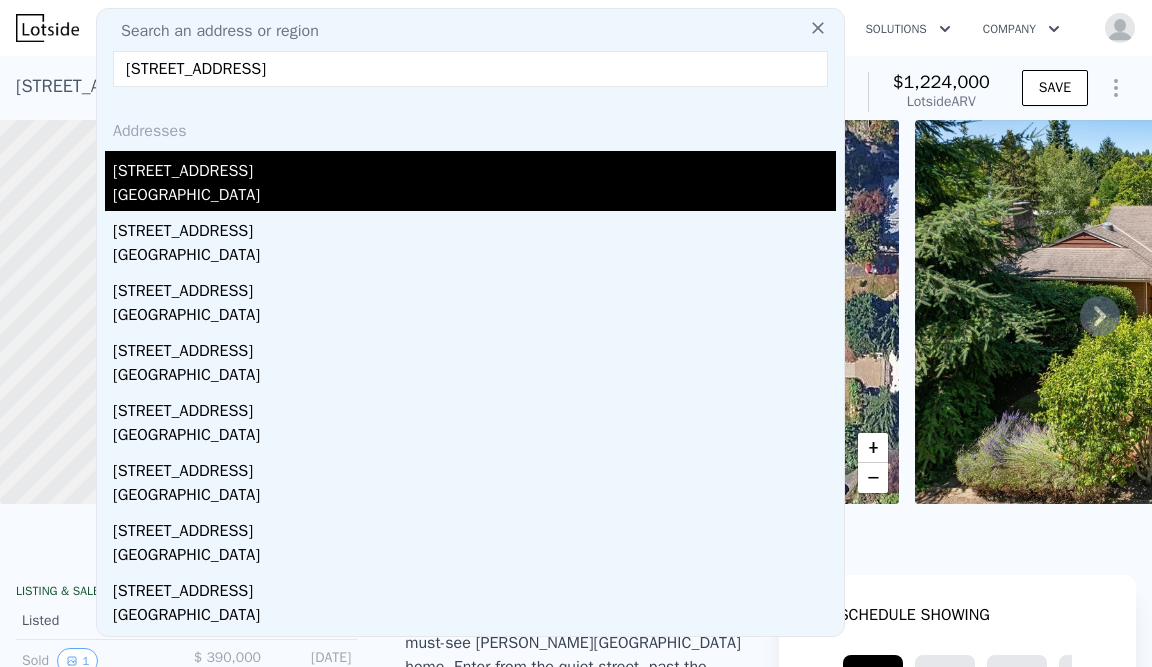 type on "5618 12th Avenue NE, Seattle, WA 98105" 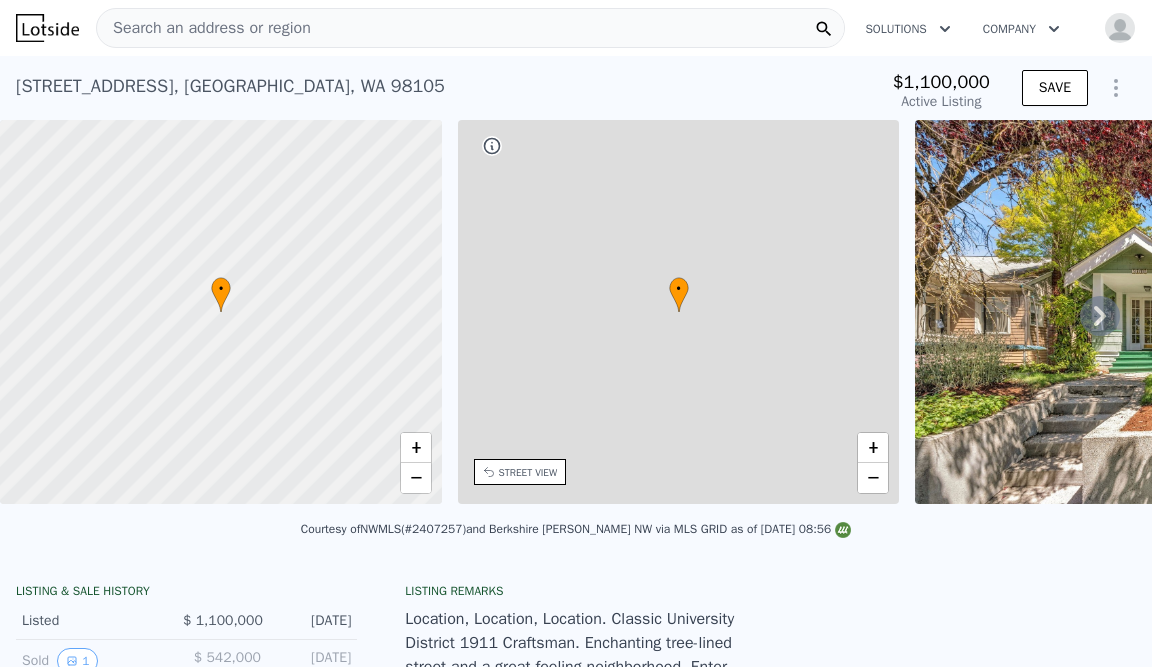 type on "-$ 1,200,320" 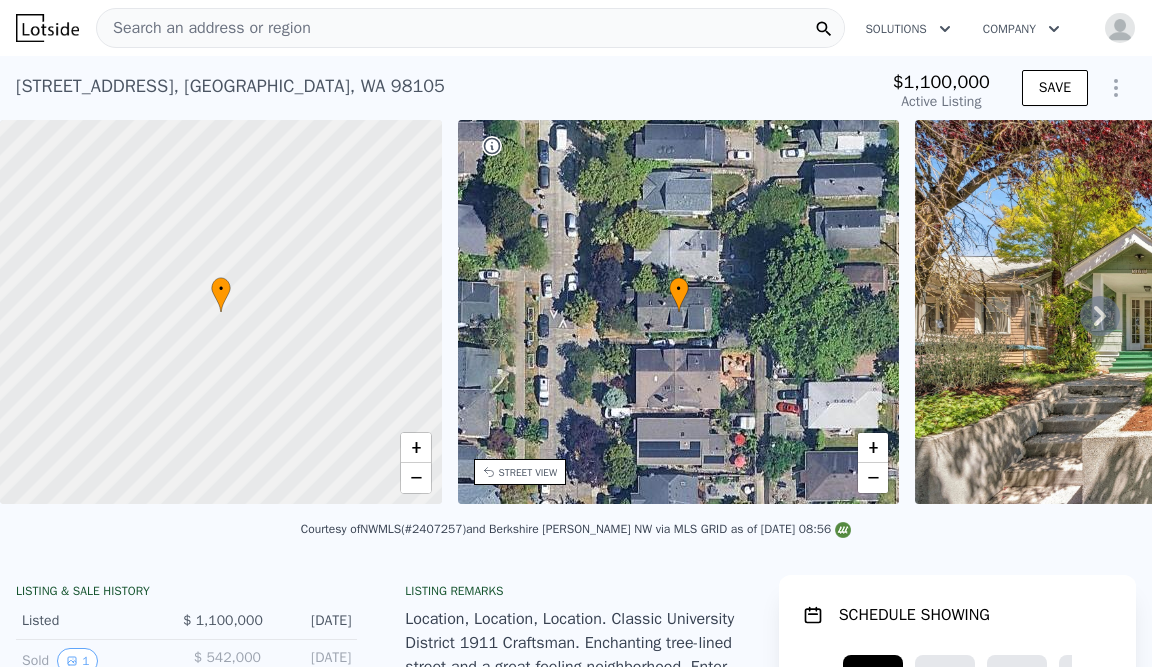 scroll, scrollTop: -1, scrollLeft: 0, axis: vertical 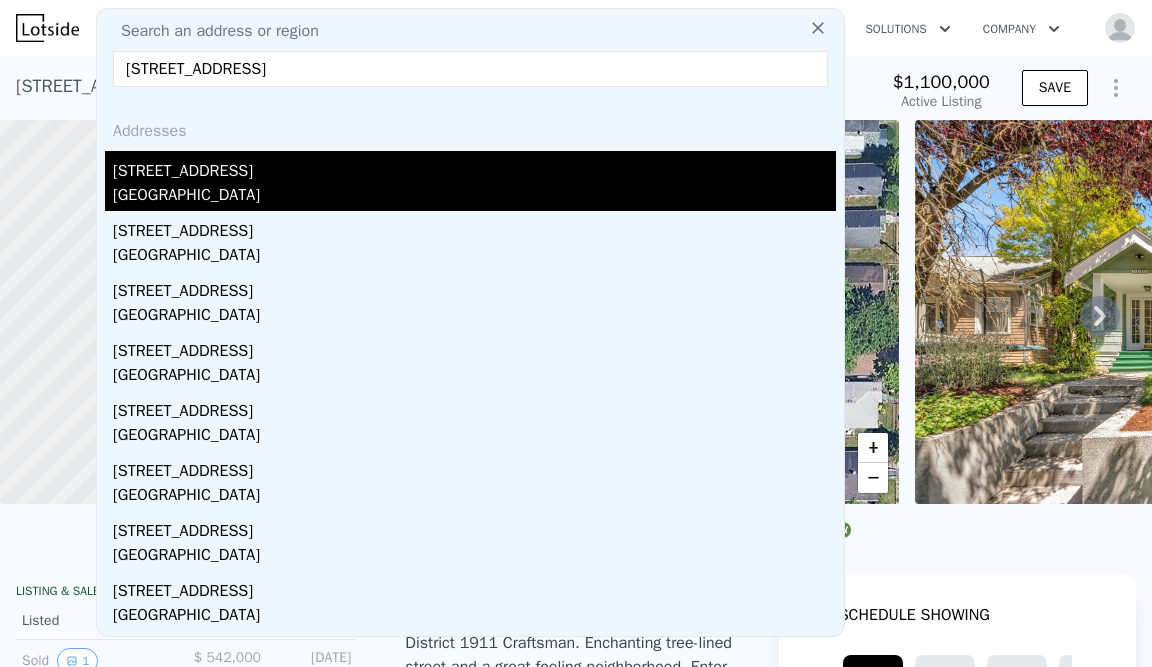 type on "125 N 74th Street, Seattle, WA 98103" 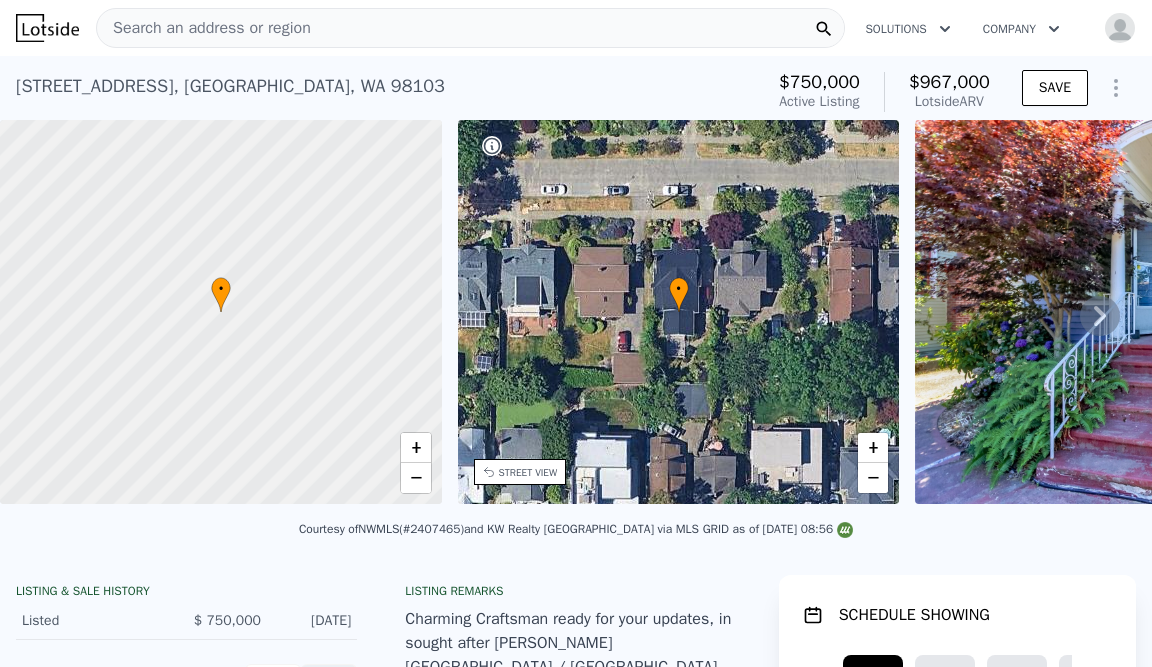 click on "Search an address or region" at bounding box center (470, 28) 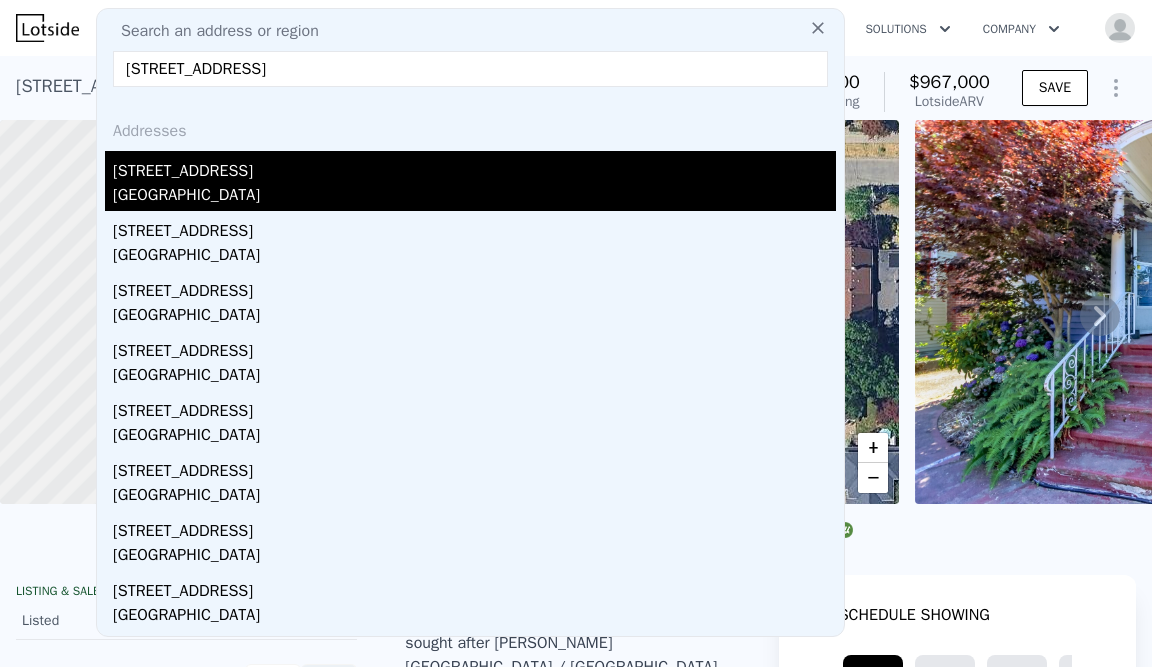 type on "1952 26th Avenue E, Seattle, WA 98112" 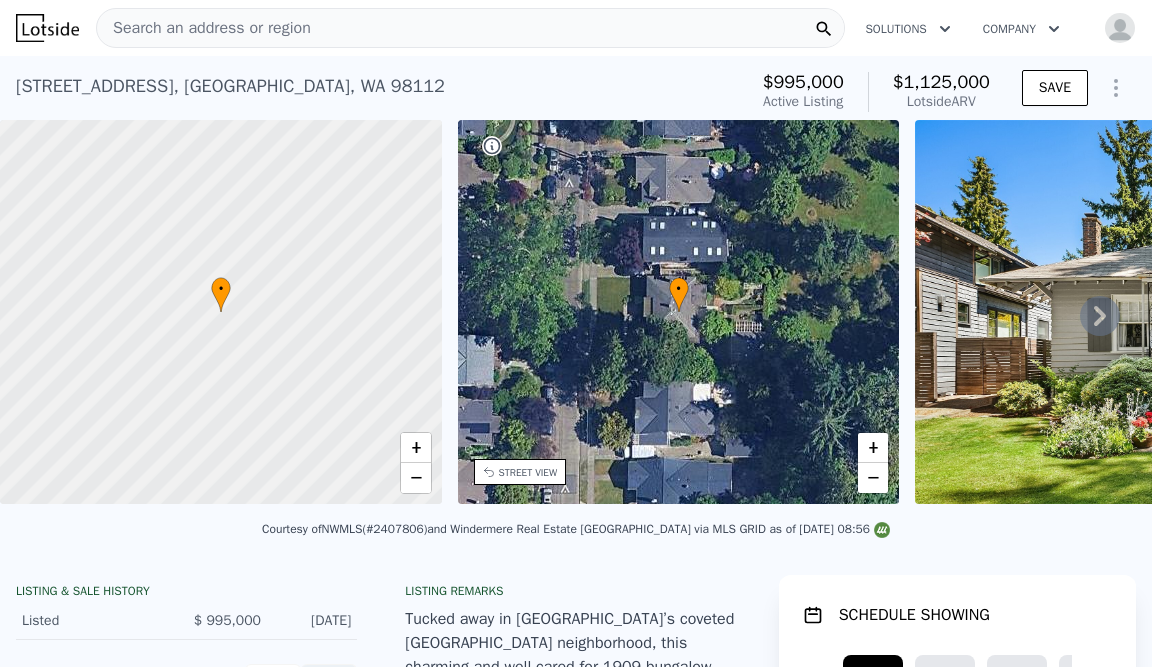 click on "Search an address or region" at bounding box center (470, 28) 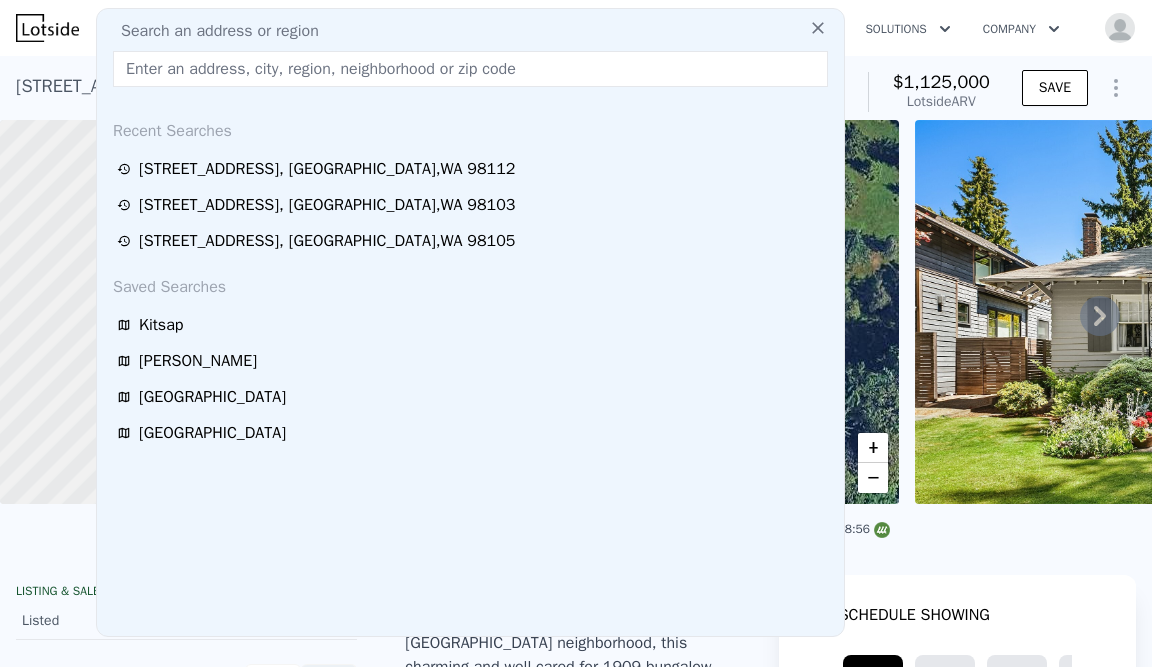 type on "17611 NW 6th Avenue, Shoreline, WA 98177" 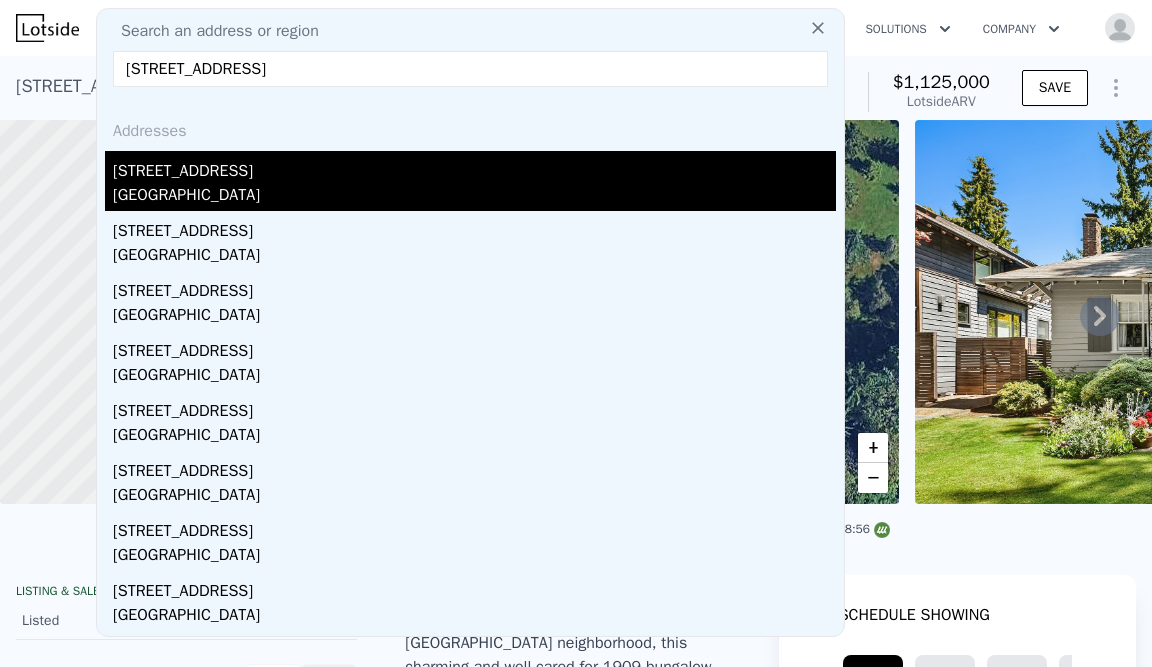 click on "17611 6th Ave NW" at bounding box center [474, 167] 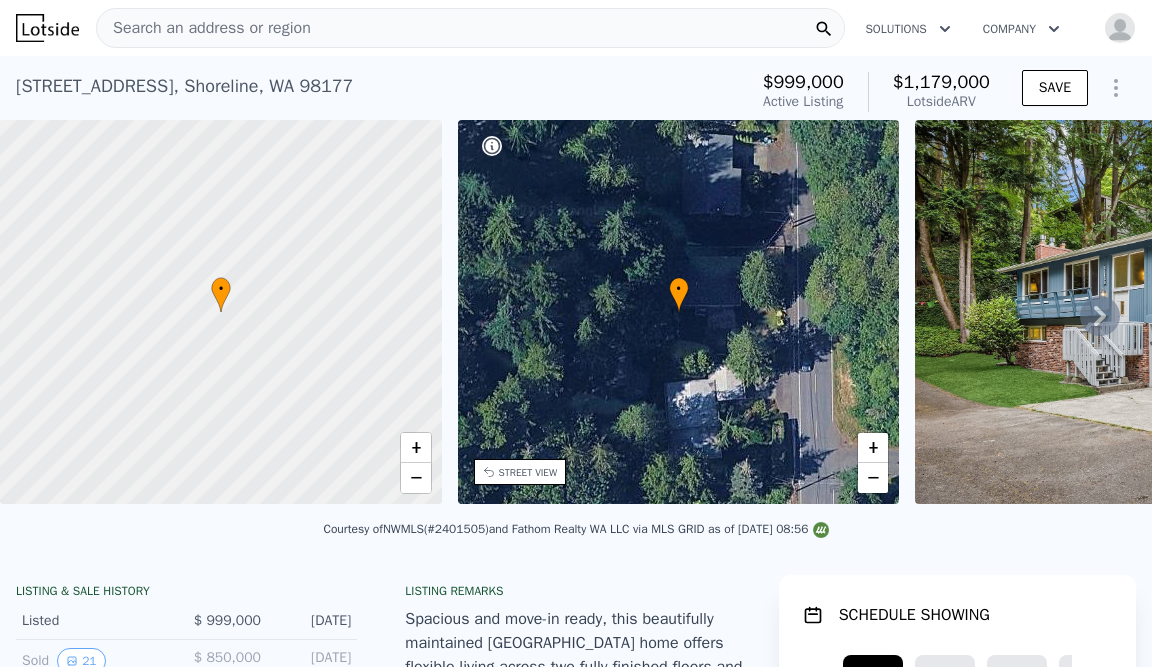 click on "Search an address or region" at bounding box center [470, 28] 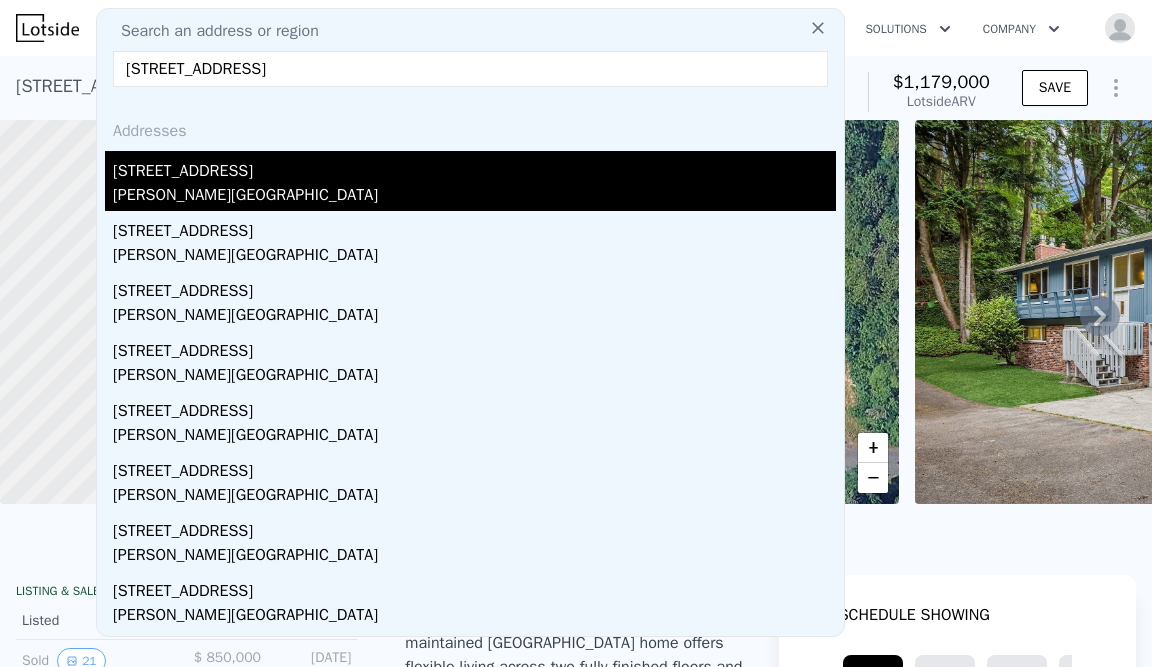 type on "4901 155th Place SW, Edmonds, WA 98026" 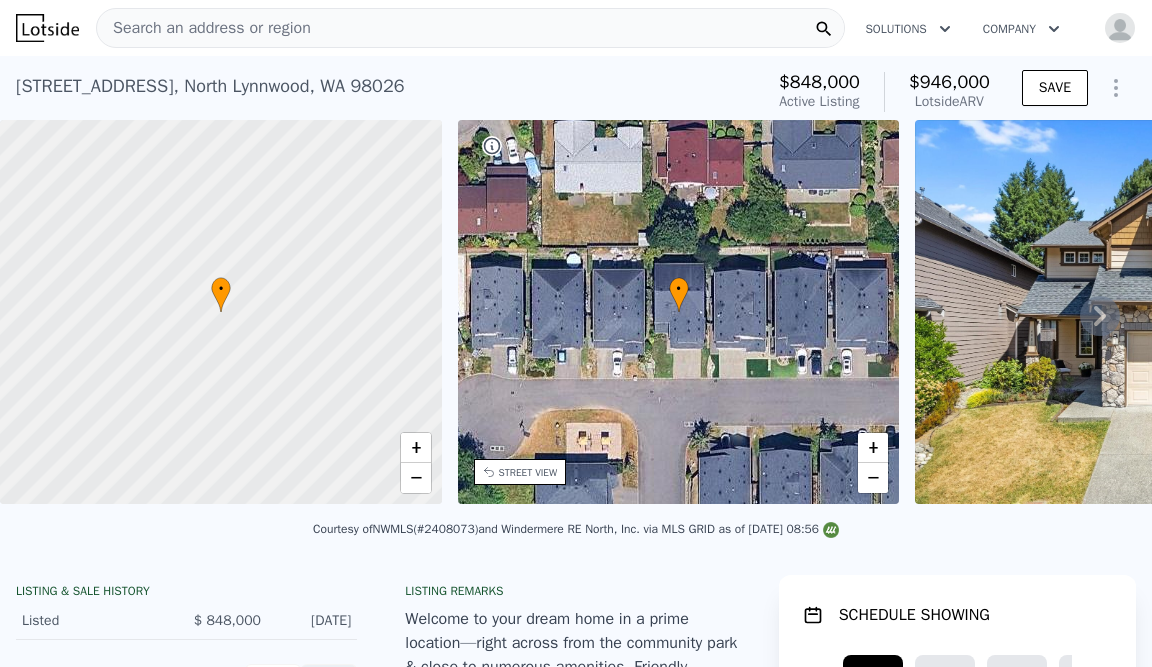 click on "Search an address or region" at bounding box center (470, 28) 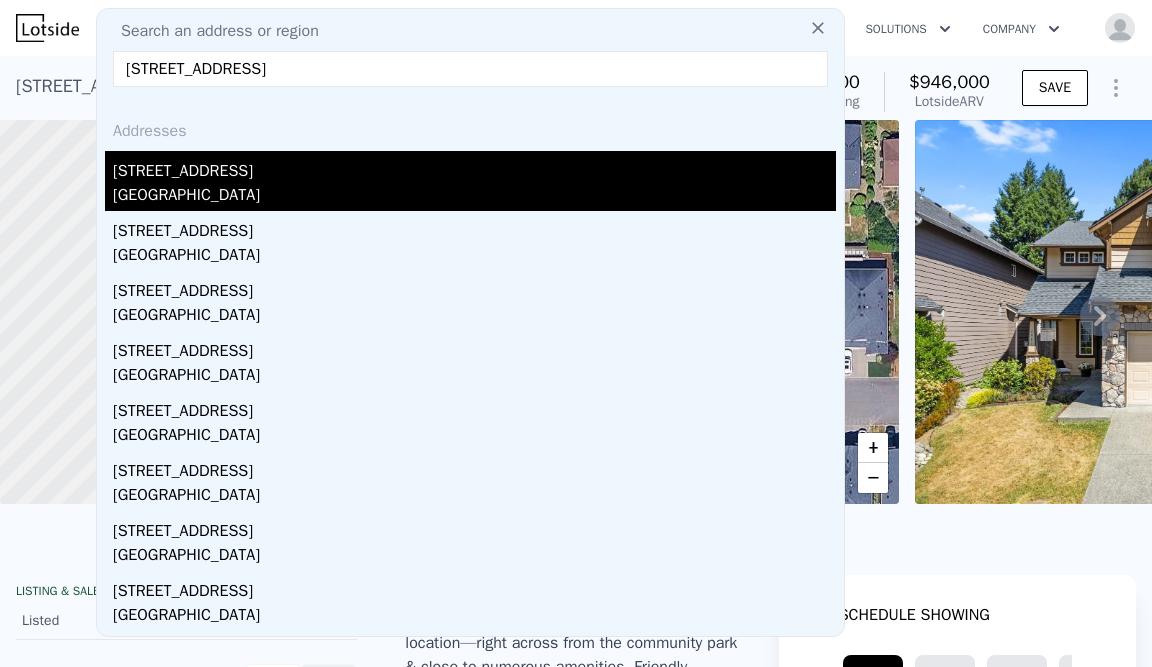 type on "20040 61st Court NE, Kenmore, WA 98028" 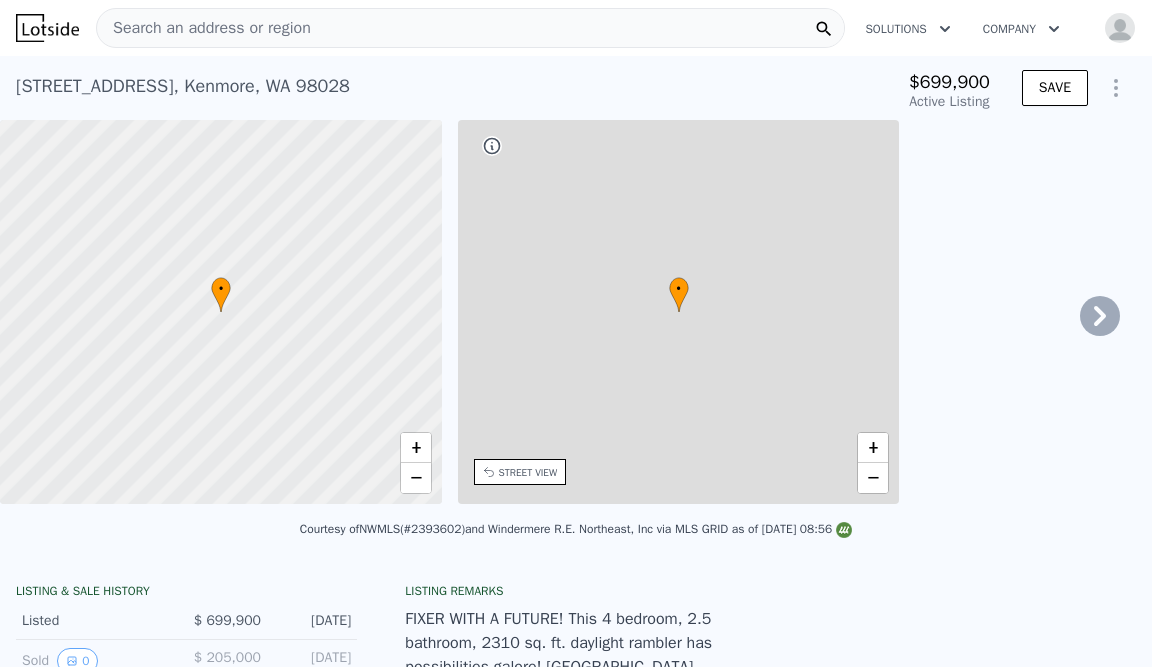 type on "-$ 749,517" 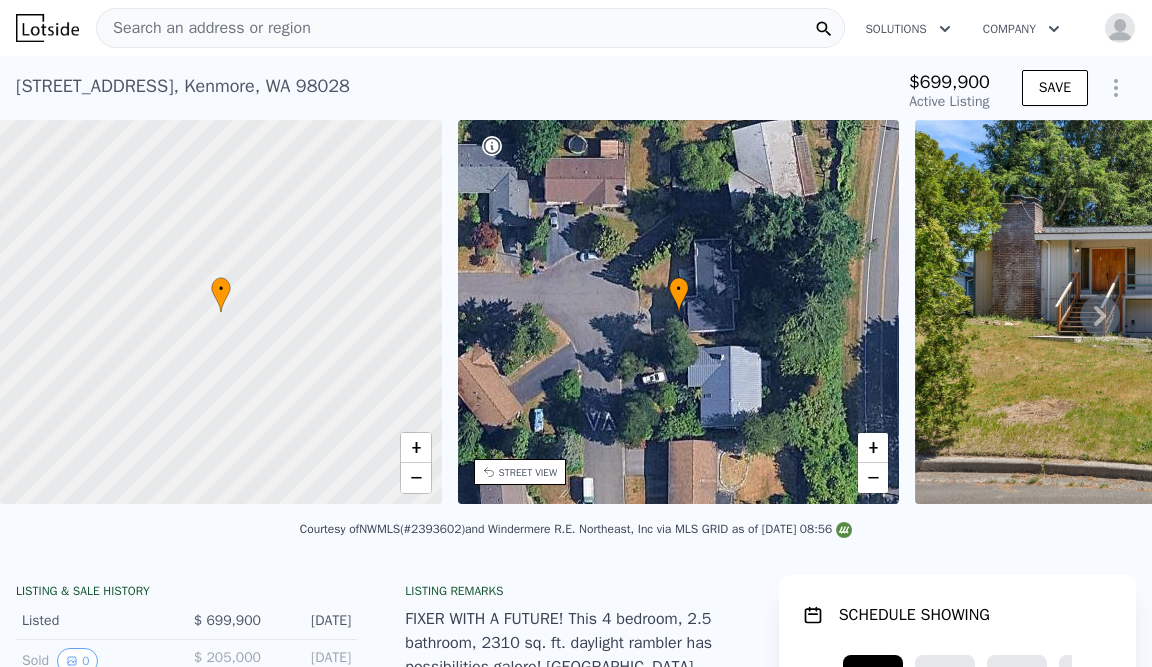 scroll, scrollTop: 0, scrollLeft: 0, axis: both 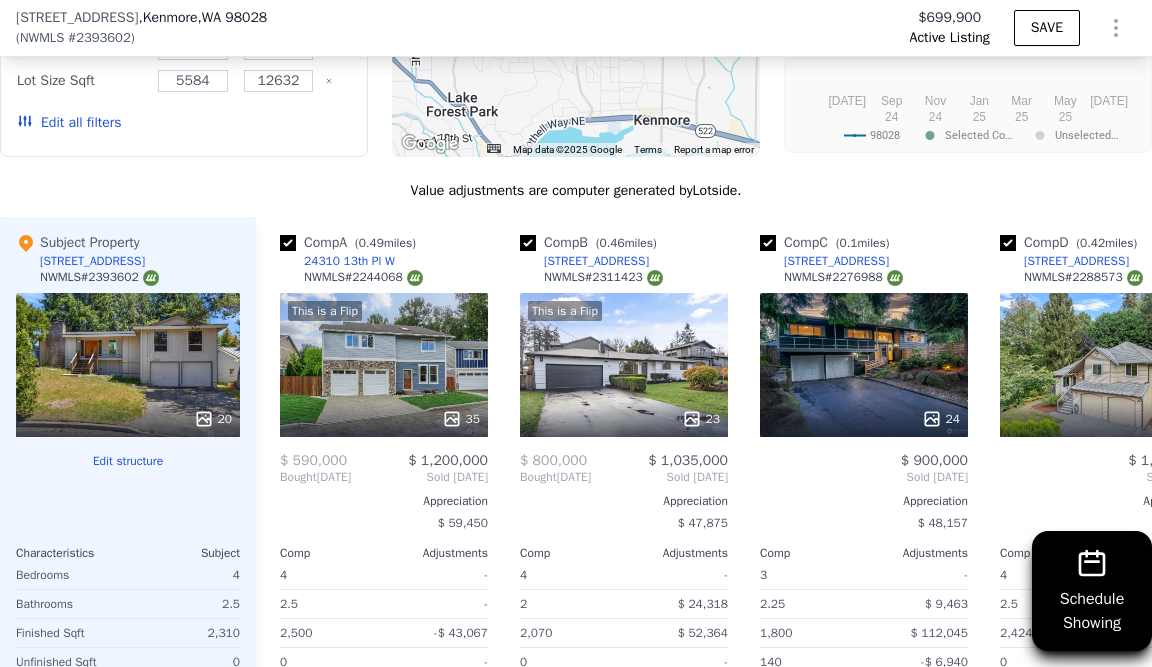 click at bounding box center [128, 477] 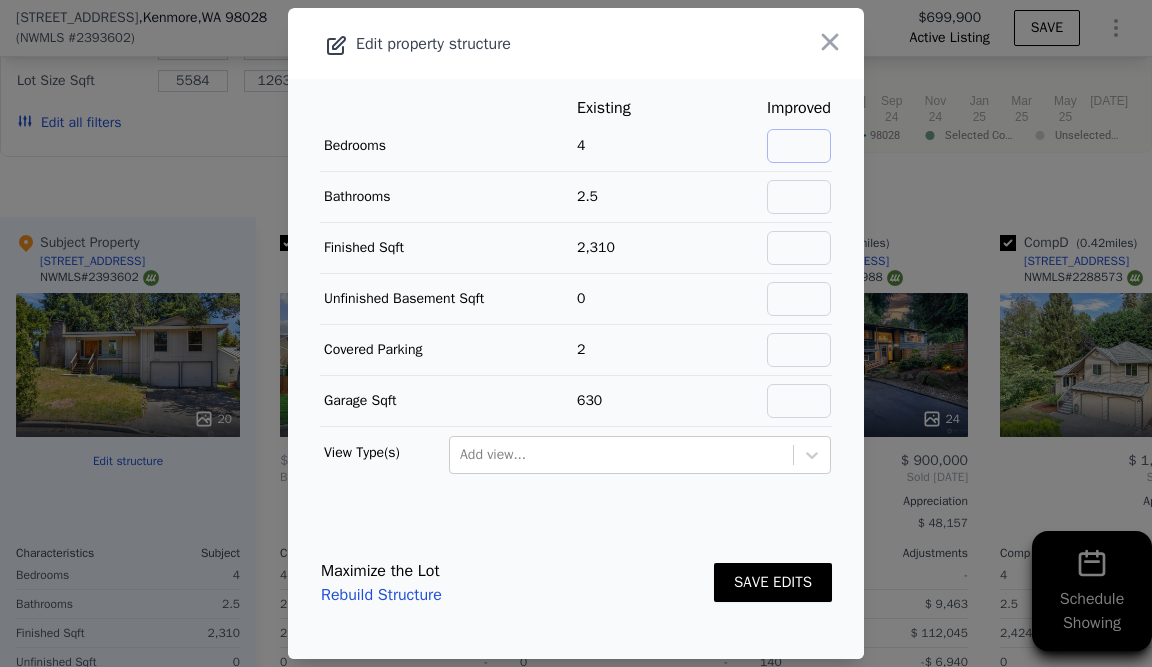 click at bounding box center (799, 146) 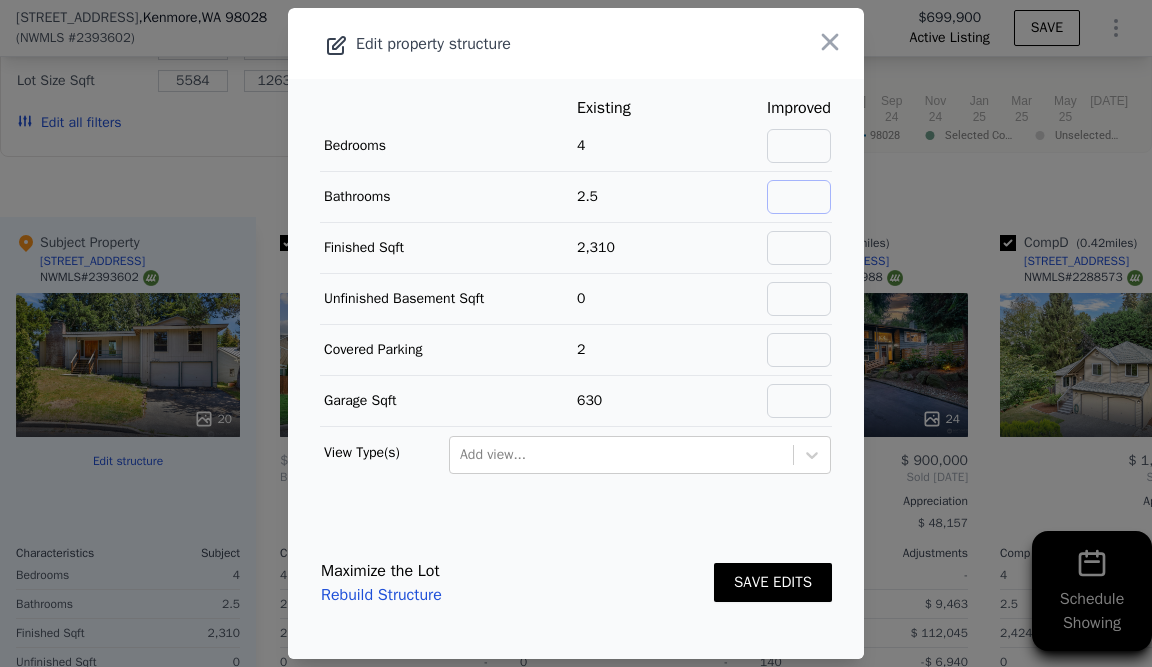 click at bounding box center (799, 197) 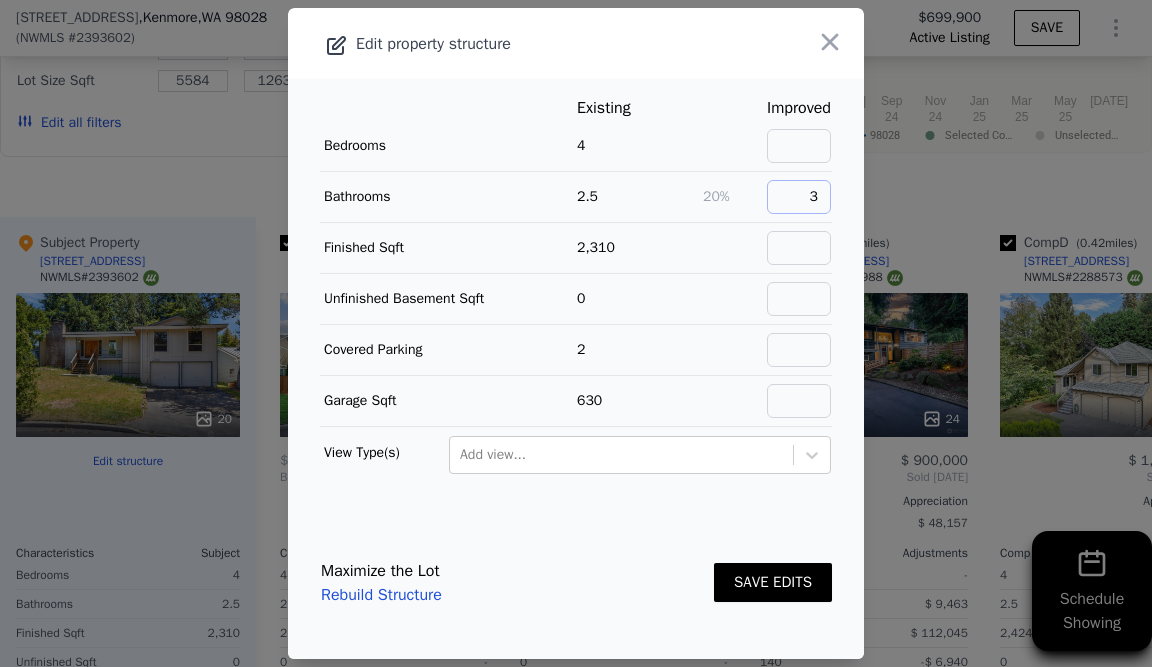 type on "3" 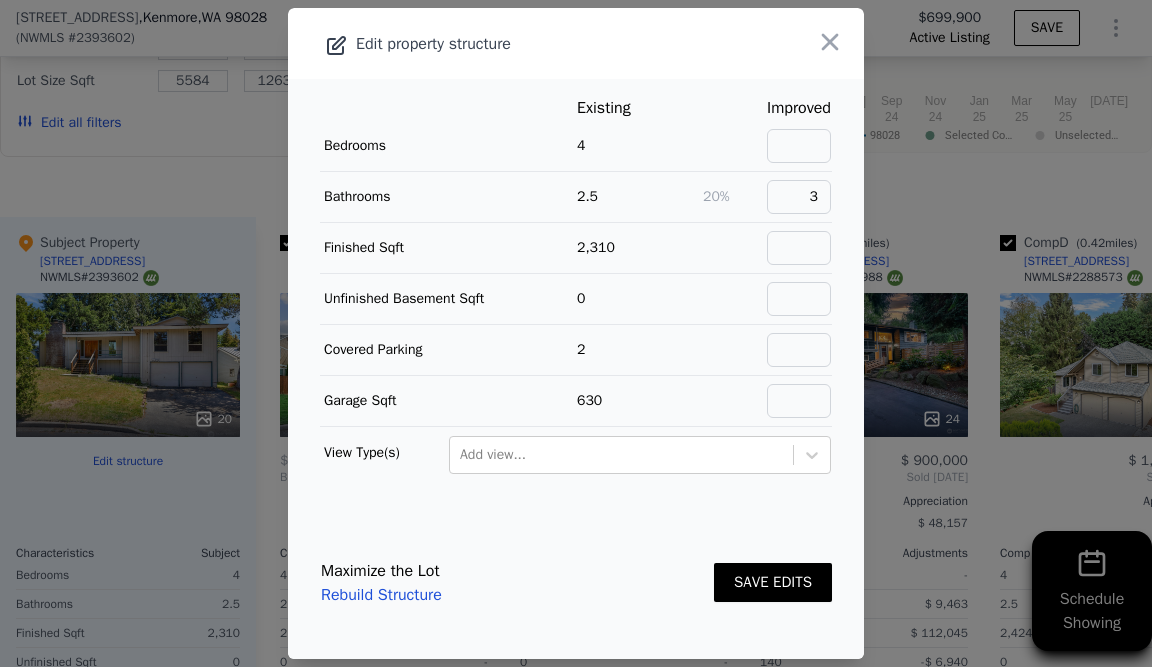 click on "SAVE EDITS" at bounding box center [773, 582] 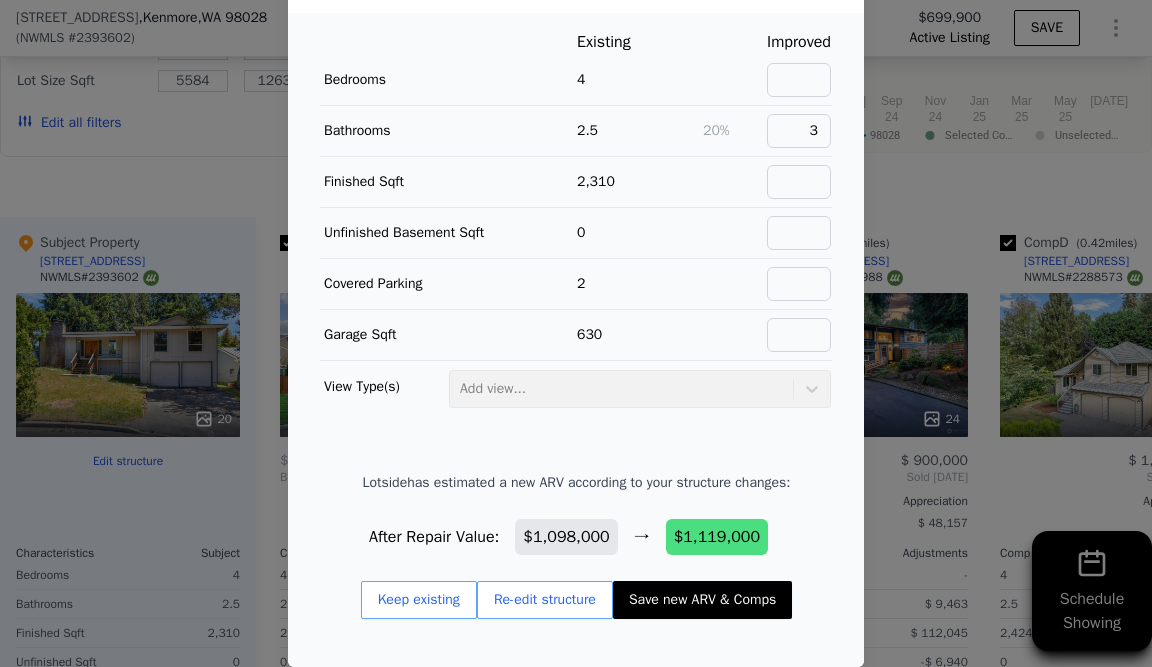 scroll, scrollTop: 63, scrollLeft: 0, axis: vertical 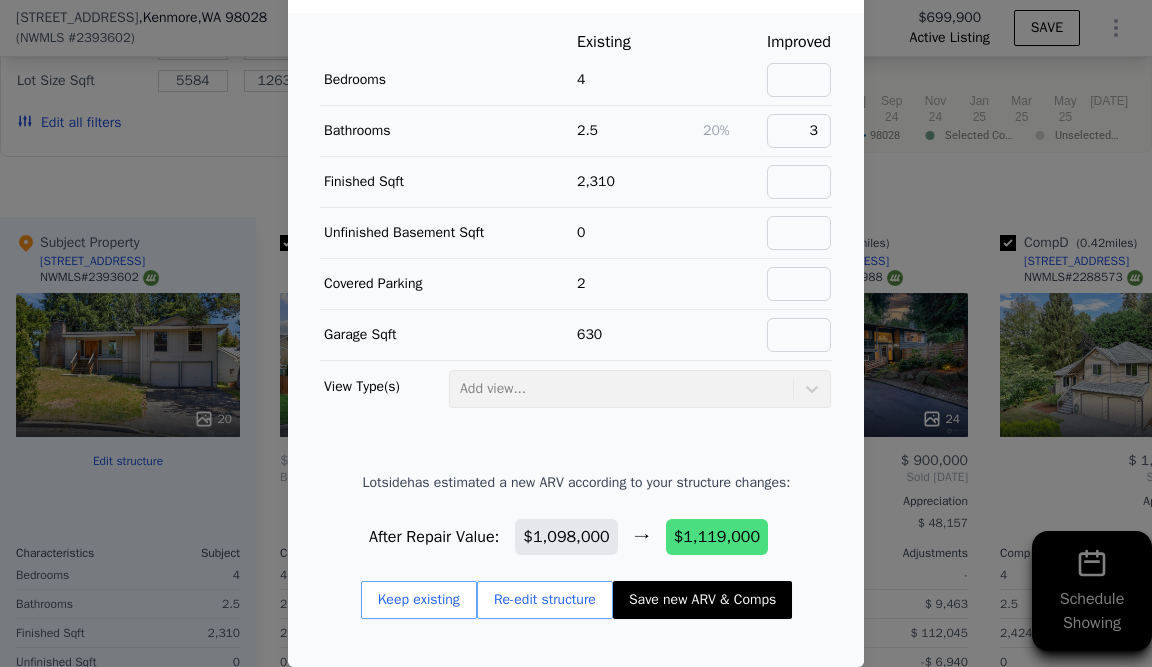 click on "Save new ARV & Comps" at bounding box center [702, 600] 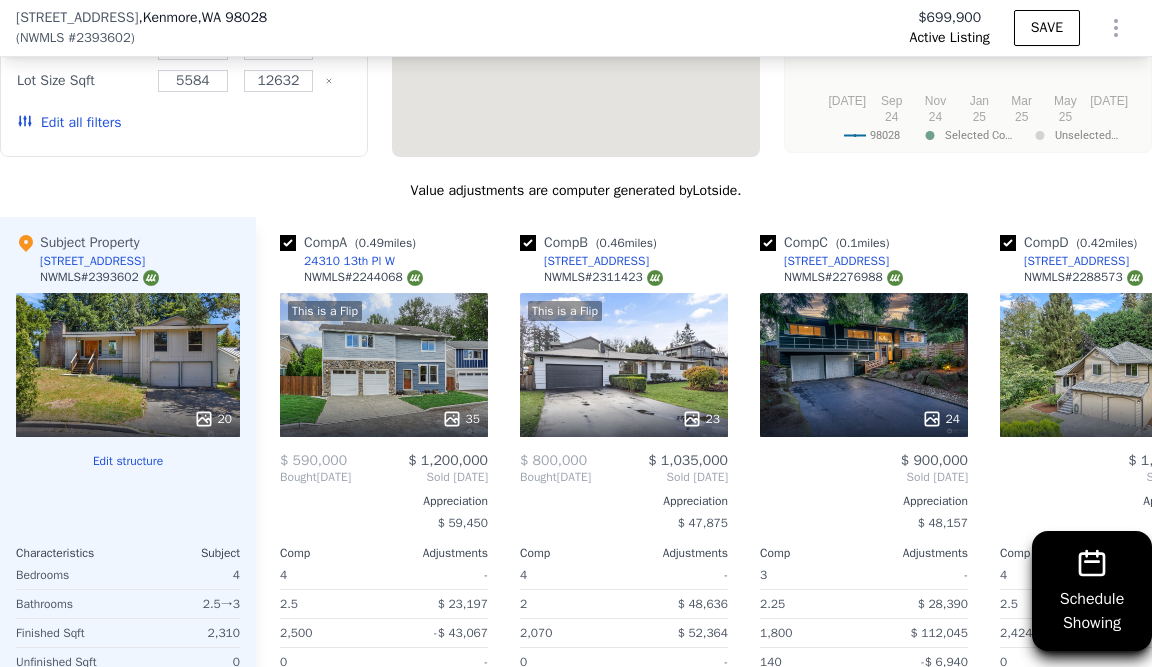 type on "$ 287,651" 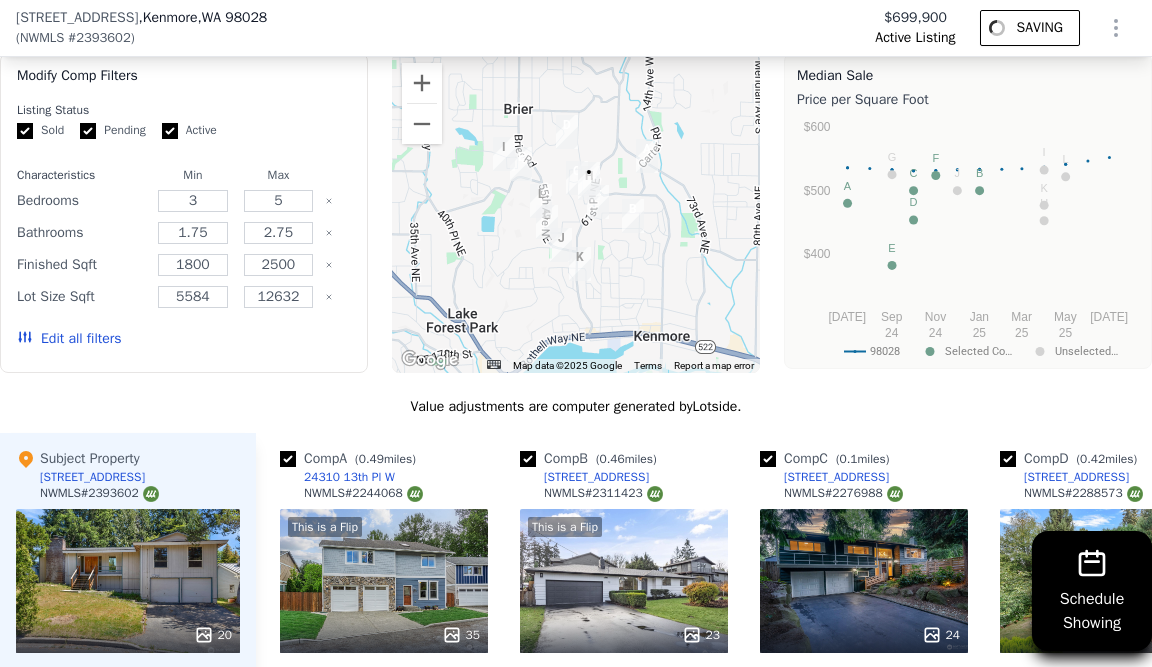 scroll, scrollTop: 1807, scrollLeft: 0, axis: vertical 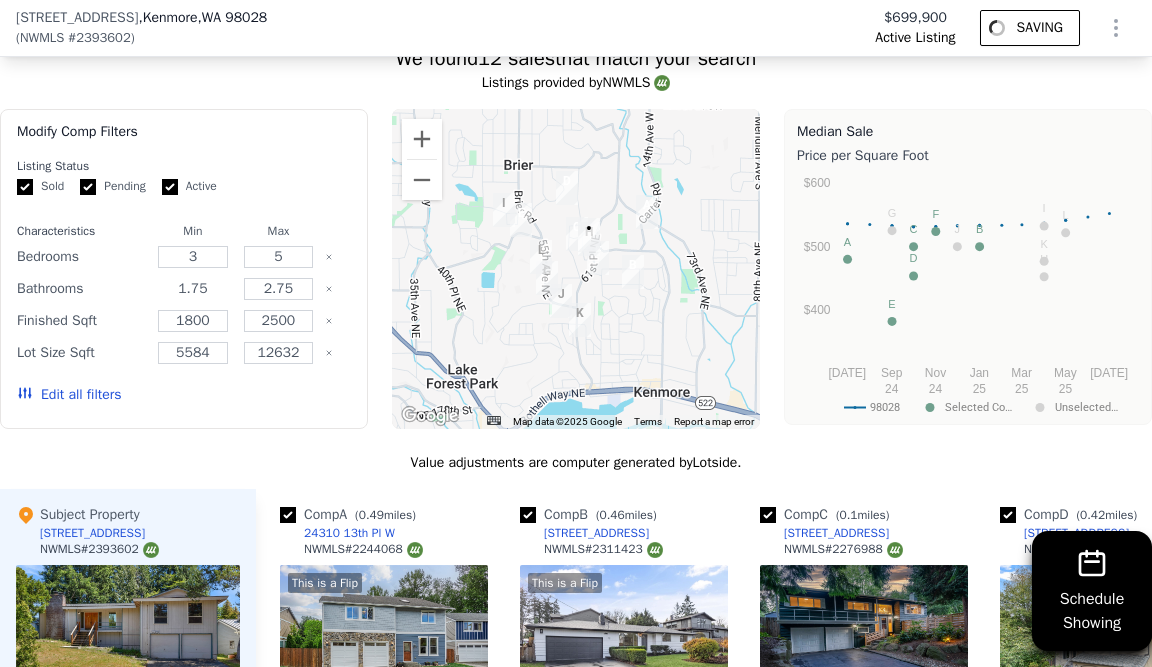 click on "1.75" at bounding box center [193, 289] 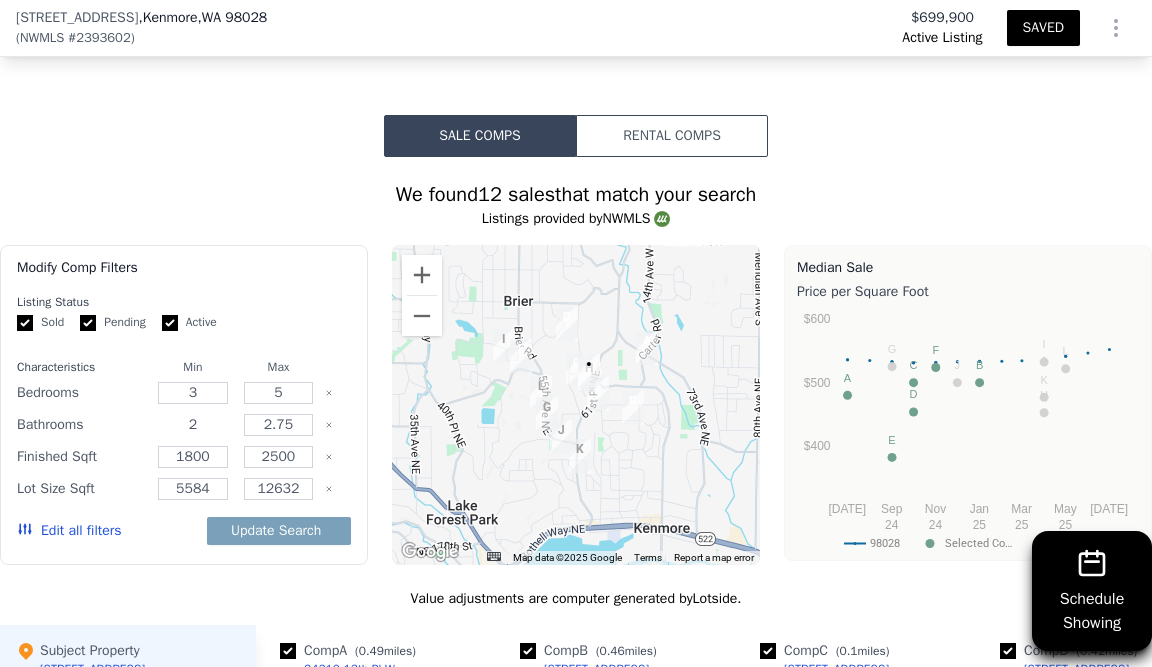 scroll, scrollTop: 1741, scrollLeft: 0, axis: vertical 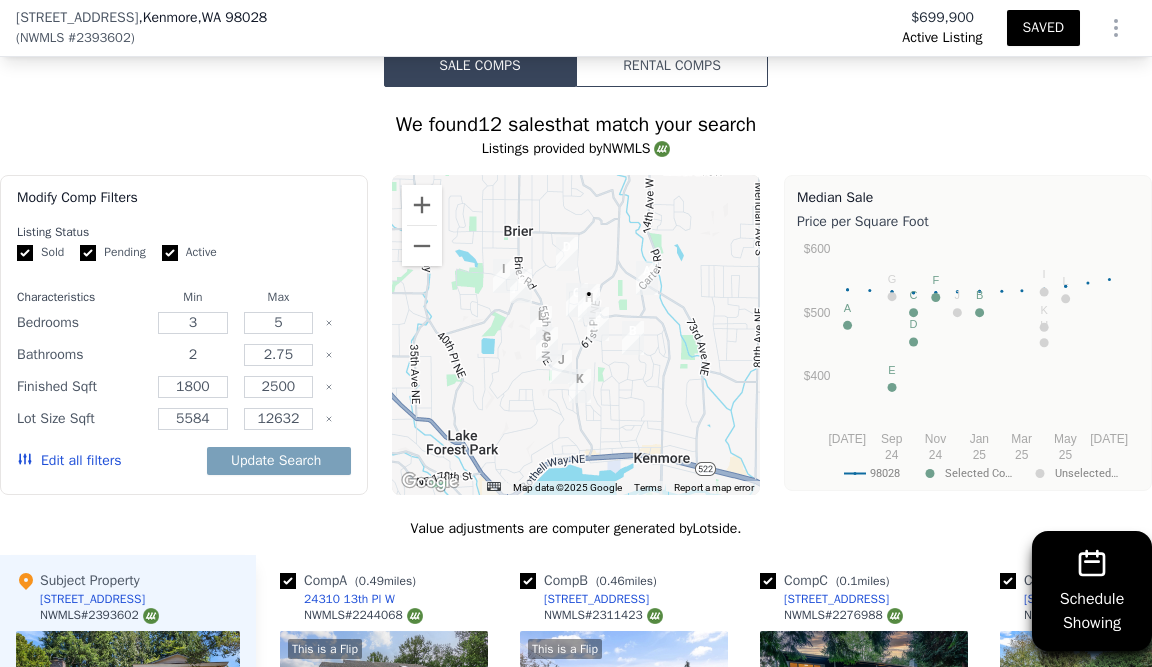 type on "2" 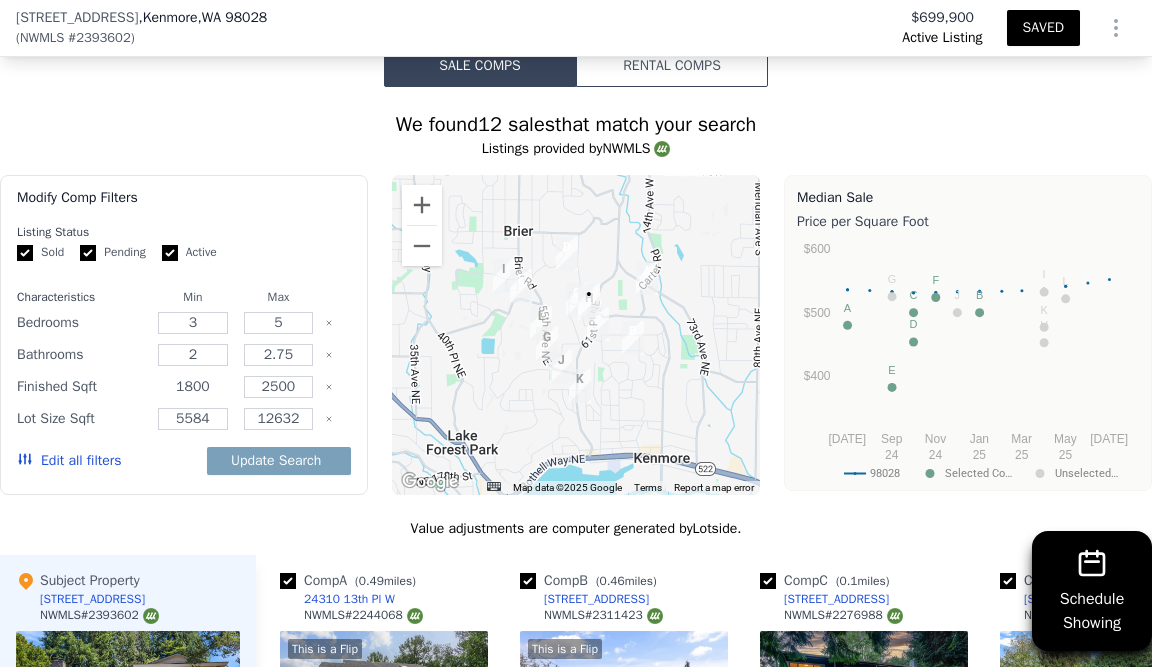click on "1800" at bounding box center [193, 387] 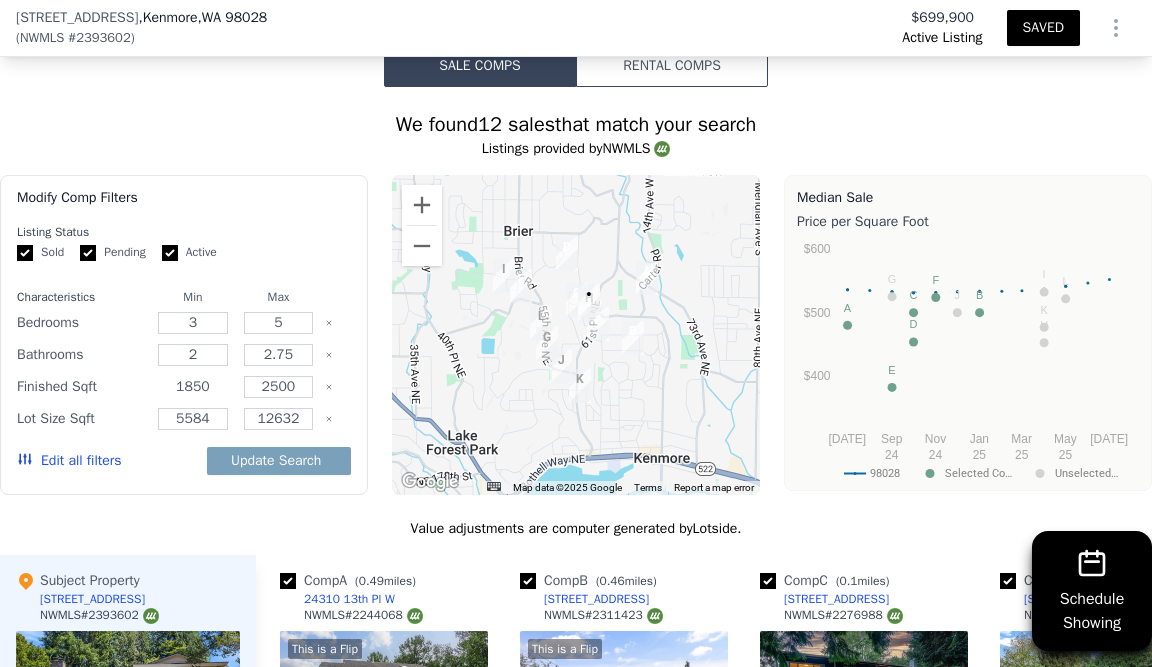 type on "1850" 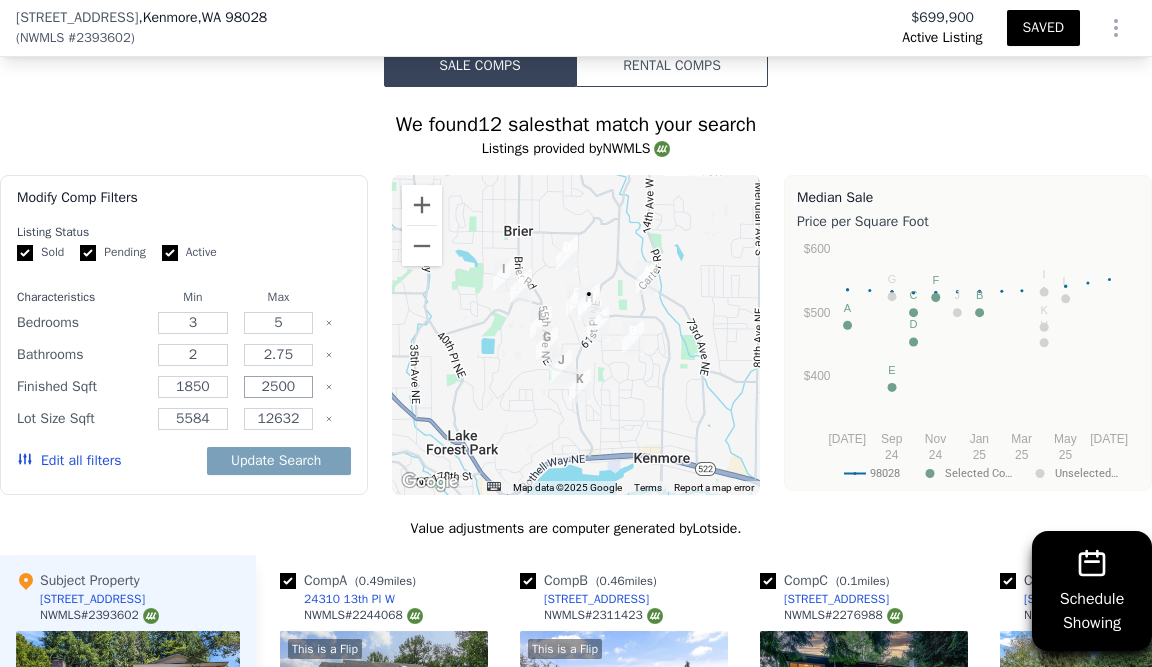 click on "2500" at bounding box center [279, 387] 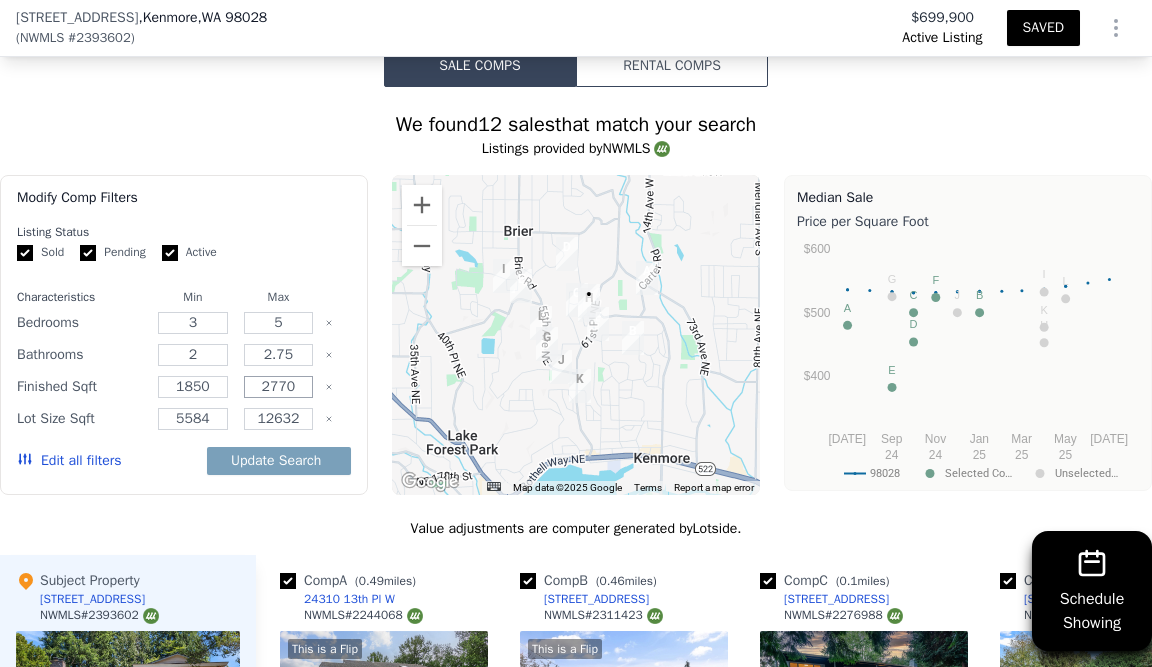 type on "2770" 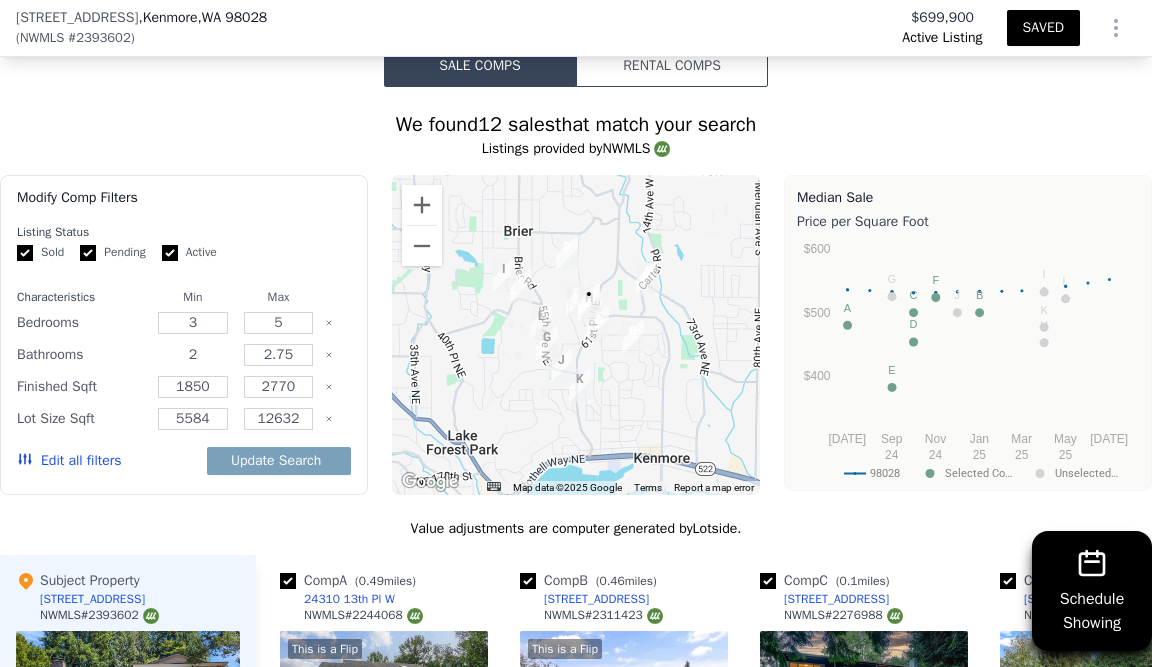 click on "2" at bounding box center [193, 355] 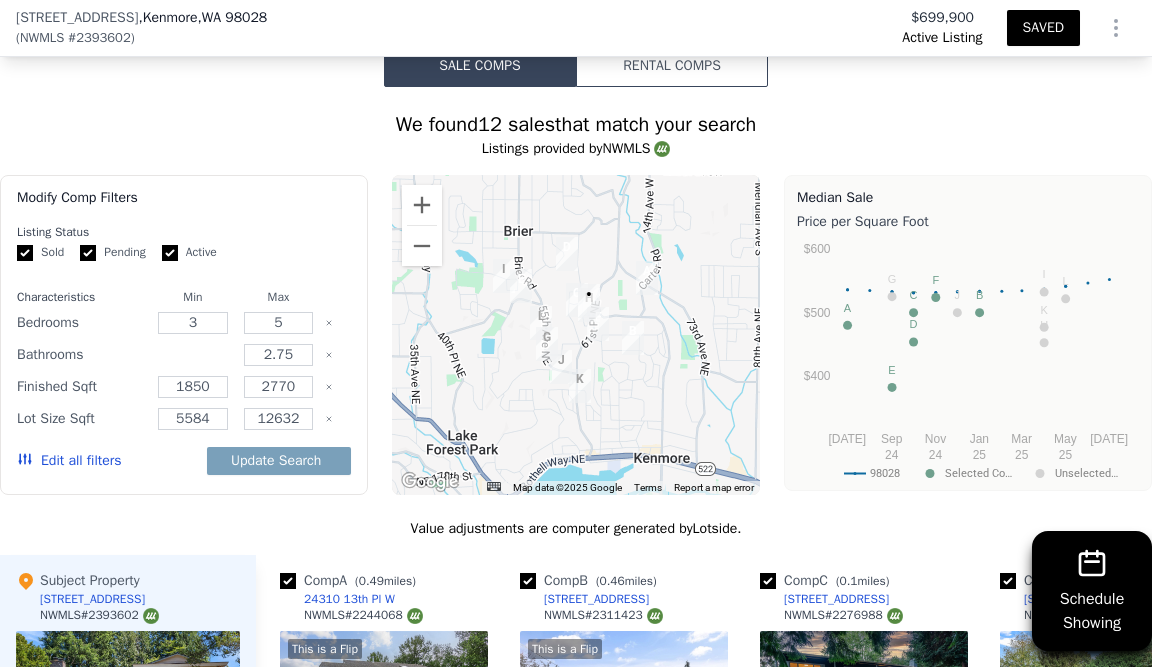 type on "2" 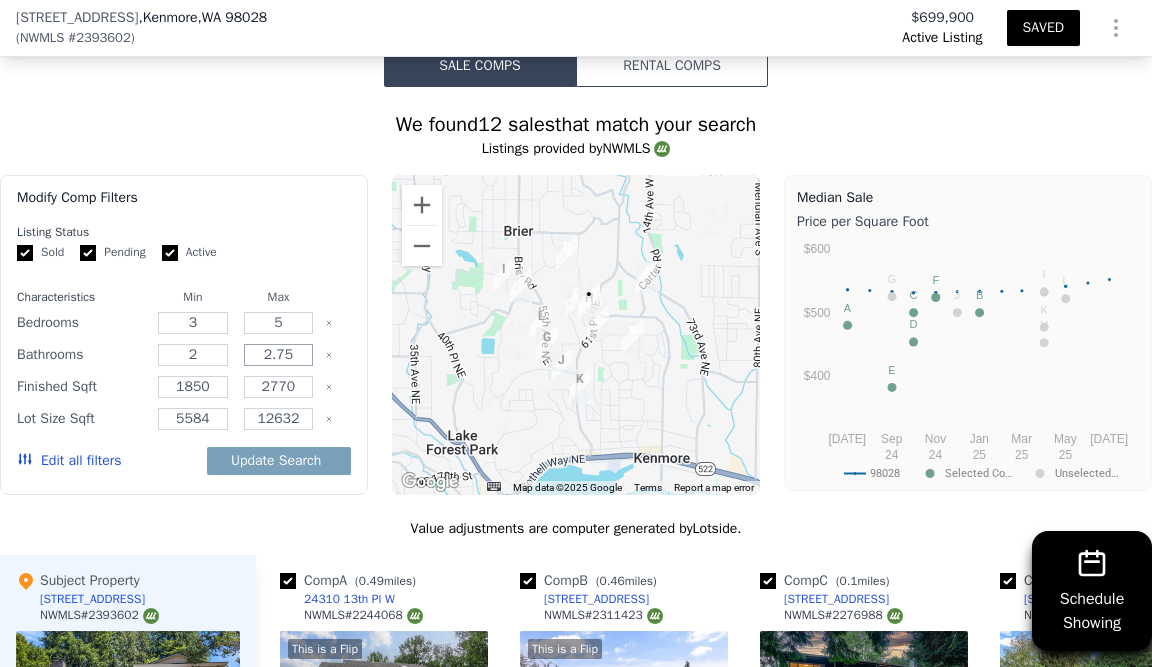 click on "2.75" at bounding box center [279, 355] 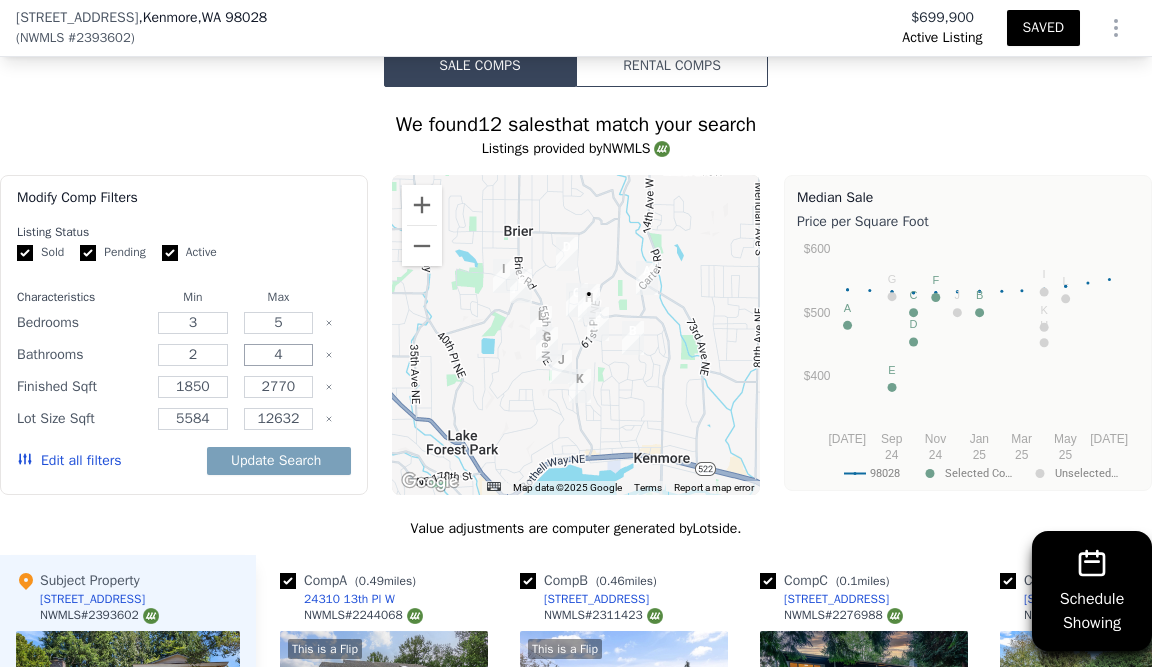 type on "4" 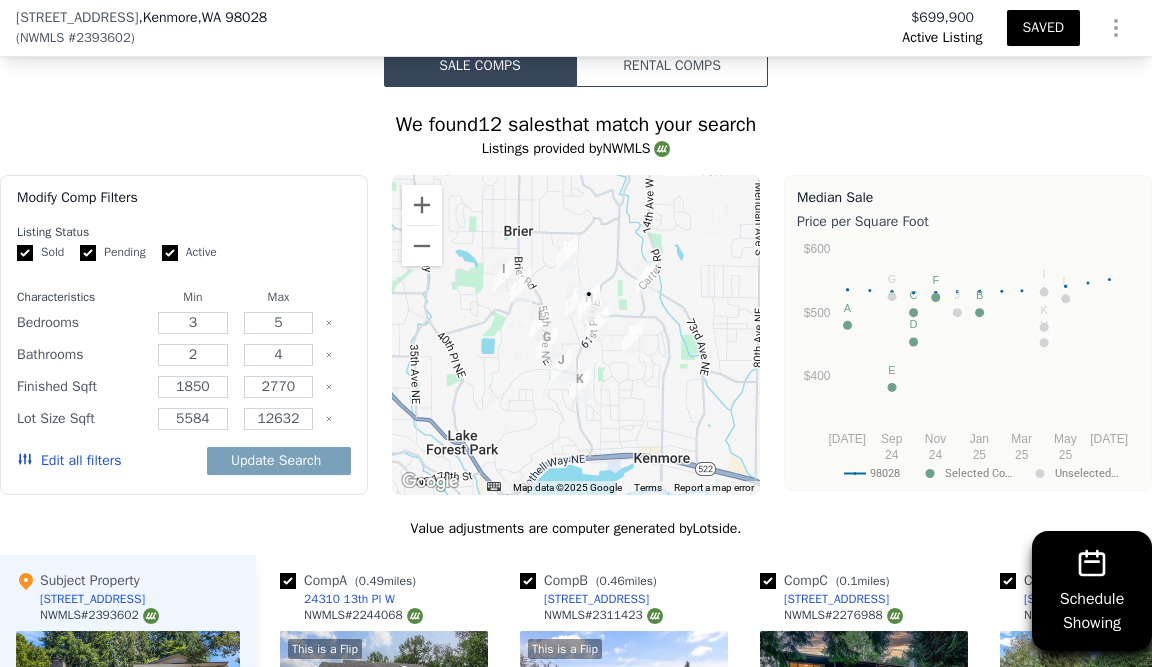 click on "Listing Status" at bounding box center (184, 232) 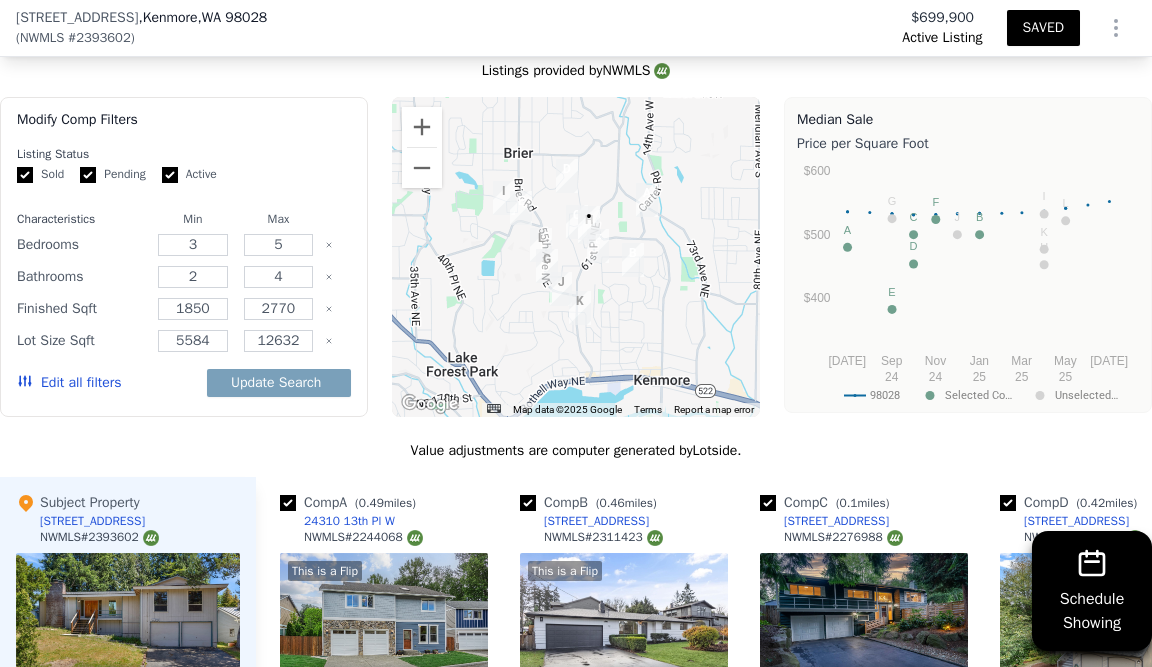 scroll, scrollTop: 1779, scrollLeft: 0, axis: vertical 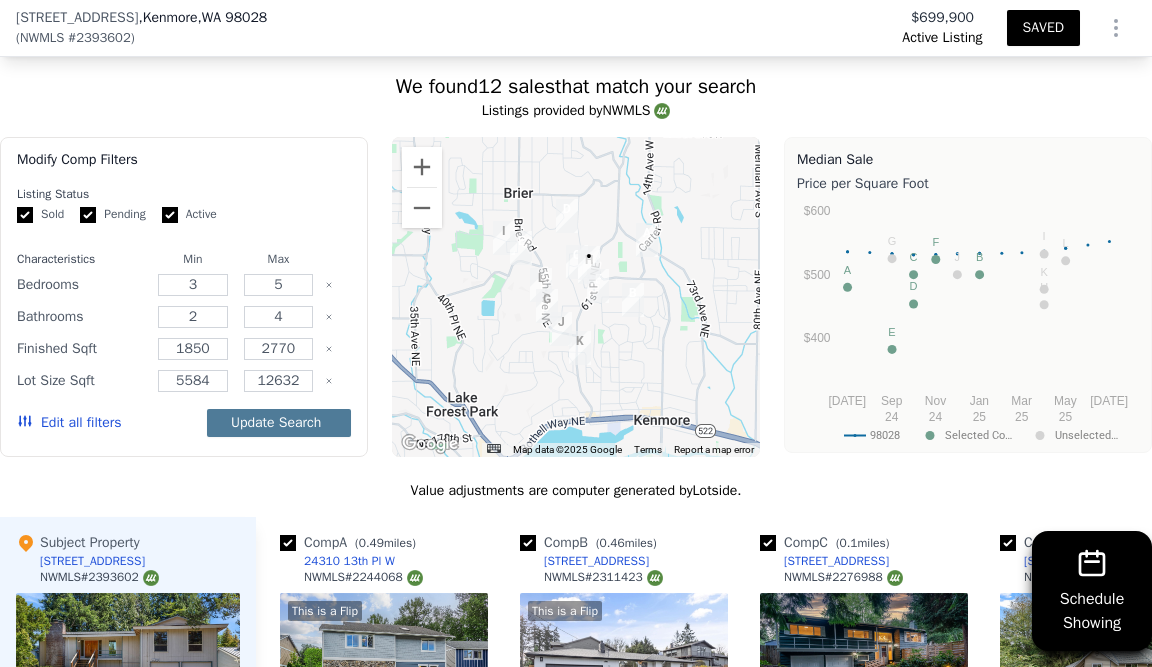 click on "Update Search" at bounding box center (279, 423) 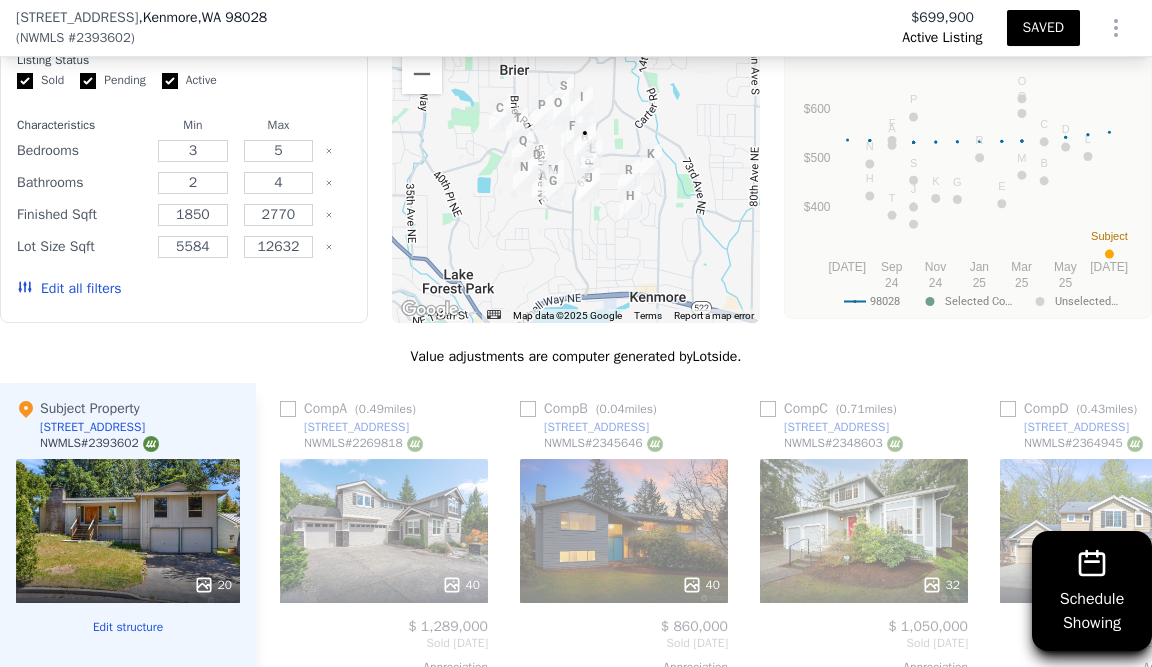 scroll, scrollTop: 2140, scrollLeft: 0, axis: vertical 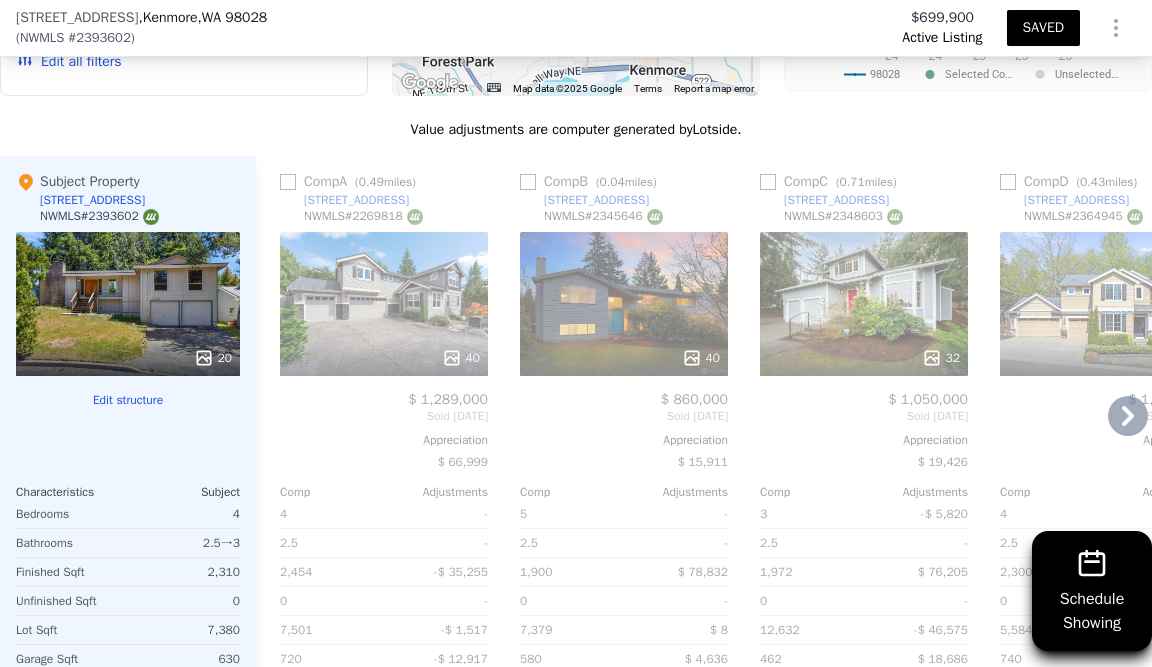 click on "40" at bounding box center [461, 358] 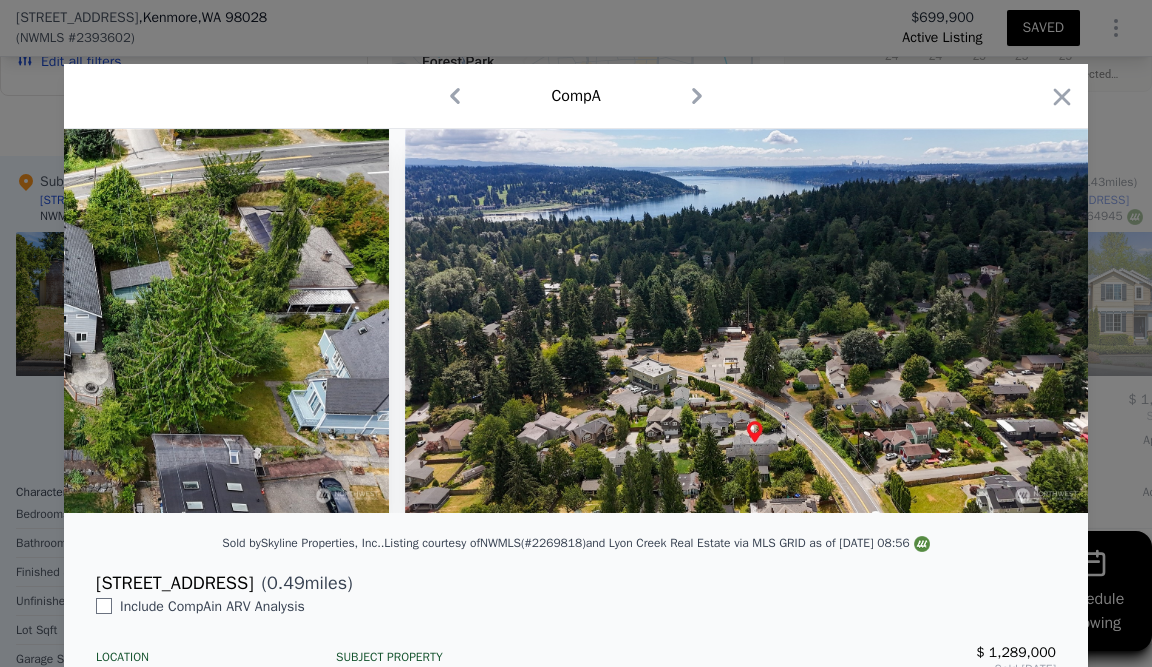 scroll, scrollTop: 0, scrollLeft: 22848, axis: horizontal 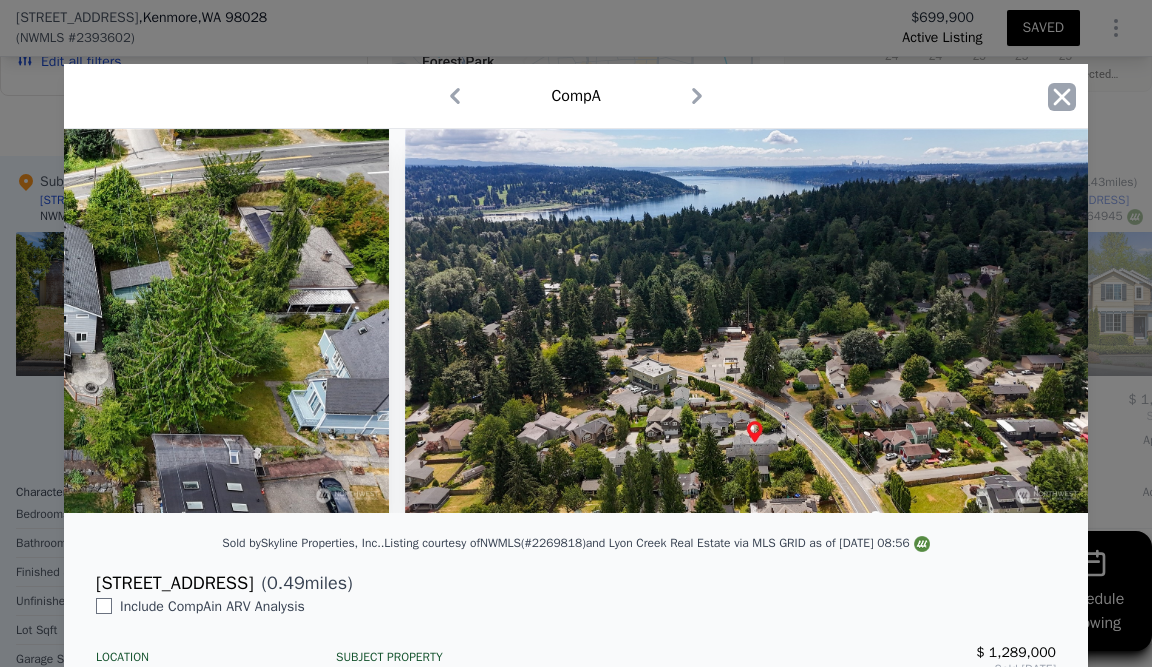 click 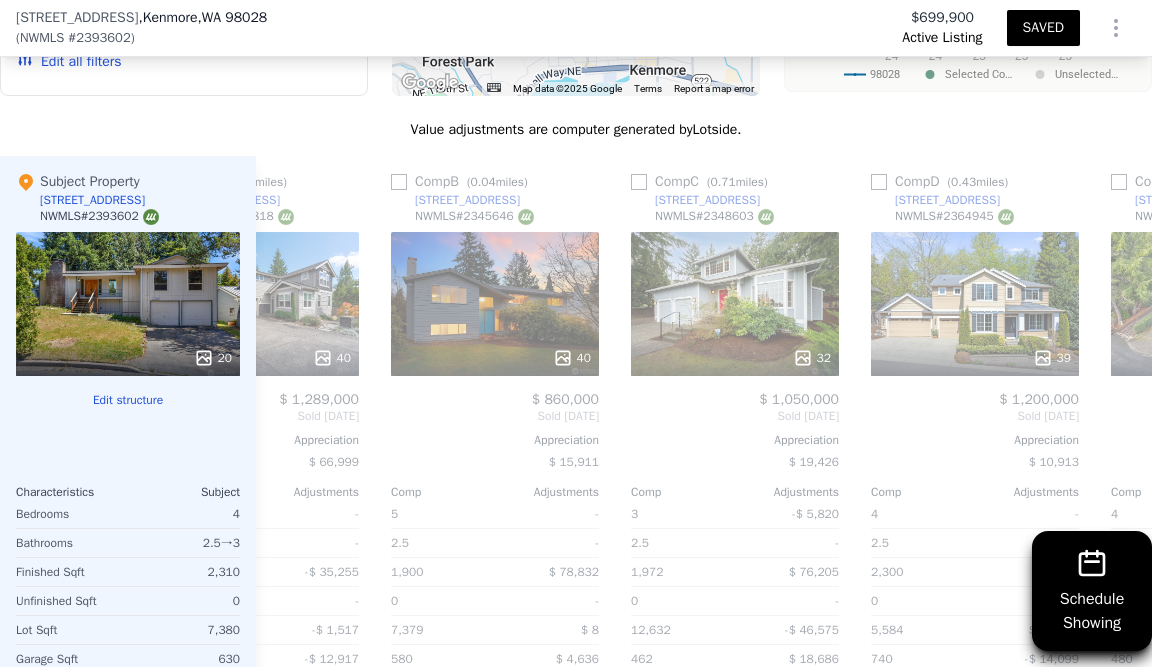 scroll, scrollTop: 0, scrollLeft: 141, axis: horizontal 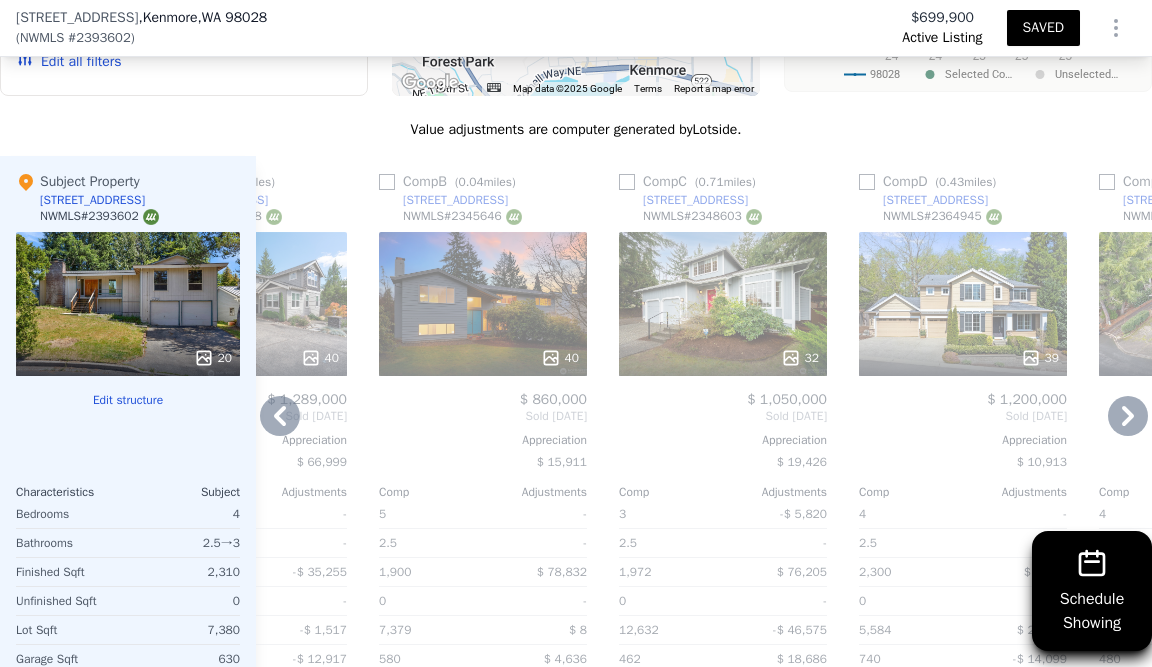 click 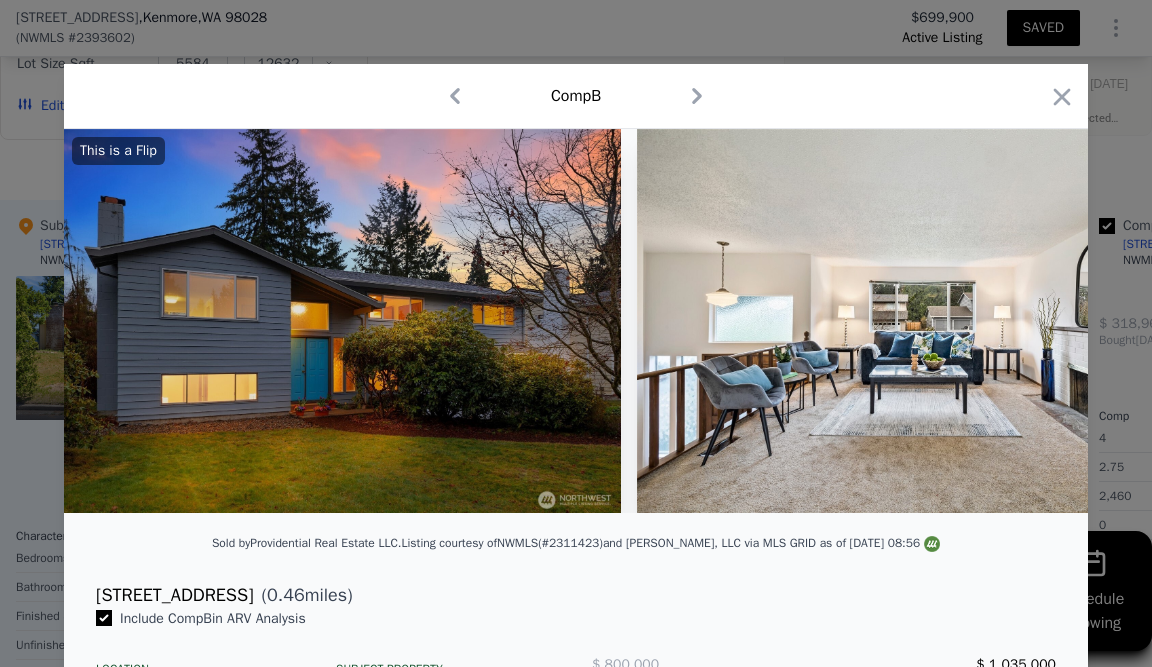 checkbox on "true" 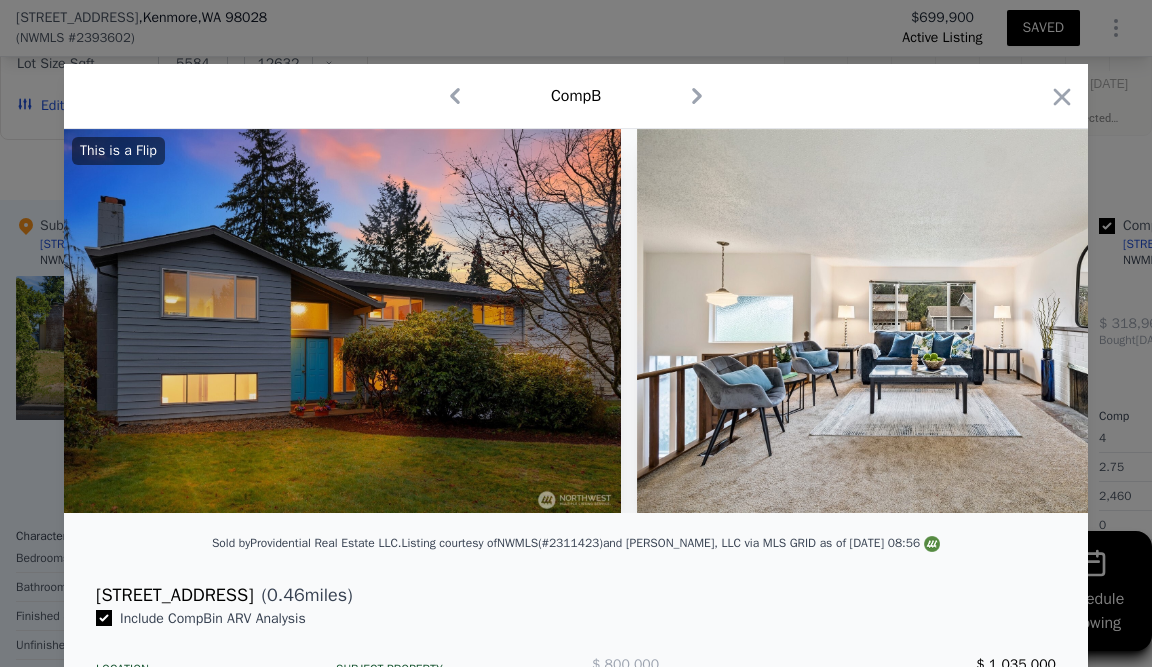 type on "2500" 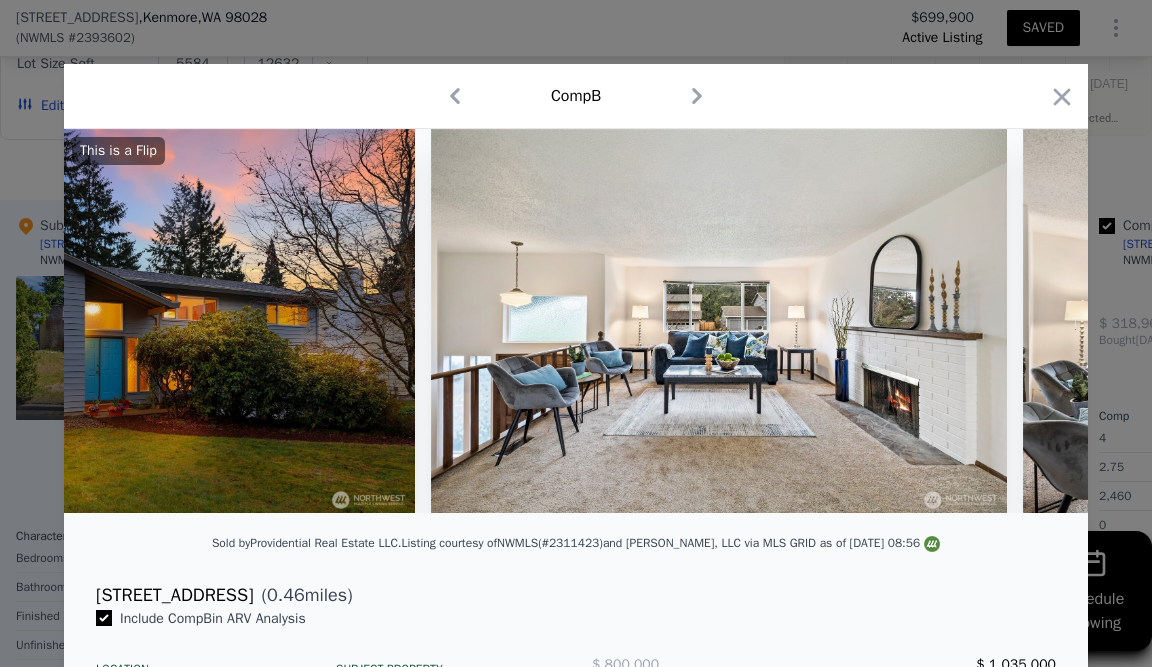 scroll, scrollTop: 0, scrollLeft: 8915, axis: horizontal 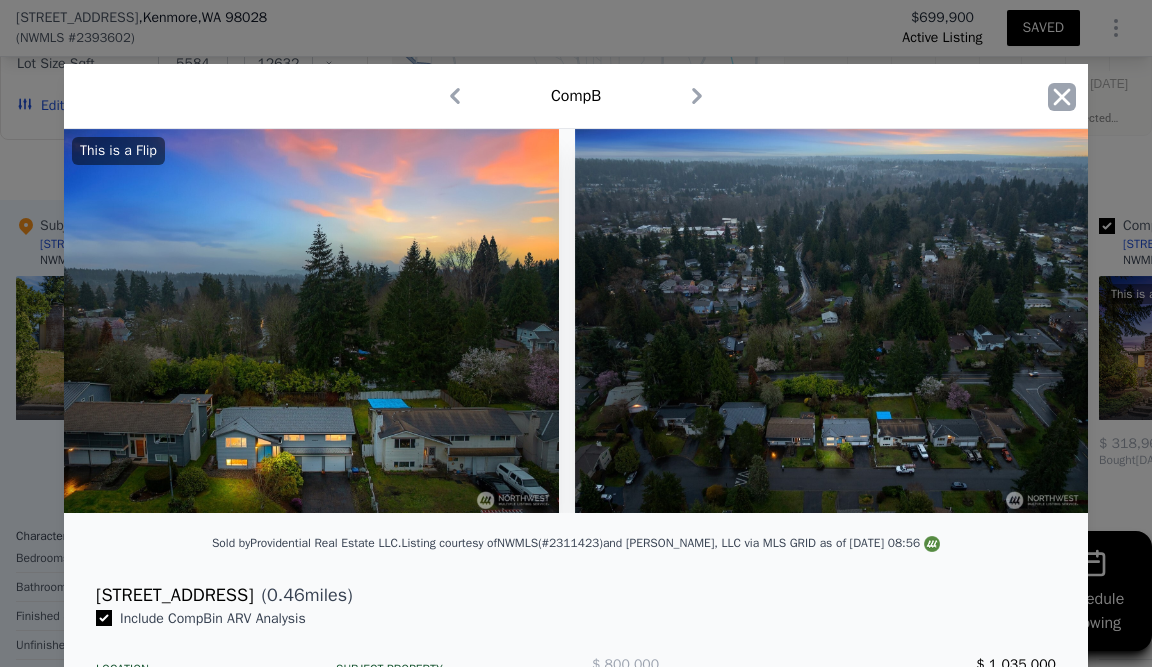 click 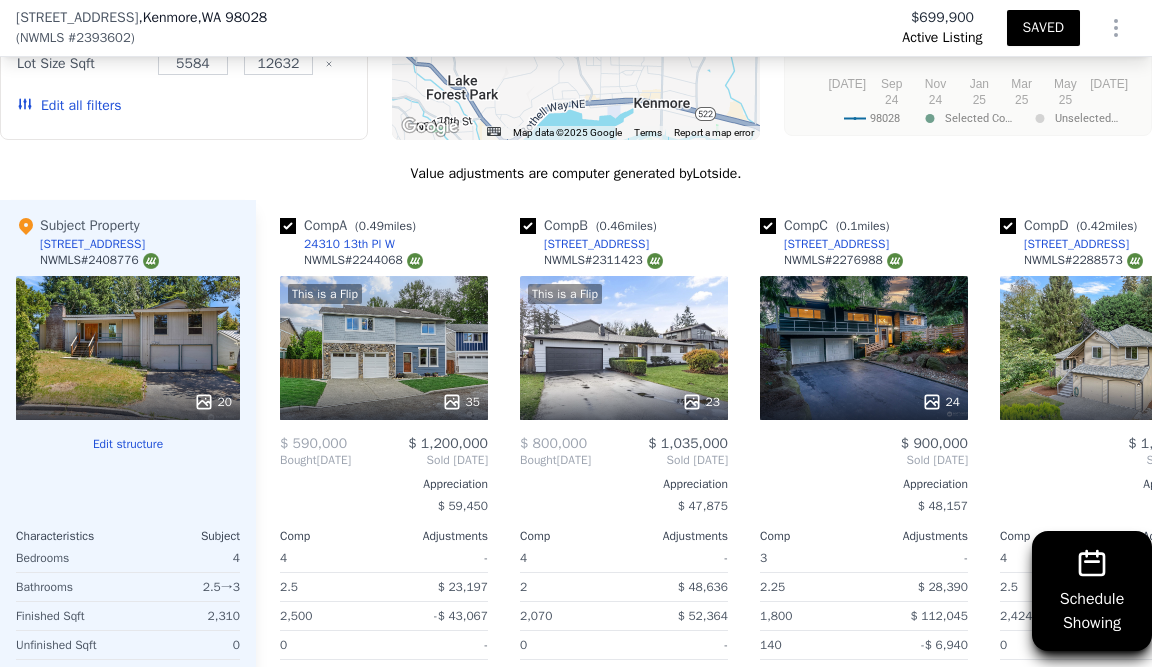 scroll, scrollTop: 0, scrollLeft: 0, axis: both 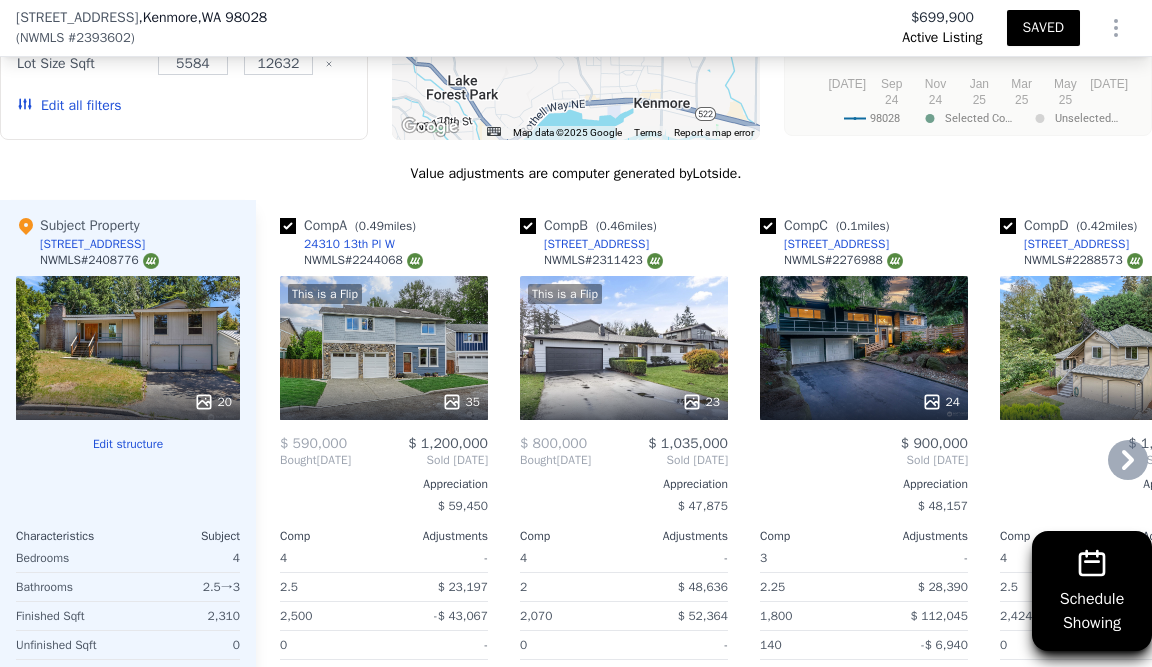 click at bounding box center [288, 226] 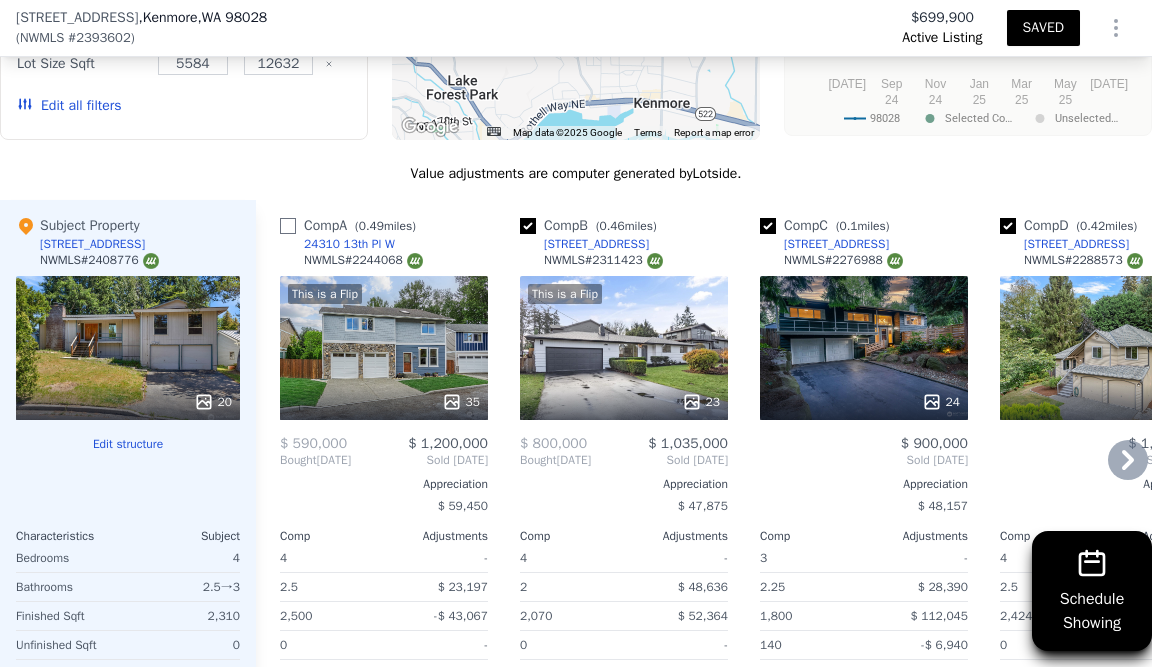 checkbox on "false" 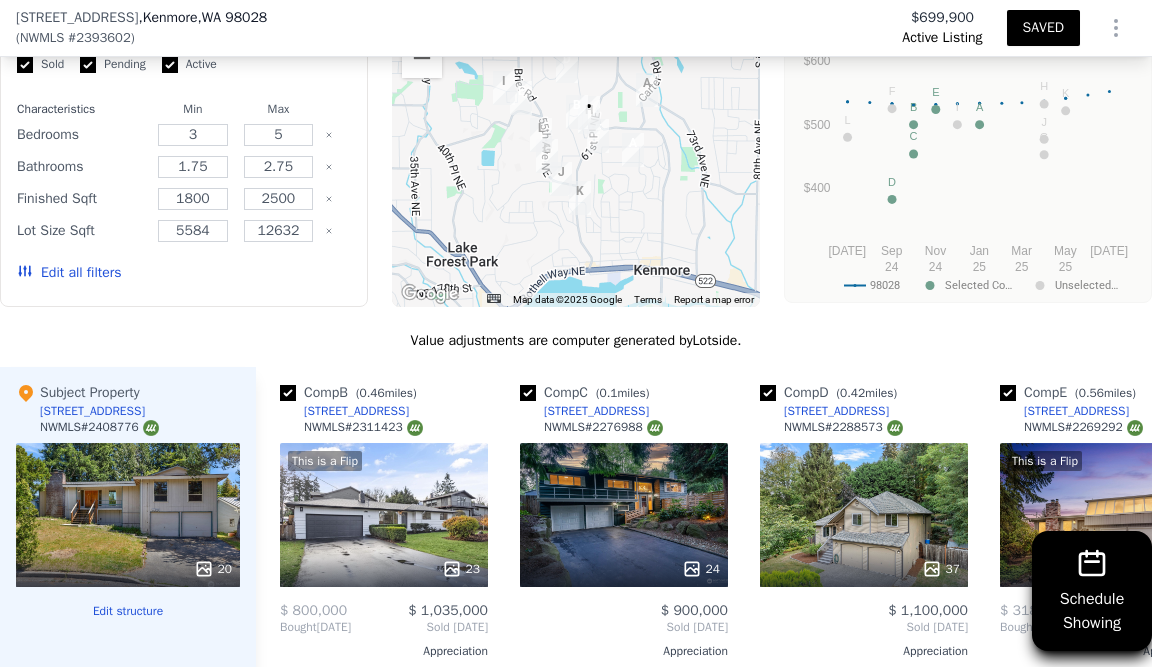 scroll, scrollTop: 1952, scrollLeft: 0, axis: vertical 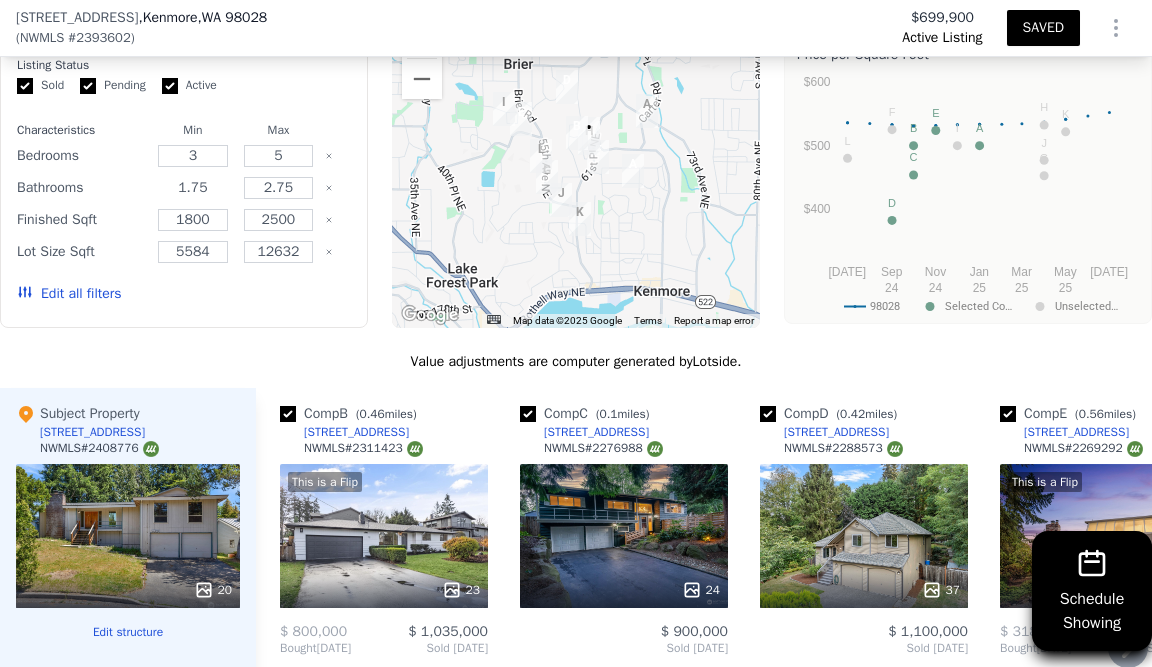 click on "1.75" at bounding box center (193, 188) 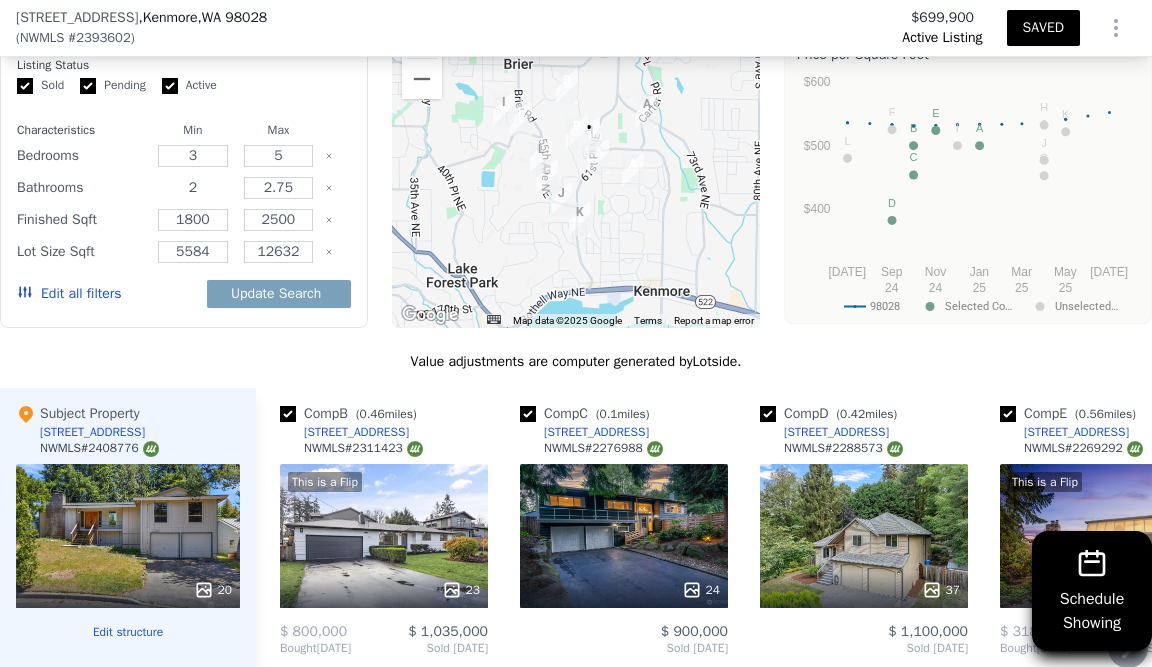 type on "2" 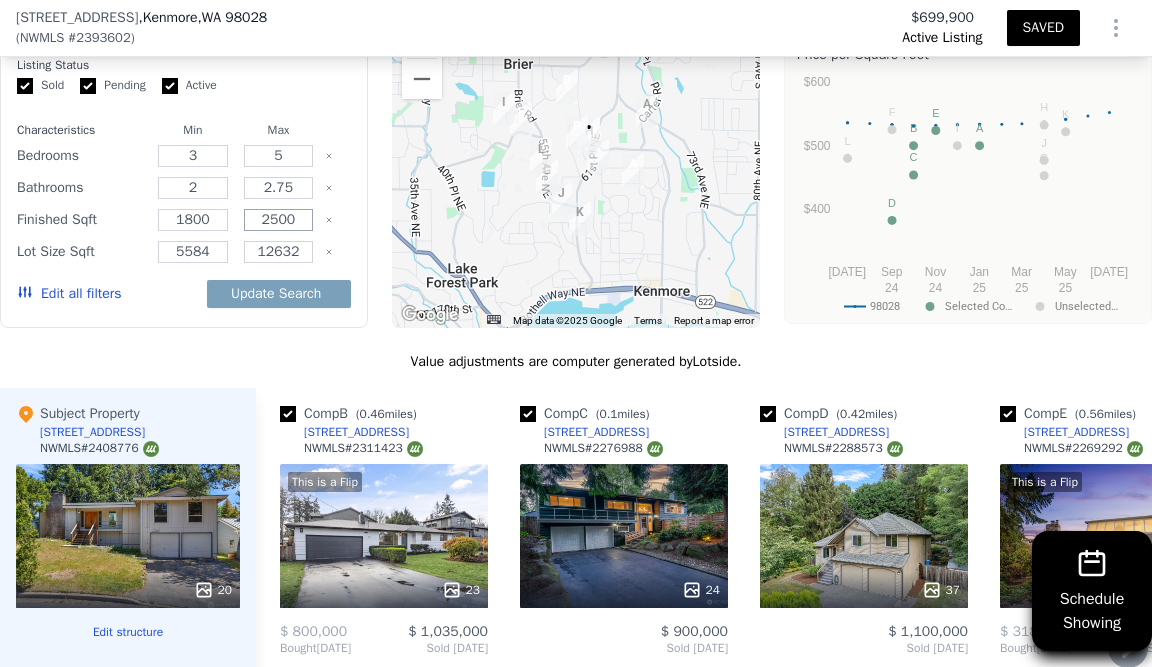 click on "2500" at bounding box center (279, 220) 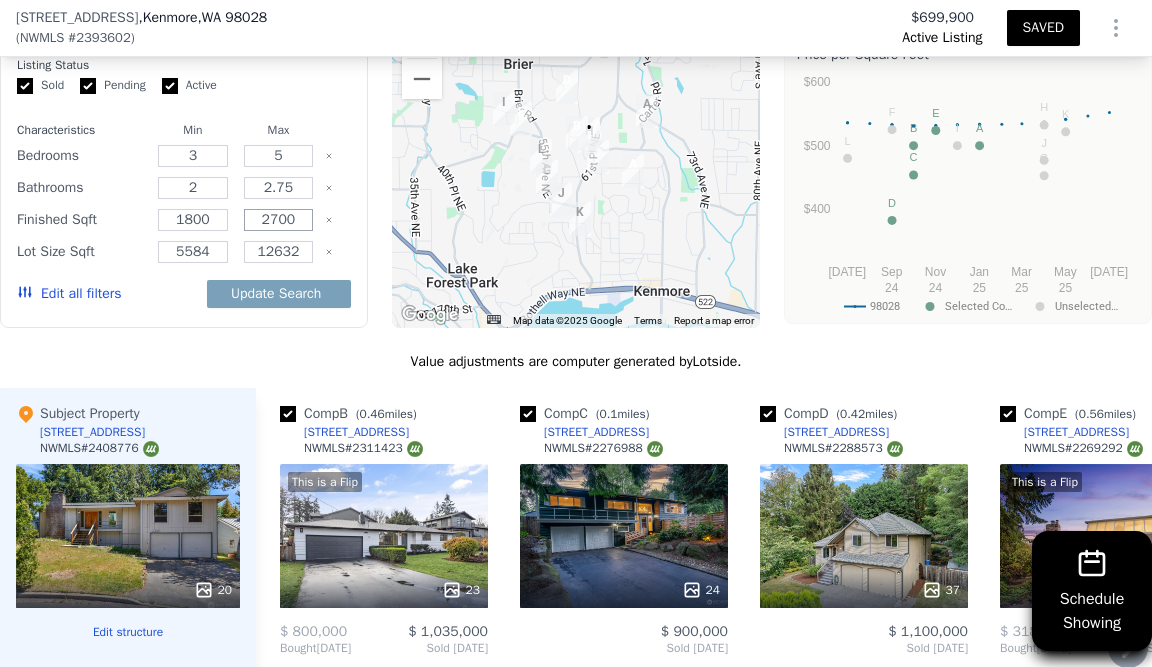type on "2700" 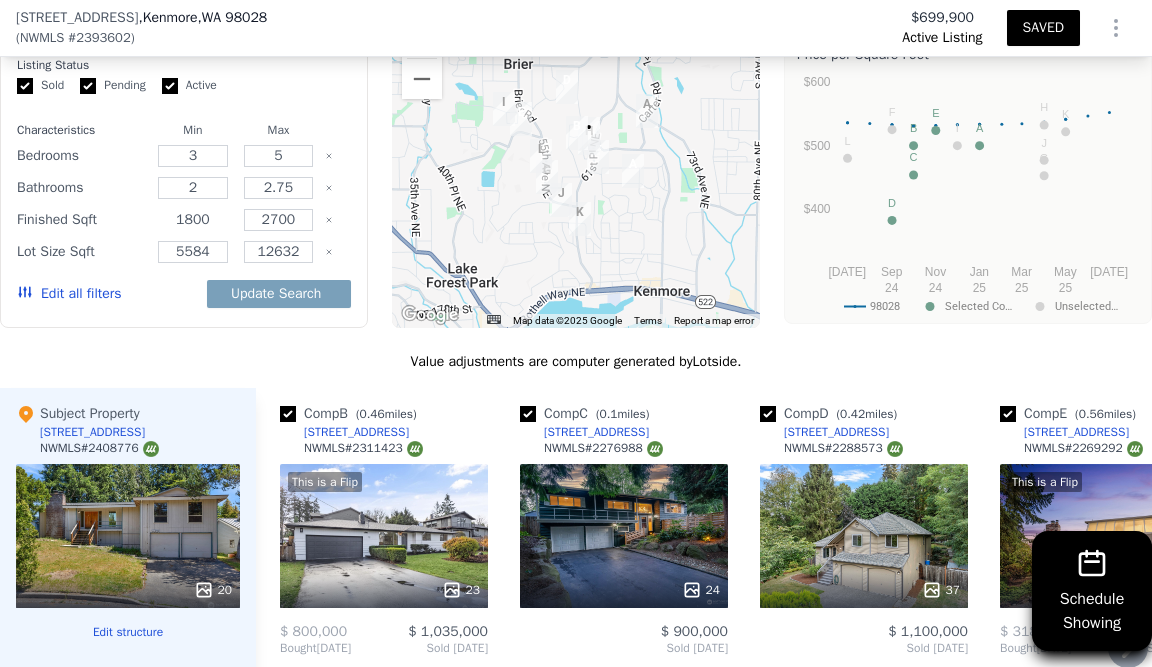 click on "1800" at bounding box center (193, 220) 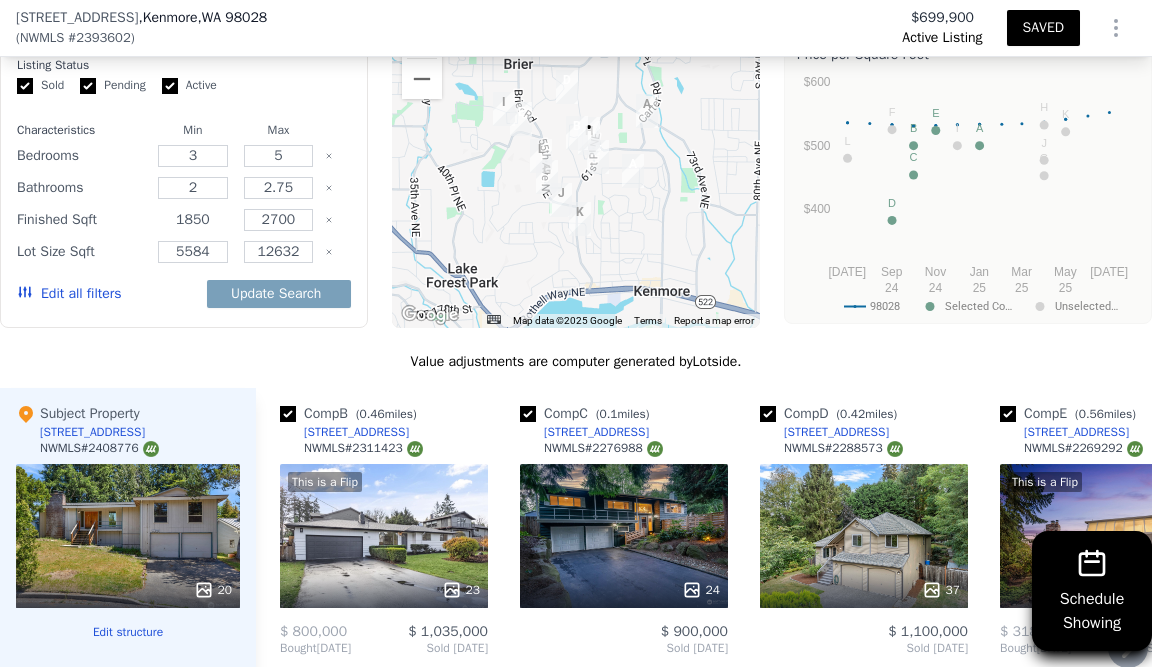 type on "1850" 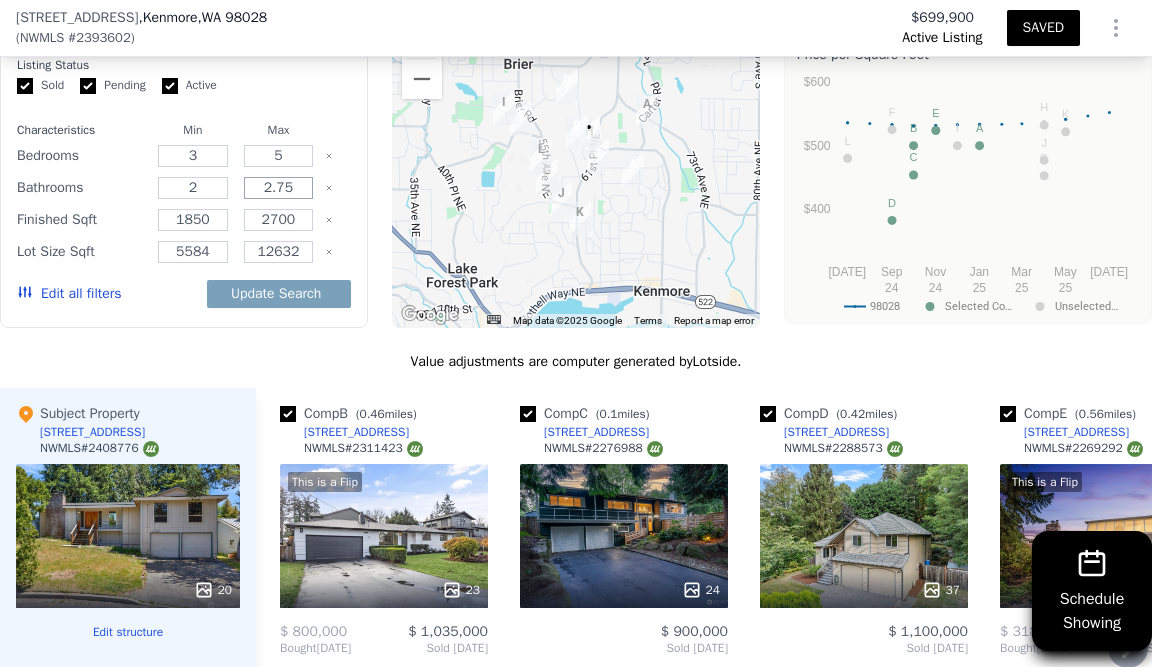 click on "2.75" at bounding box center [279, 188] 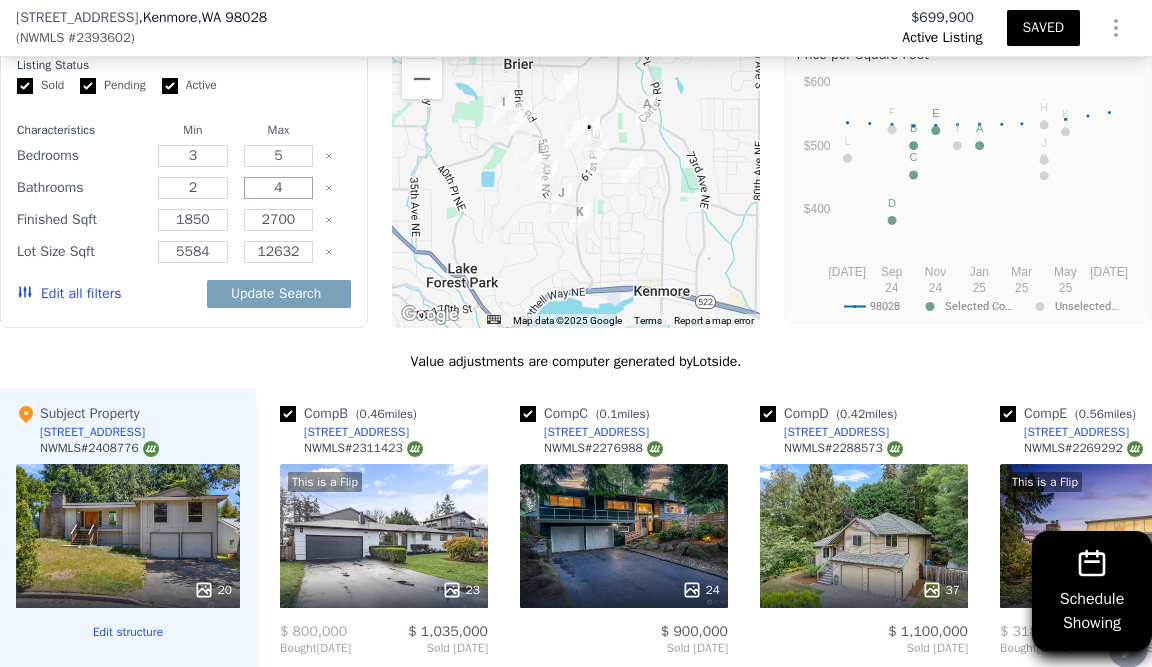 type on "4" 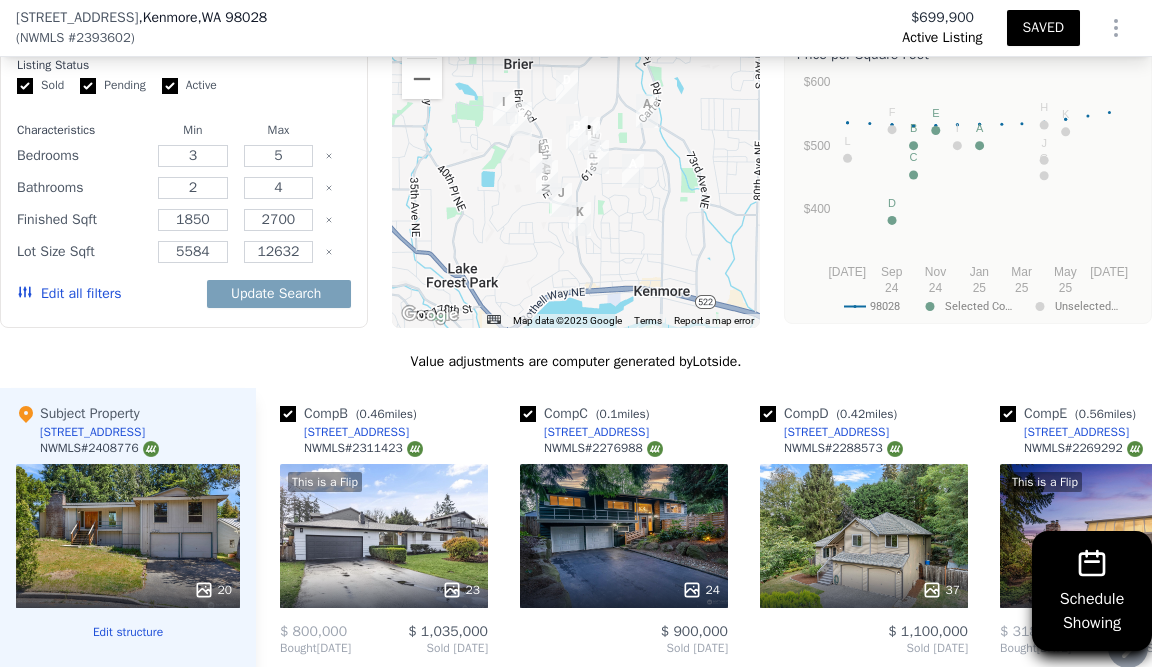 click on "We found  12 sales  that match your search Listings provided by  NWMLS  Filters  Map  Prices Modify Comp Filters Listing Status Sold Pending Active Characteristics   Min Max Bedrooms 3 5 Bathrooms 2 4 Finished Sqft 1850 2700 Lot Size Sqft 5584 12632 Edit all filters Update Search ← Move left → Move right ↑ Move up ↓ Move down + Zoom in - Zoom out Home Jump left by 75% End Jump right by 75% Page Up Jump up by 75% Page Down Jump down by 75% A D E F G H I J K L A • B Map Data Map data ©2025 Google Map data ©2025 Google 1 km  Click to toggle between metric and imperial units Terms Report a map error Median Sale Price per Square Foot 98028 Selected Co… Unselected… Jul 24 Sep 24 Nov 24 Jan 25 Mar 25 May 25 Jul 25 $400 $500 $600 D B C E A L F I G H J K Month 98028 Selected Comp Unselected Comp Jul 1, 2024 536 Jul 1, 2024 536 480 Aug 1, 2024 535.103 Sep 1, 2024 532.787 Sep 1, 2024 532.787 382.114 Sep 1, 2024 532.787 525.265 Oct 1, 2024 531.458 Oct 1, 2024 531.458 500 Oct 1, 2024 531.458 453.795 500 D" at bounding box center [576, 505] 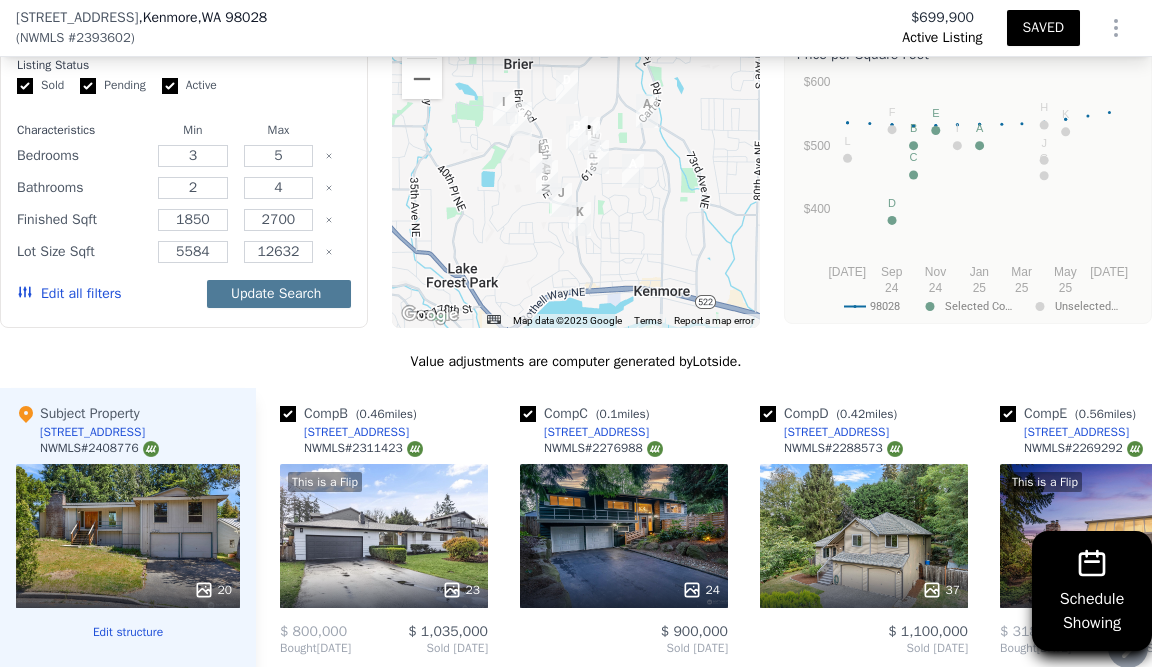 click on "Update Search" at bounding box center (279, 294) 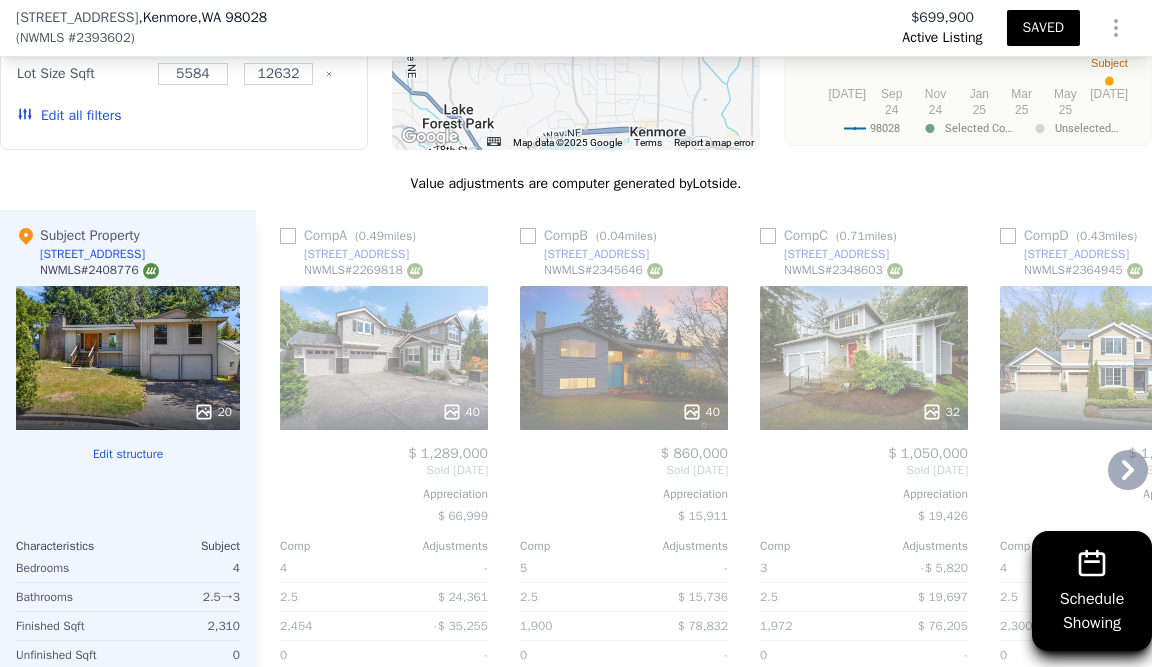 scroll, scrollTop: 2145, scrollLeft: 0, axis: vertical 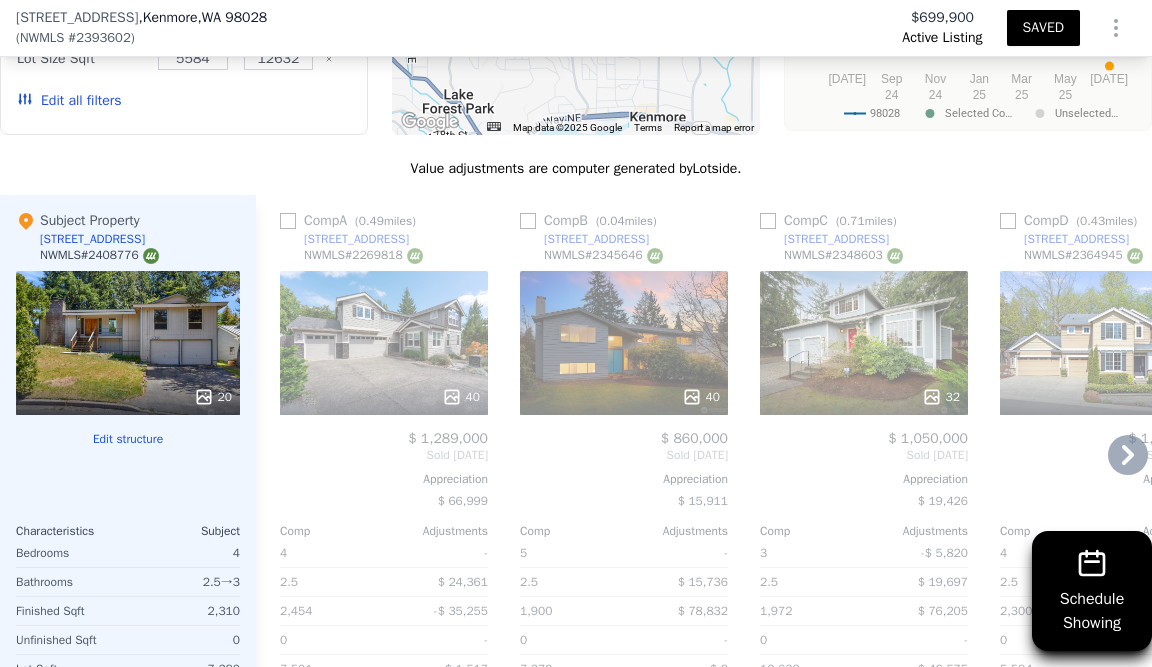 click at bounding box center (528, 221) 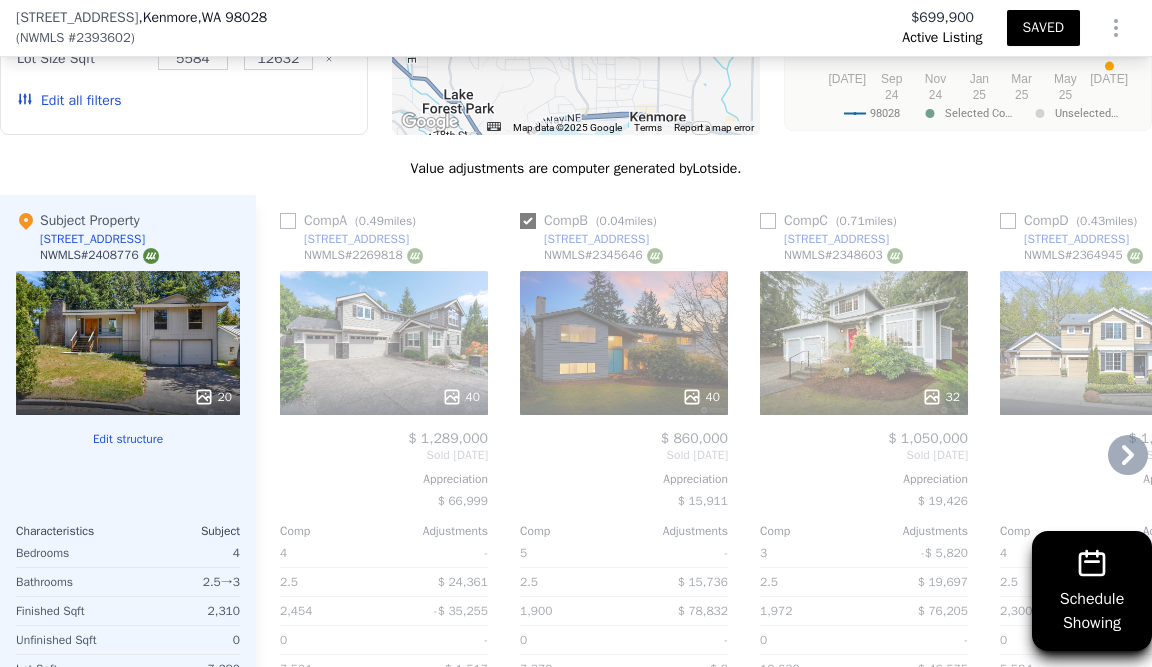checkbox on "true" 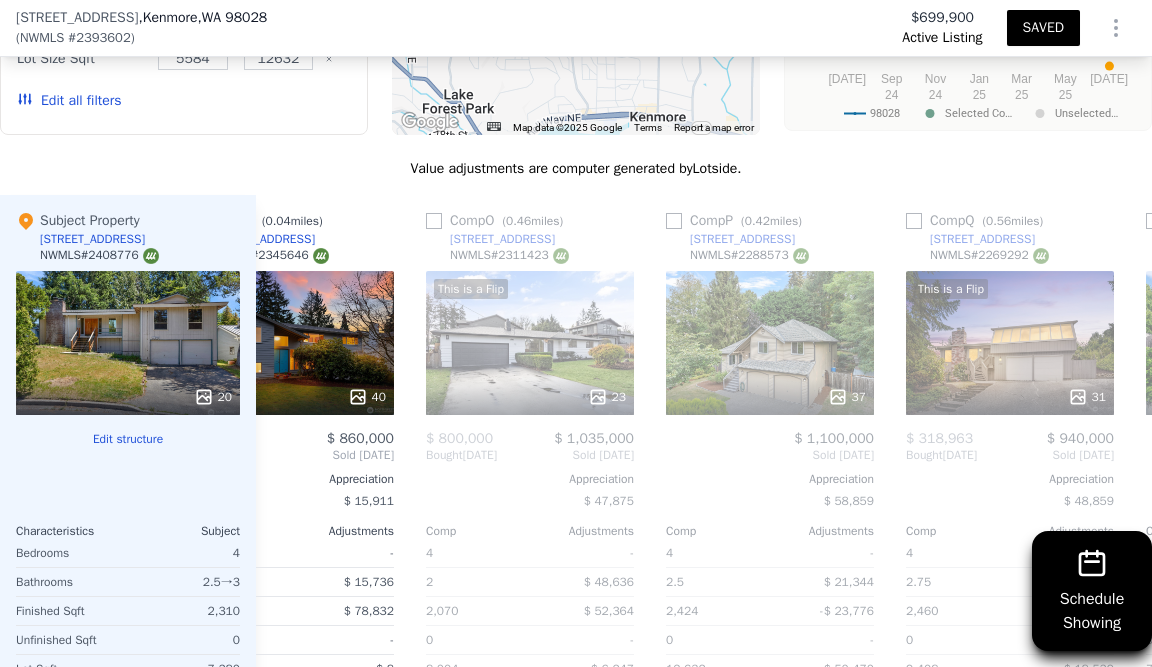 scroll, scrollTop: 0, scrollLeft: 143, axis: horizontal 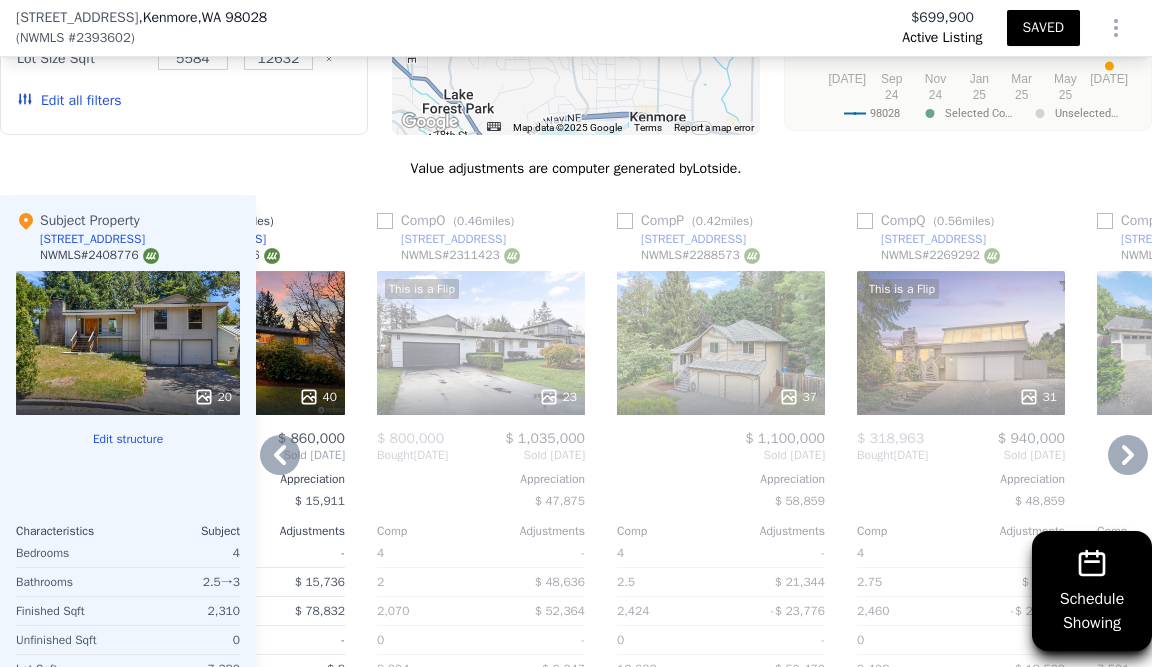 click 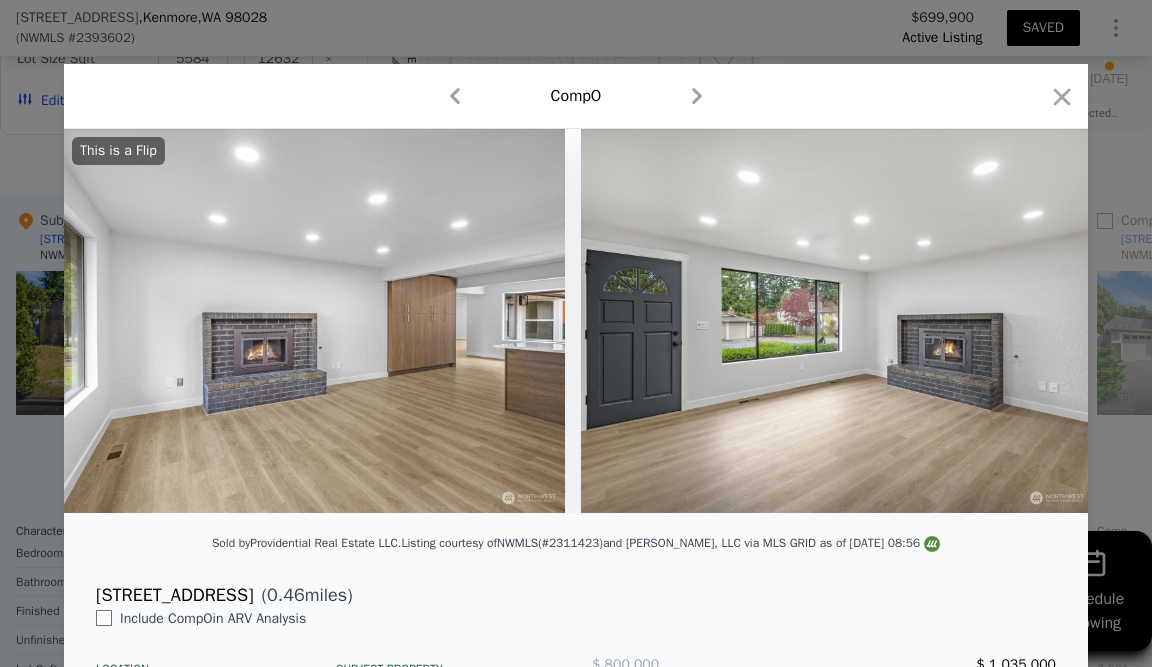 scroll, scrollTop: 0, scrollLeft: 542, axis: horizontal 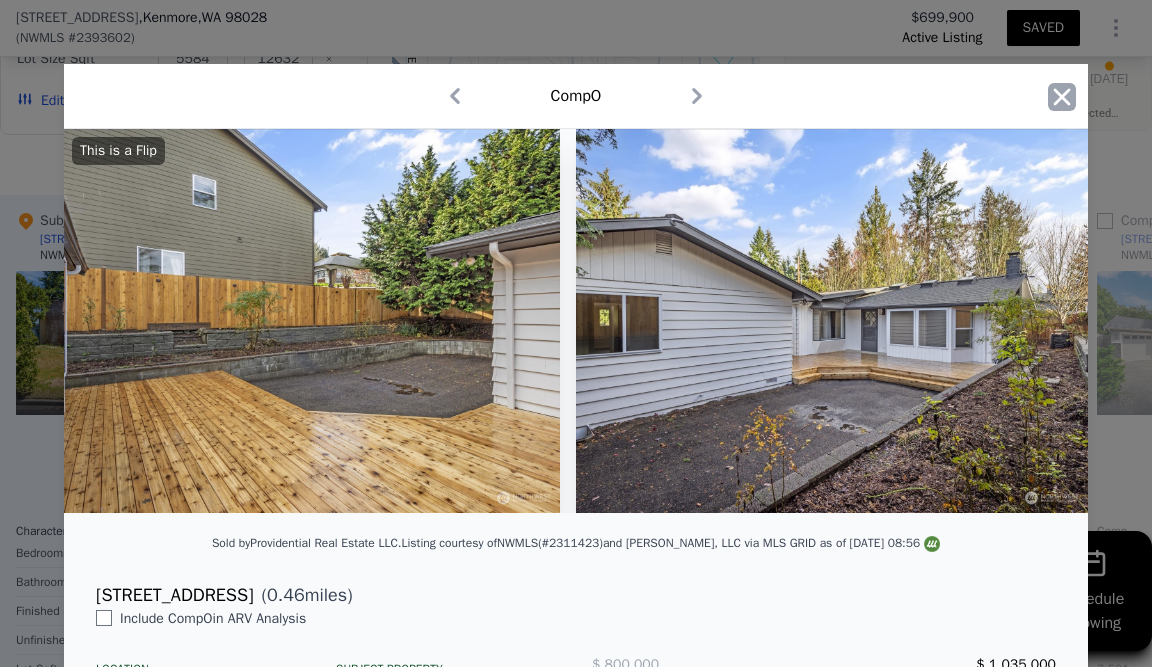 click 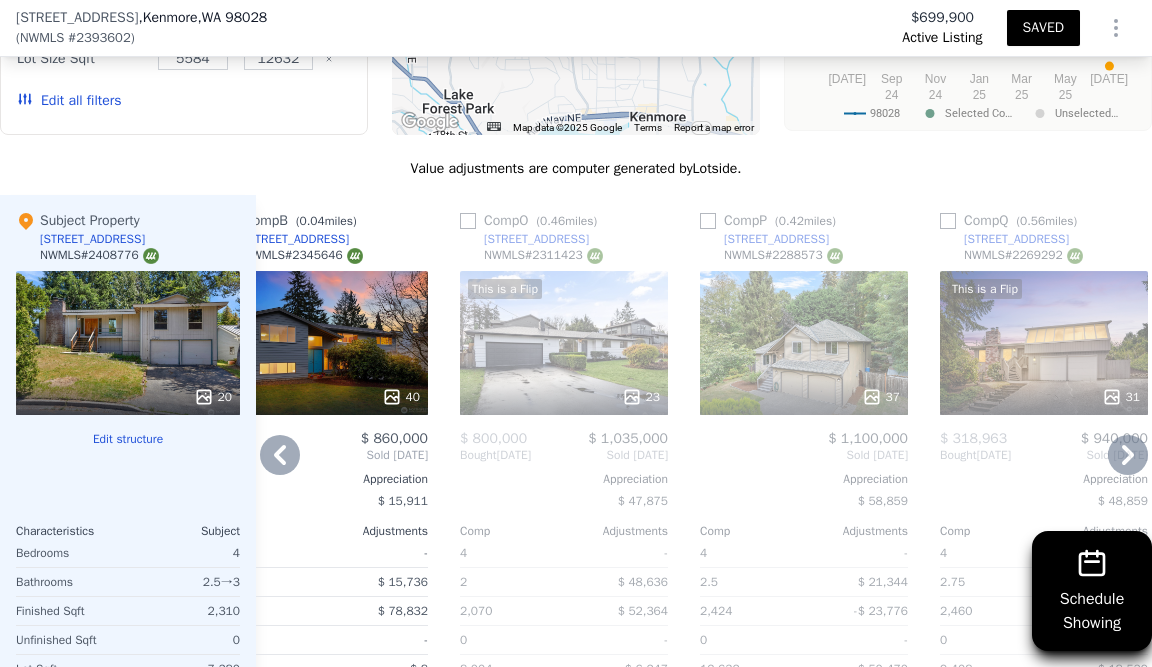 scroll, scrollTop: 0, scrollLeft: 35, axis: horizontal 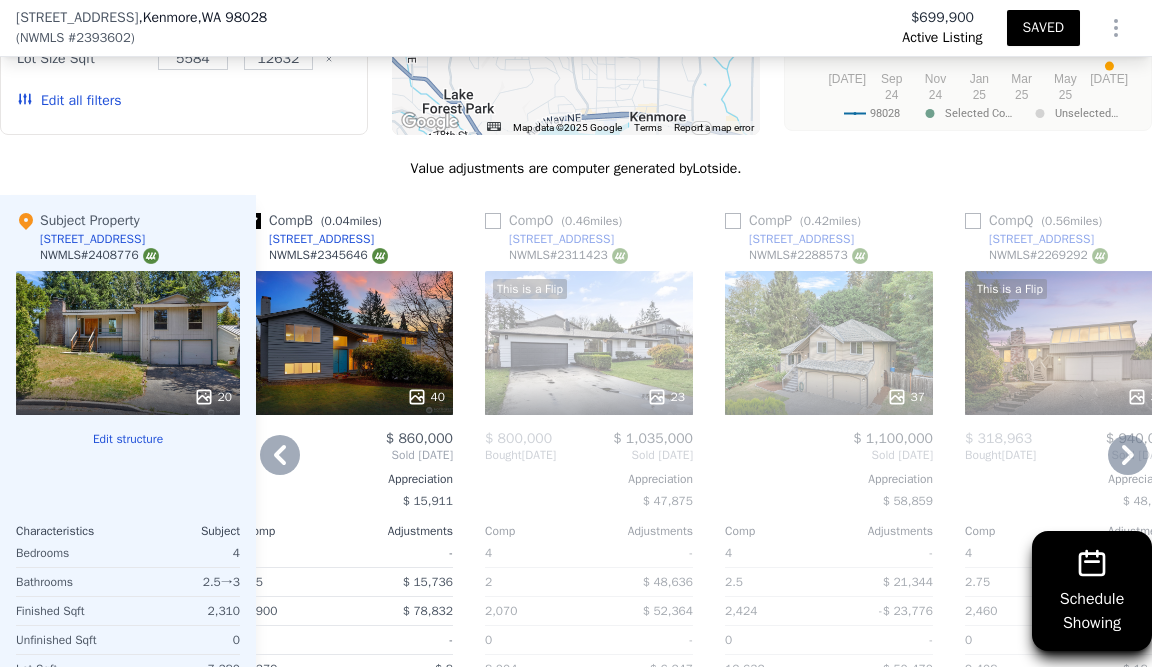 click at bounding box center [493, 221] 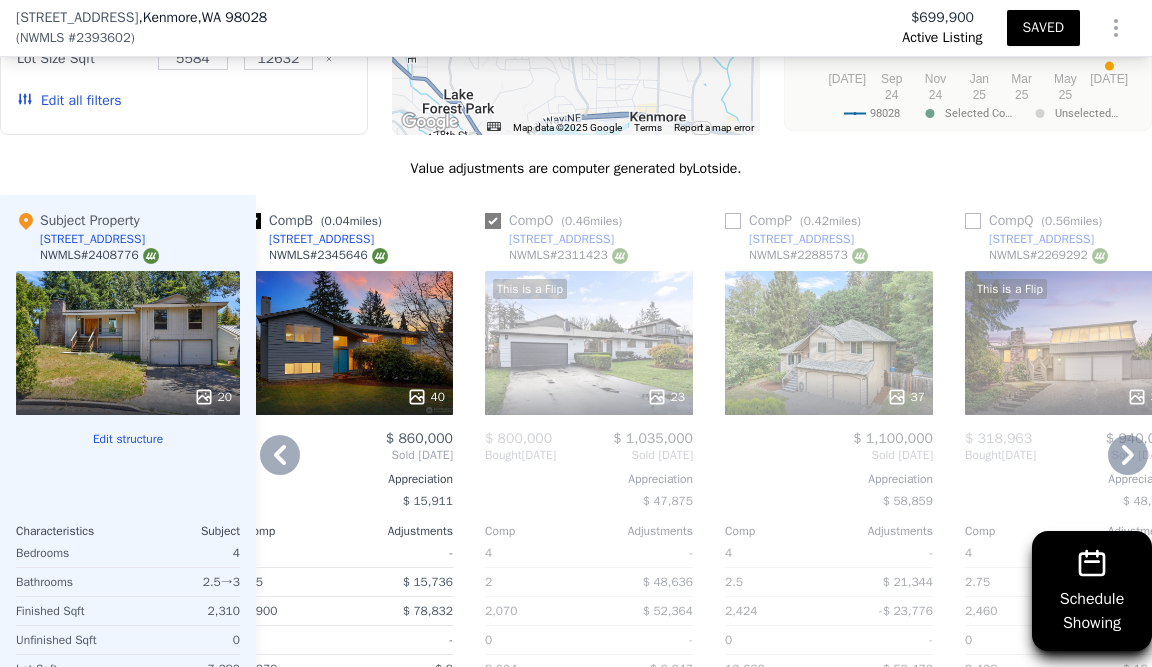 checkbox on "true" 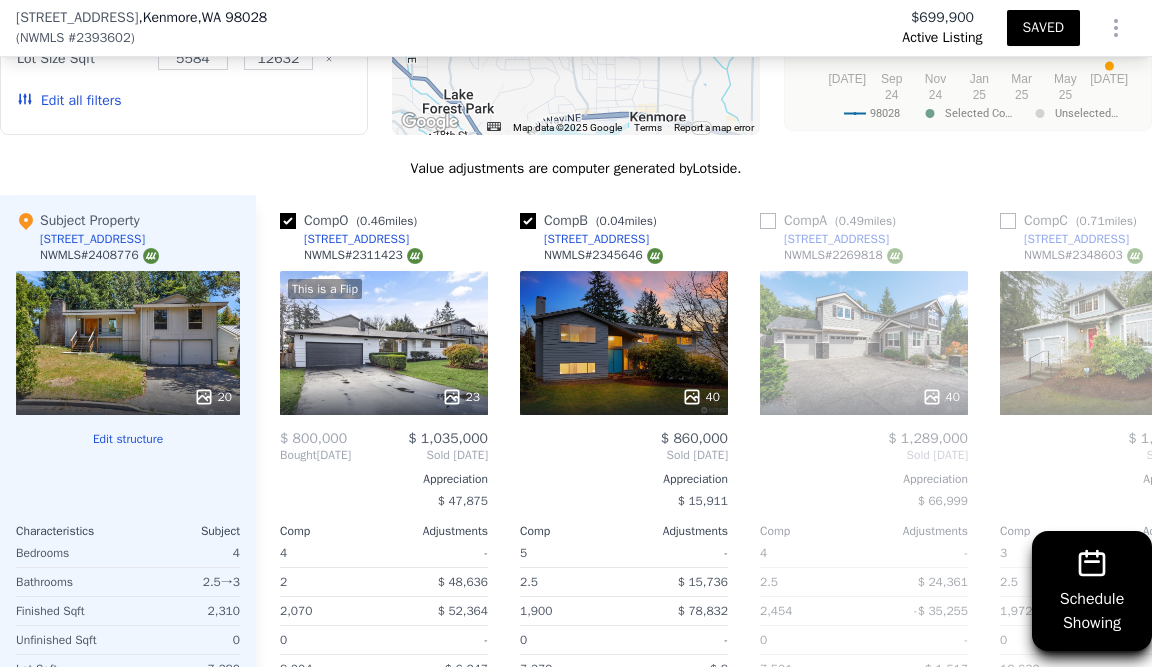 scroll, scrollTop: 0, scrollLeft: 0, axis: both 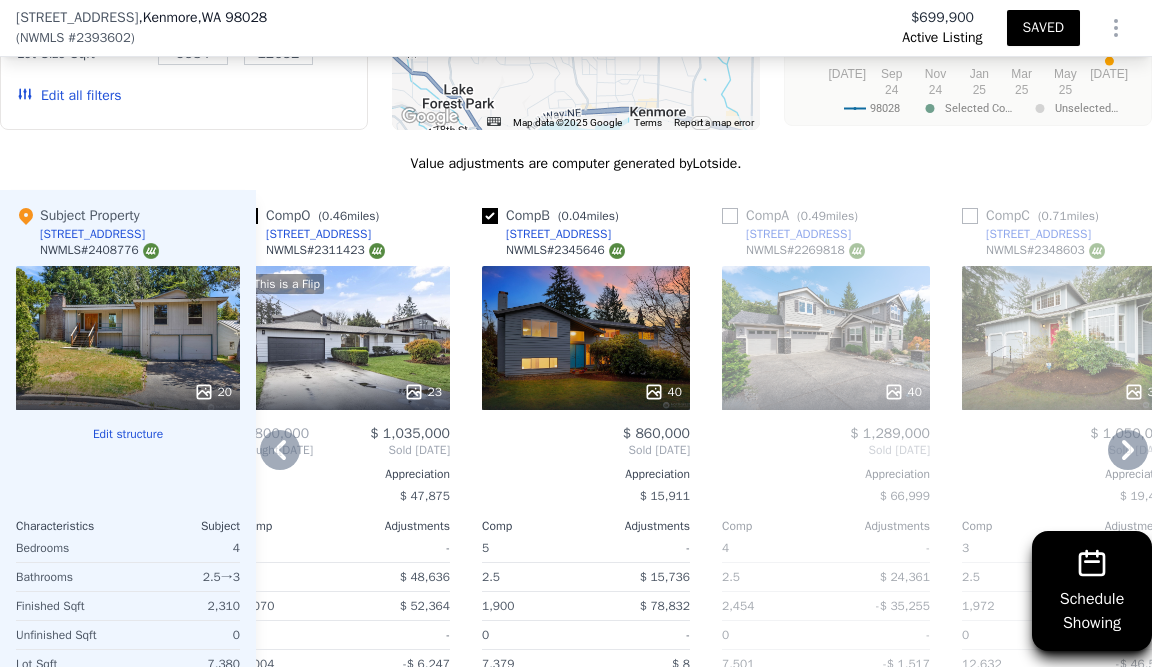 click 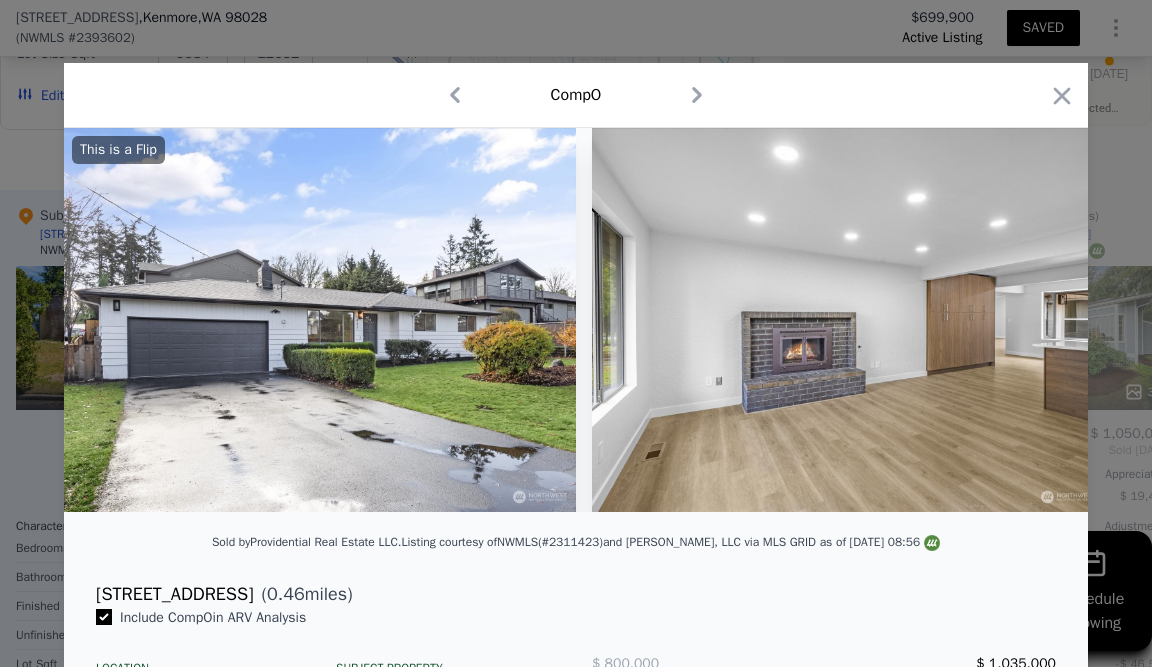 scroll, scrollTop: 0, scrollLeft: 0, axis: both 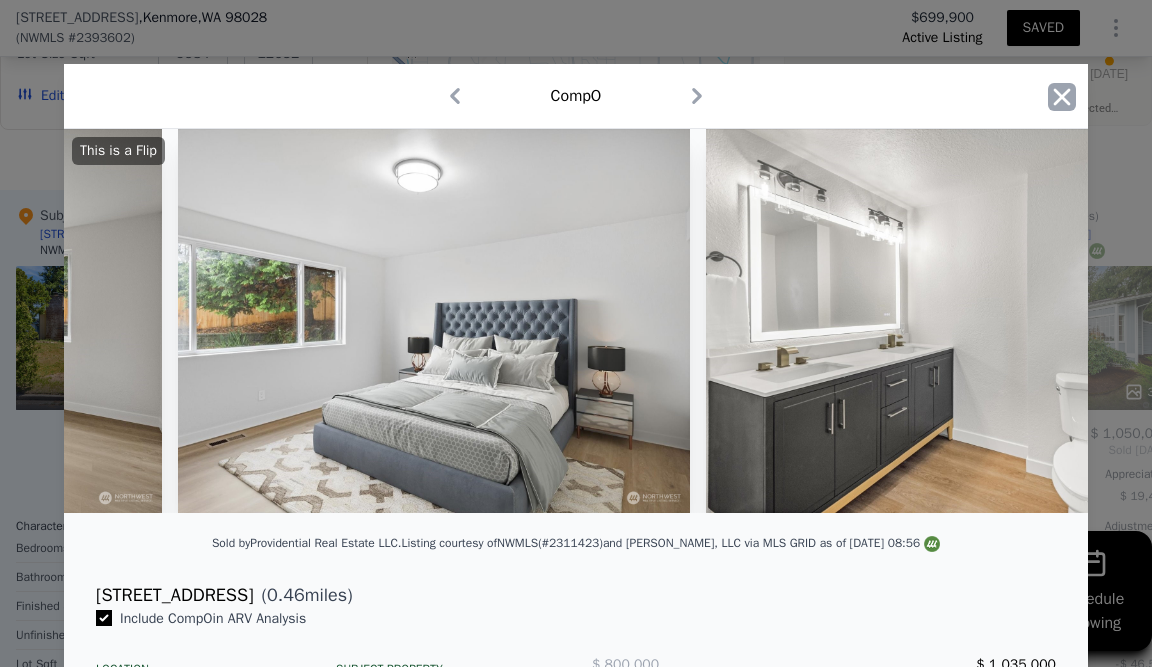 click 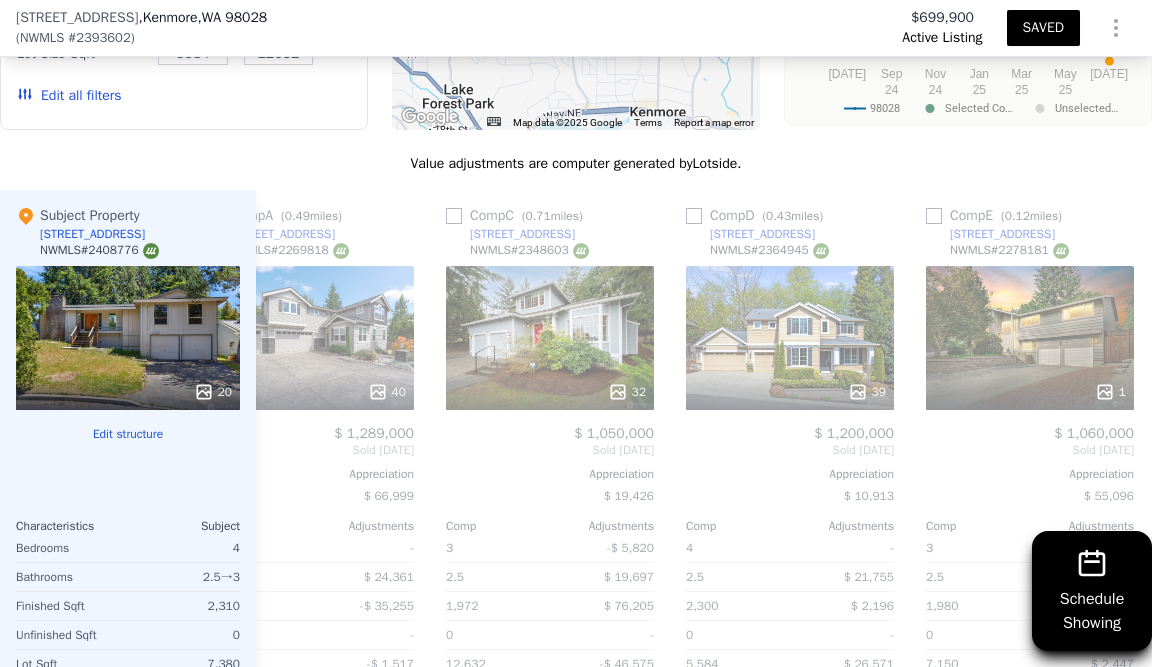 scroll, scrollTop: 0, scrollLeft: 581, axis: horizontal 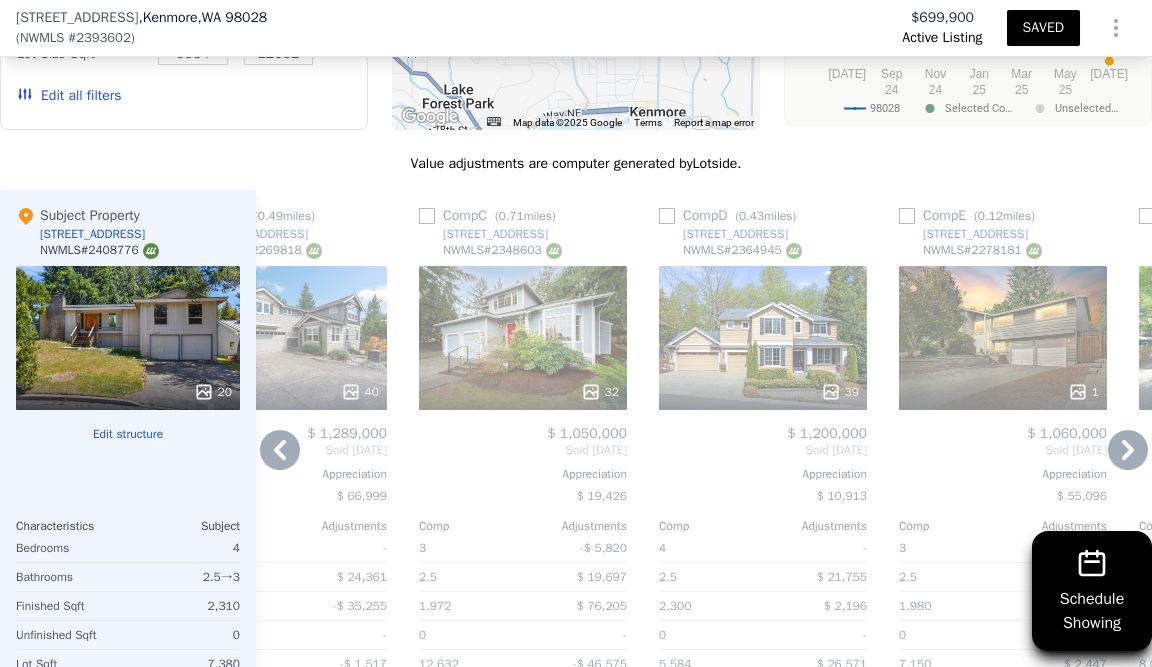 click 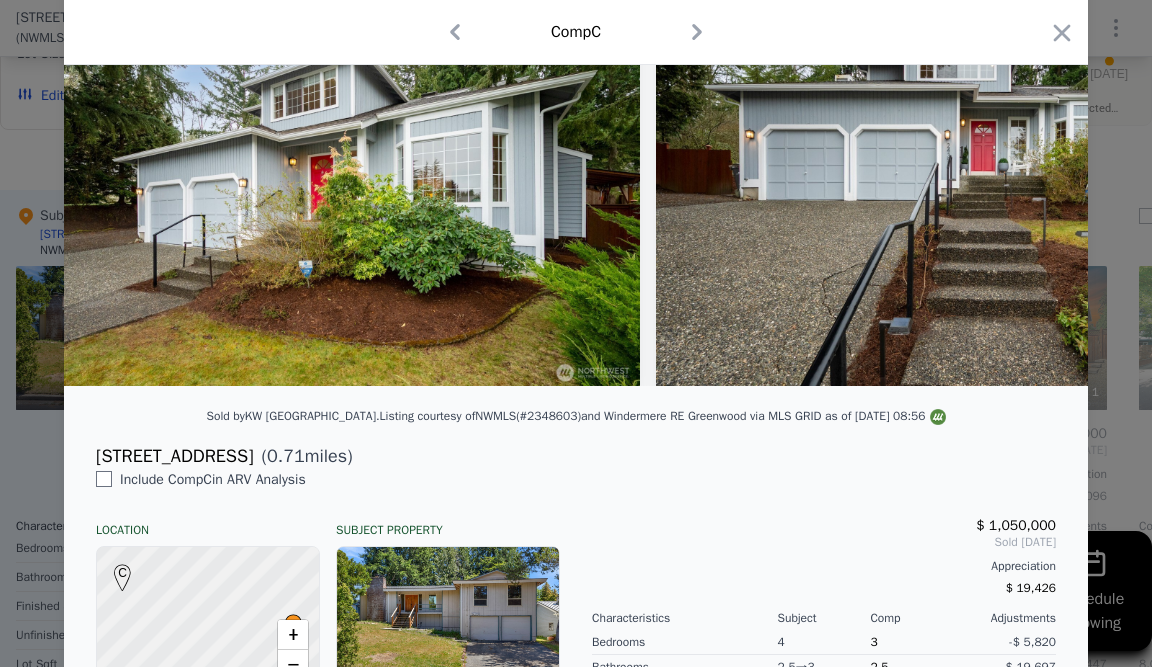 scroll, scrollTop: 6, scrollLeft: 0, axis: vertical 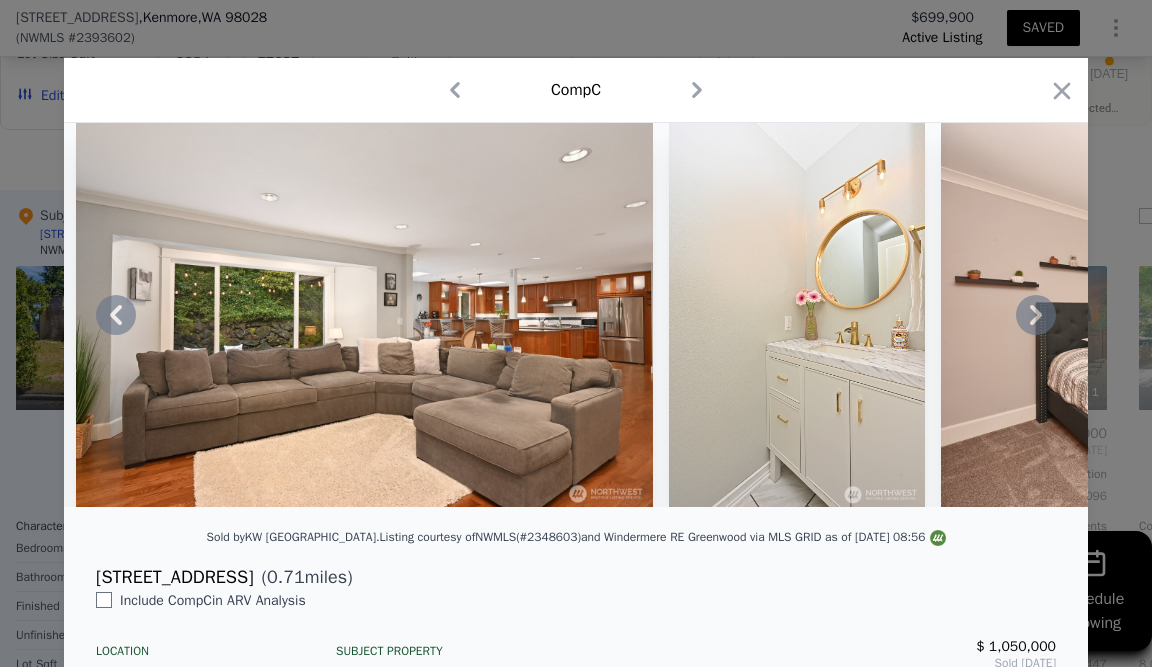 click at bounding box center [364, 315] 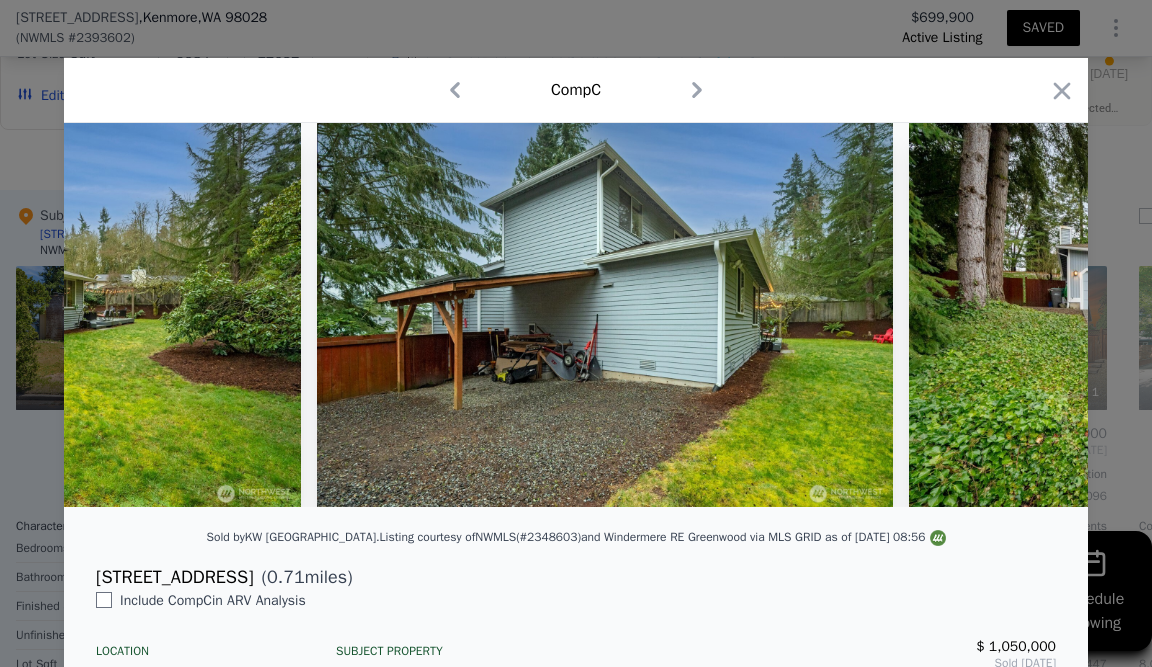 scroll, scrollTop: 0, scrollLeft: 14889, axis: horizontal 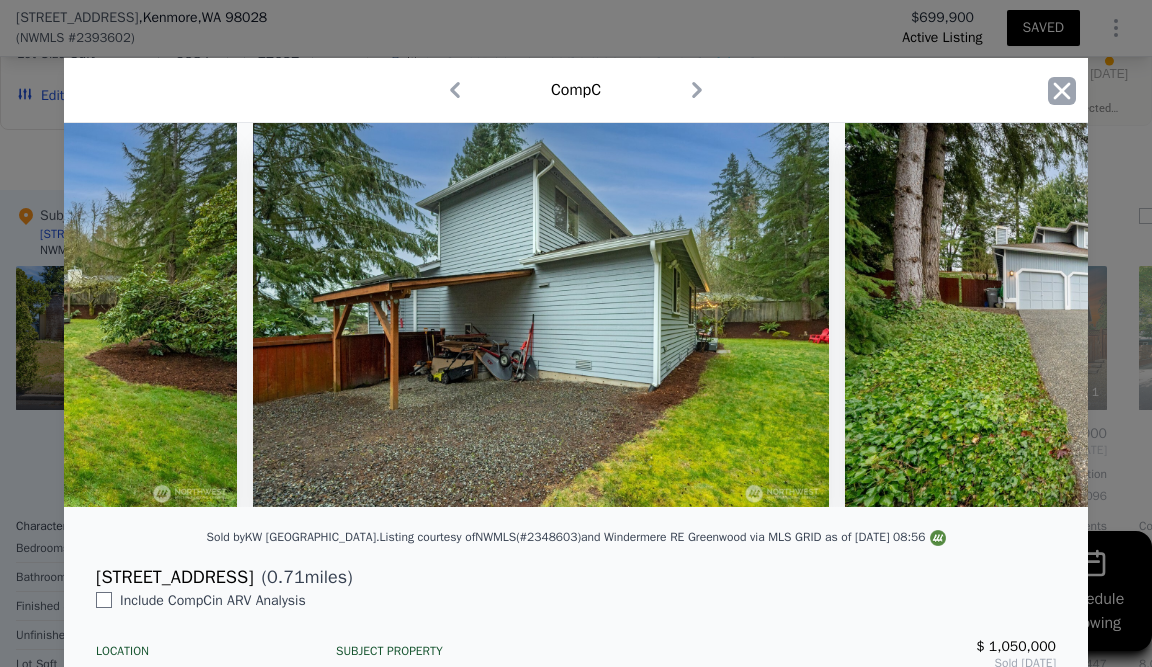 click 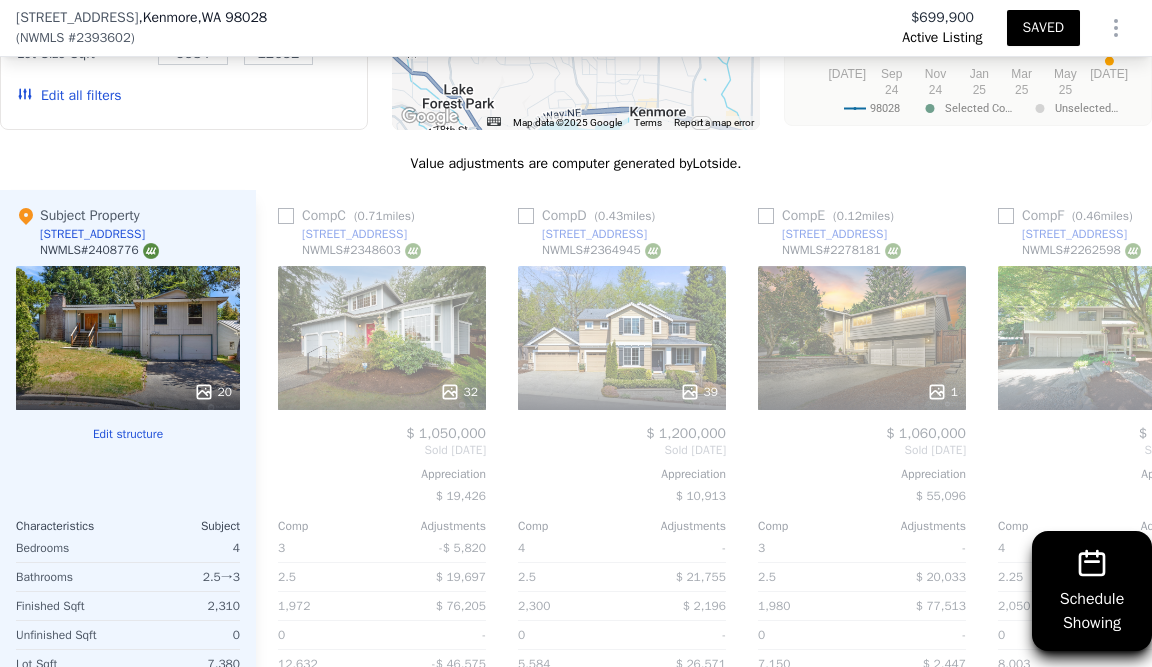 scroll, scrollTop: 0, scrollLeft: 748, axis: horizontal 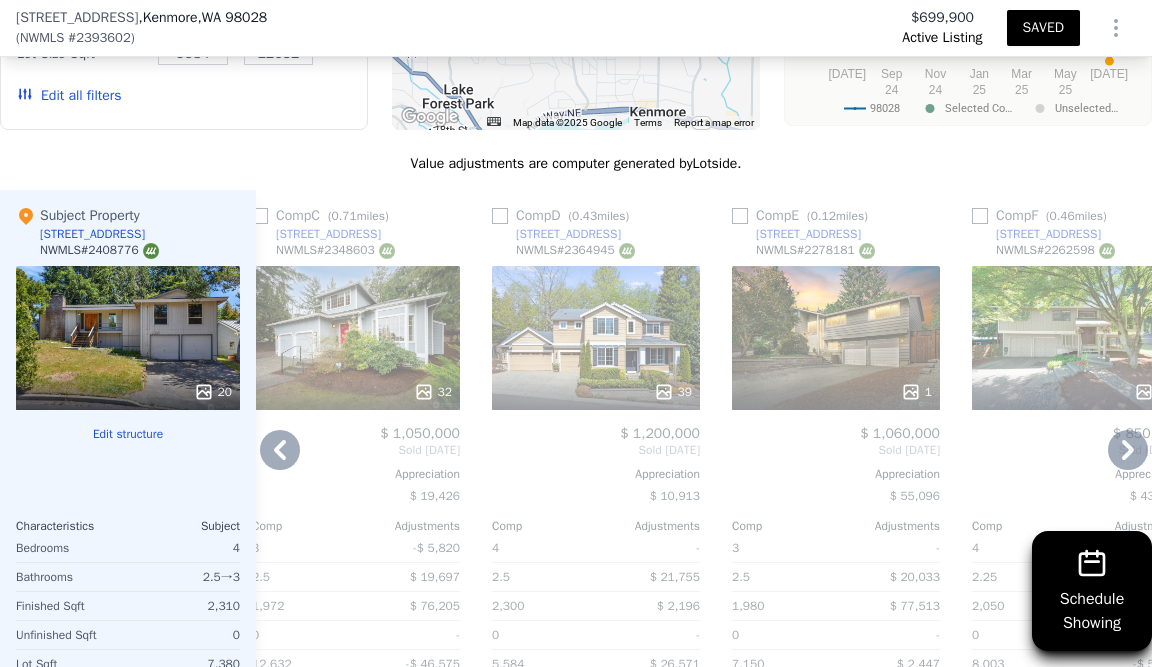 click on "39" at bounding box center [673, 392] 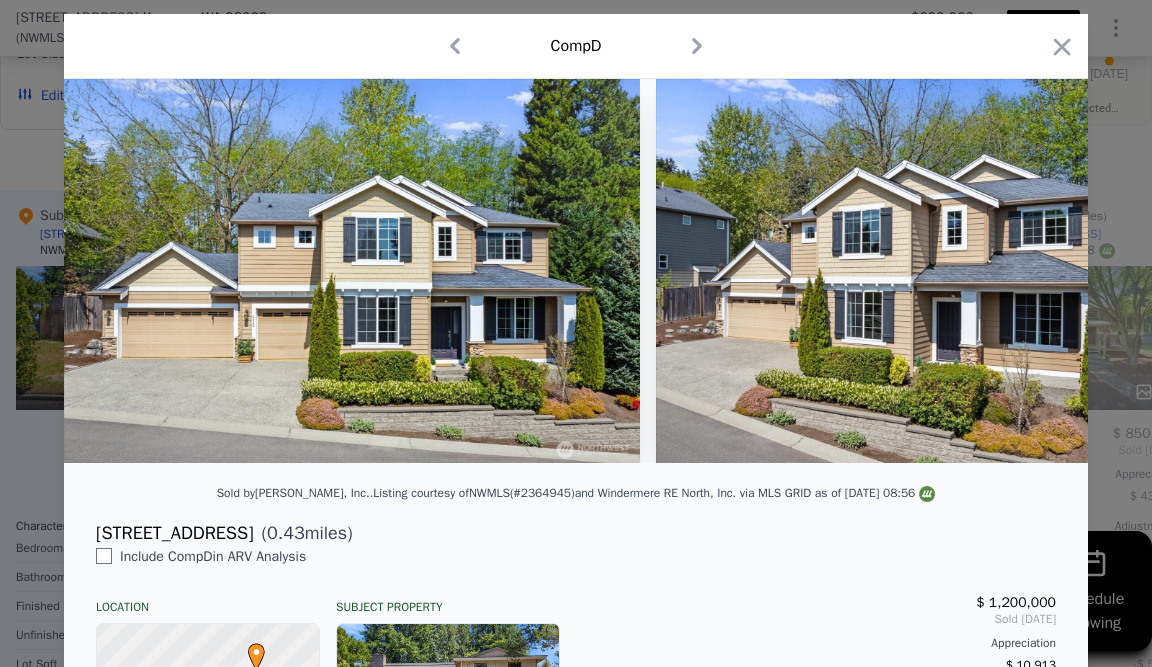 scroll, scrollTop: 26, scrollLeft: 0, axis: vertical 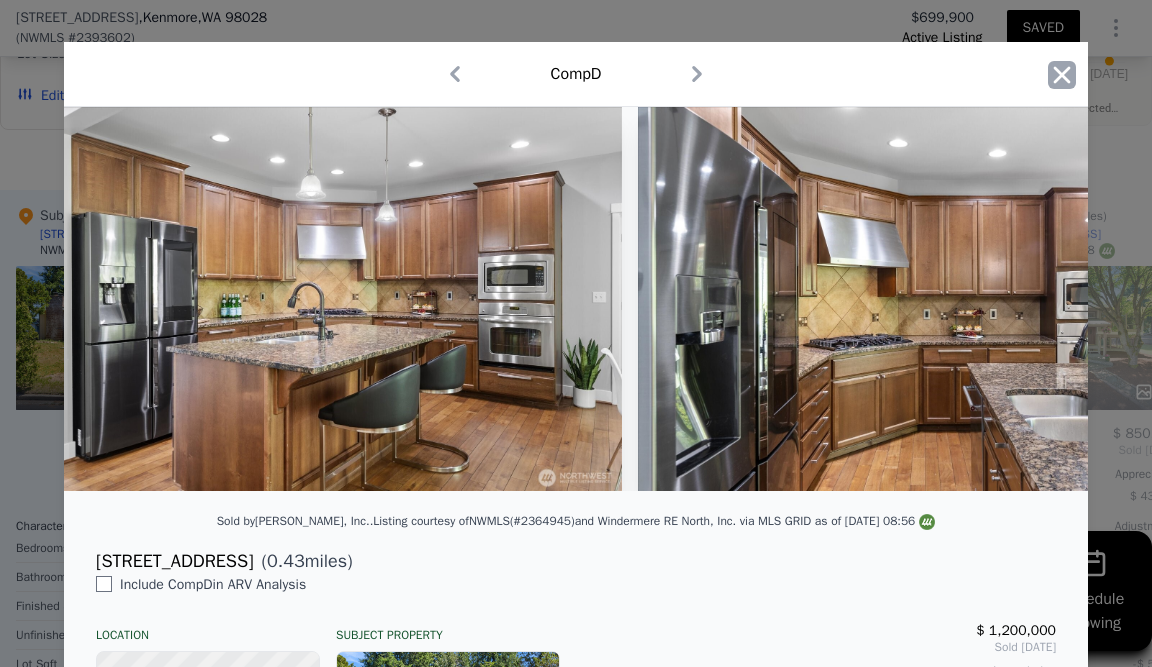 click 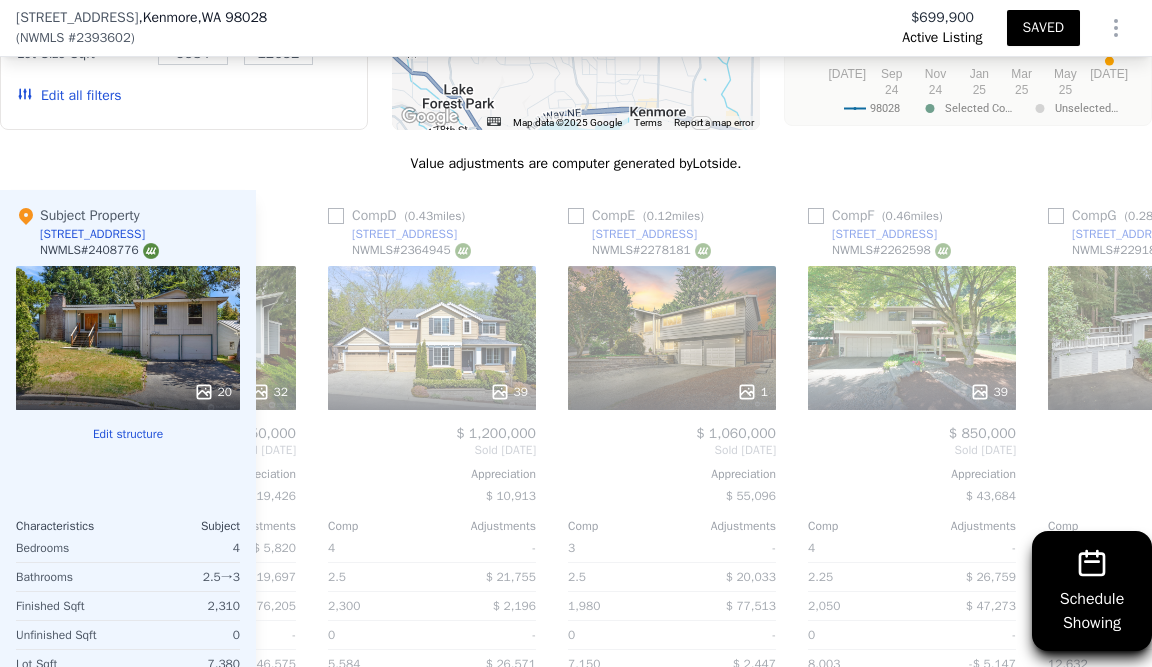 scroll, scrollTop: 0, scrollLeft: 951, axis: horizontal 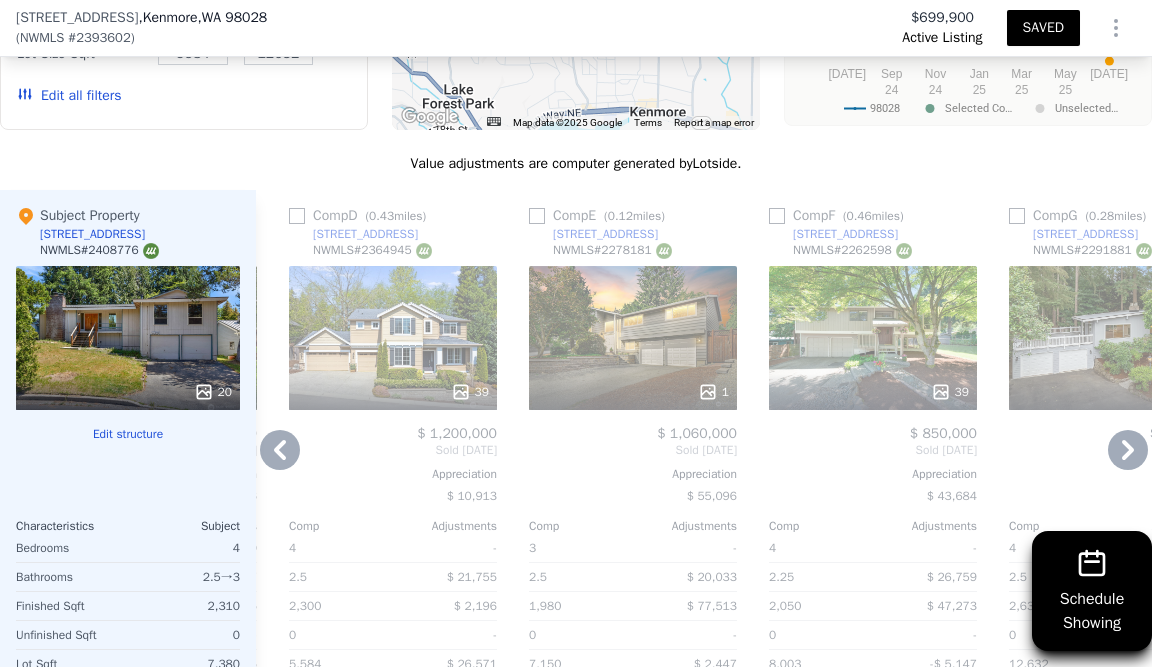 click 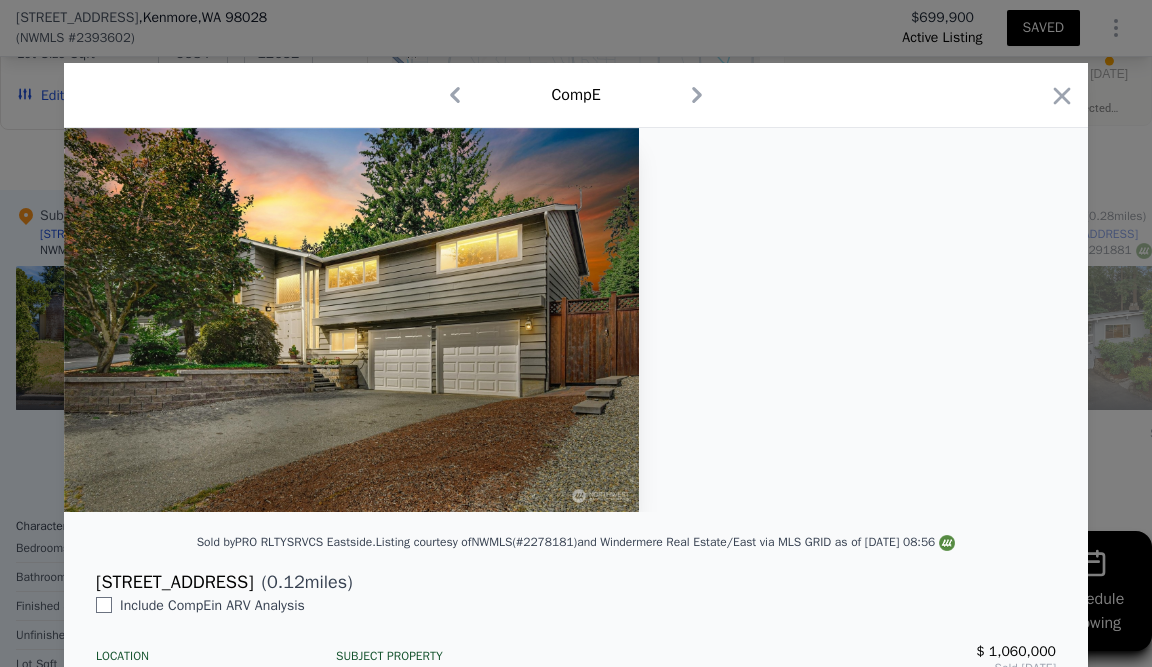 scroll, scrollTop: 3, scrollLeft: 0, axis: vertical 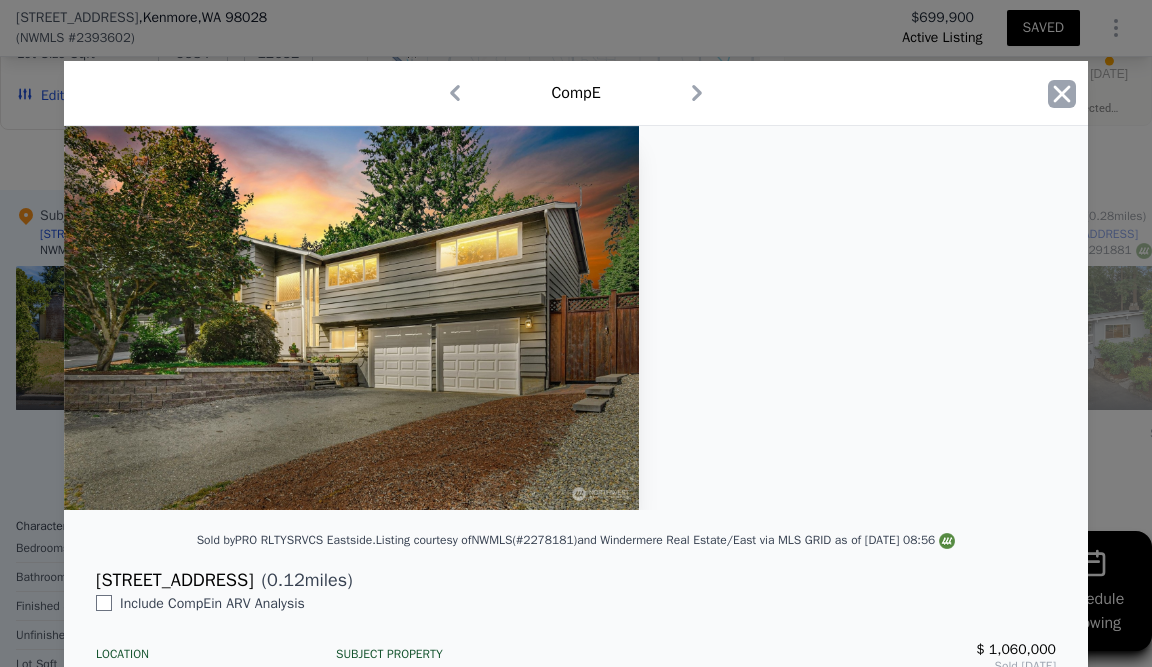 click 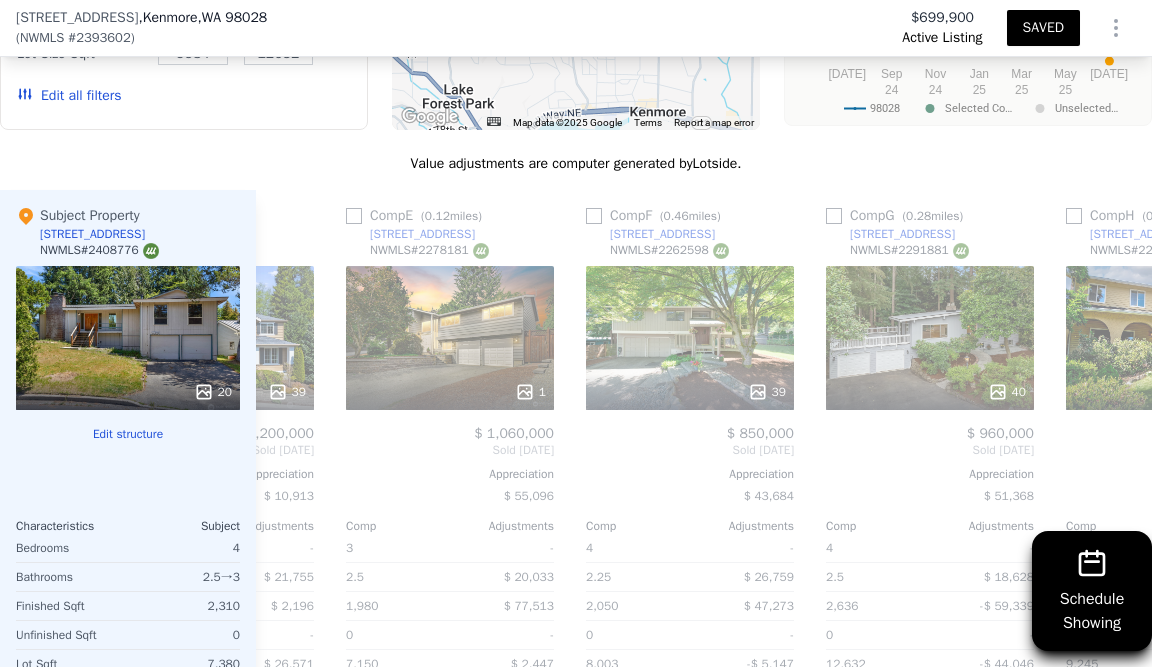 scroll, scrollTop: 0, scrollLeft: 1167, axis: horizontal 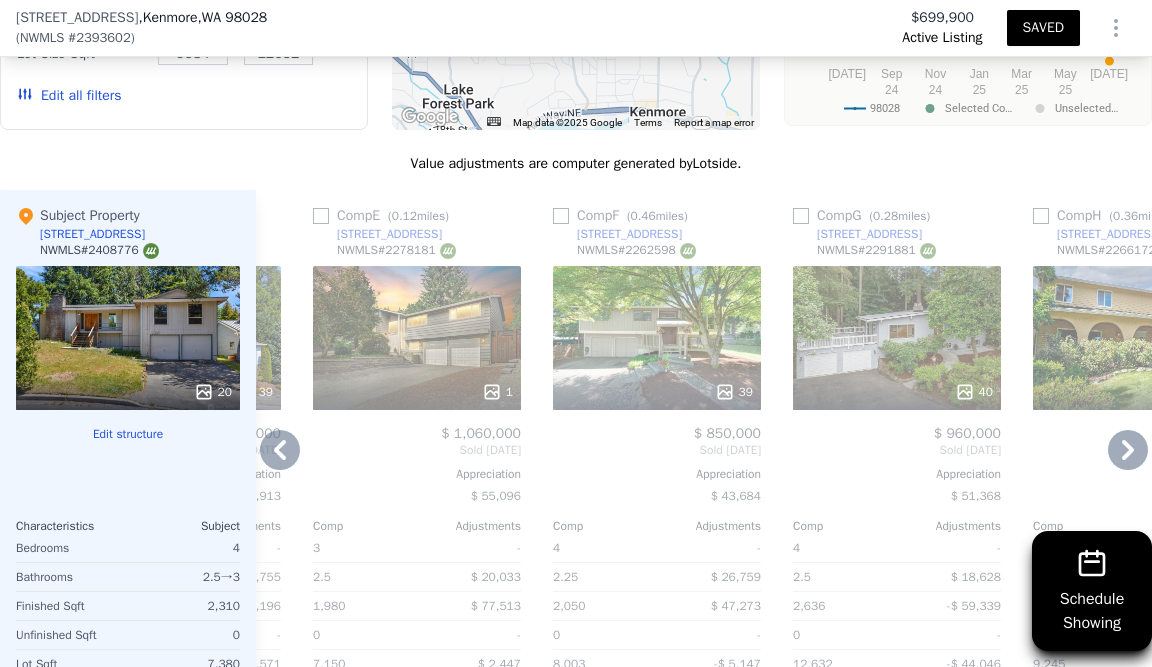 click 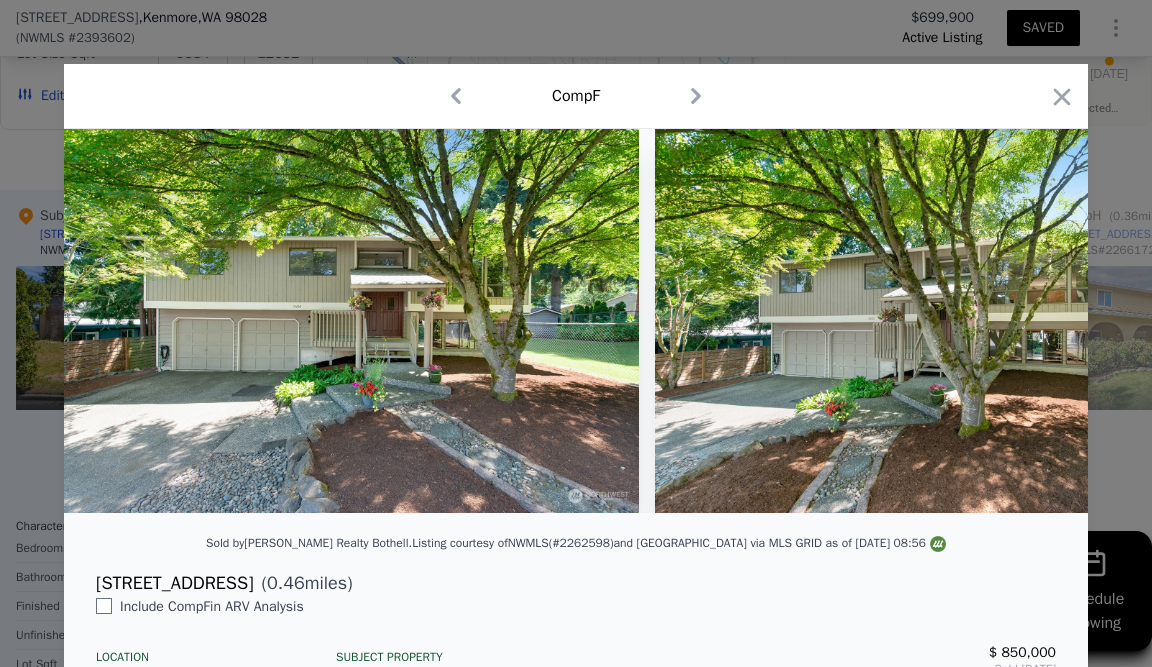 scroll, scrollTop: 0, scrollLeft: 90, axis: horizontal 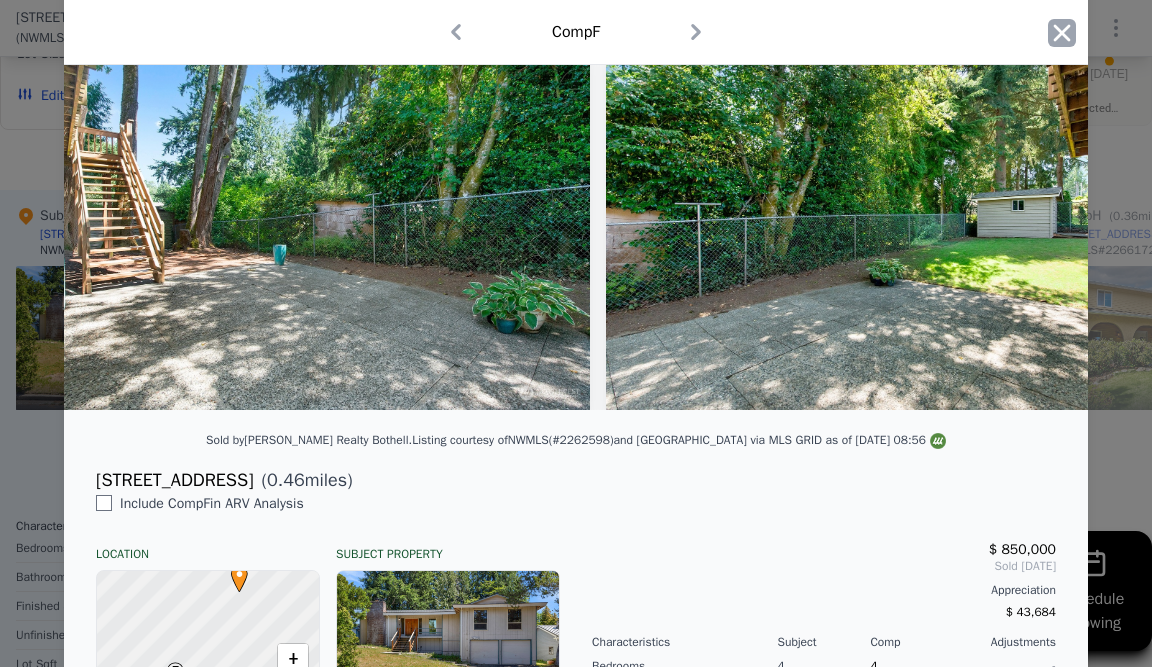 click 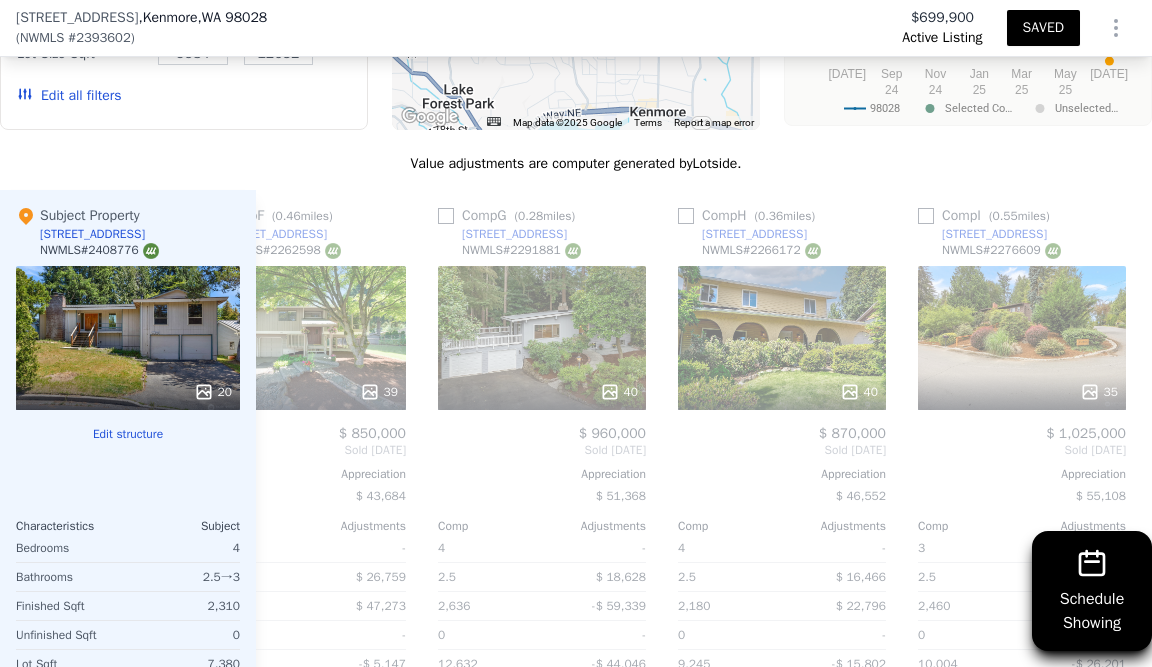 scroll, scrollTop: 0, scrollLeft: 1543, axis: horizontal 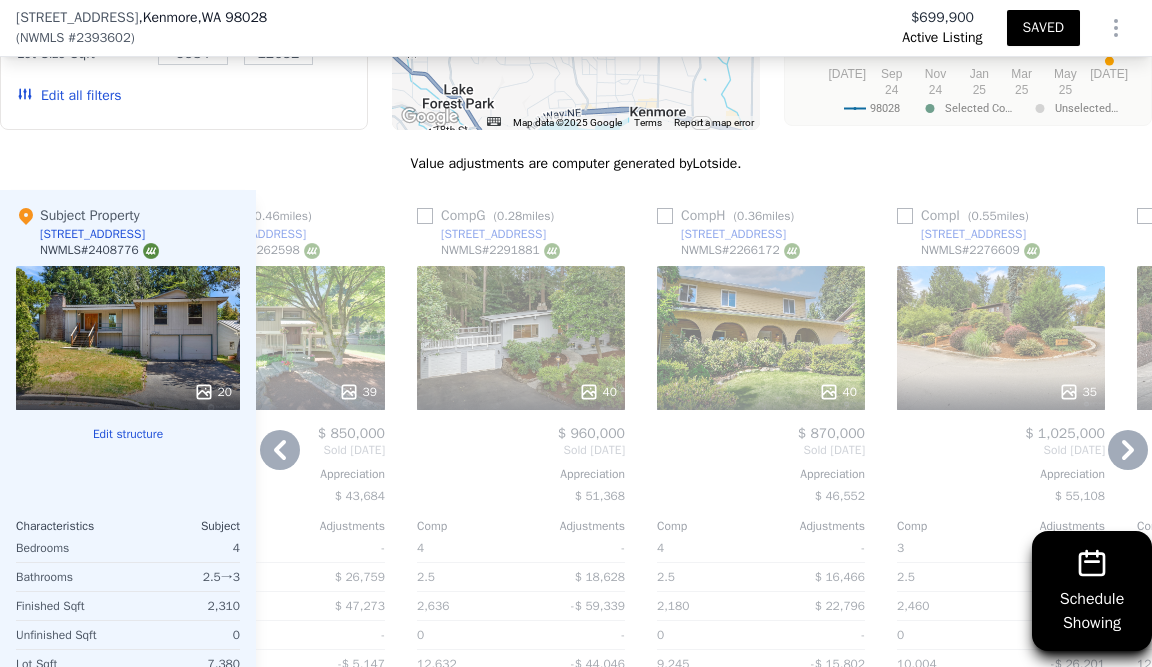 click 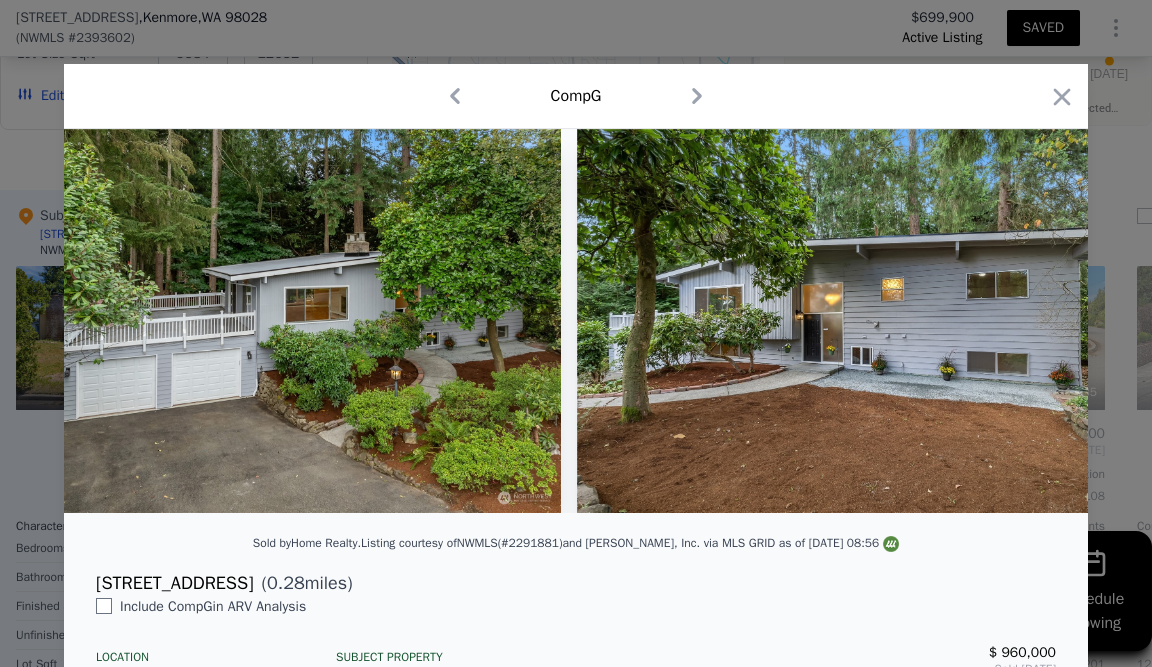 scroll, scrollTop: 0, scrollLeft: 18, axis: horizontal 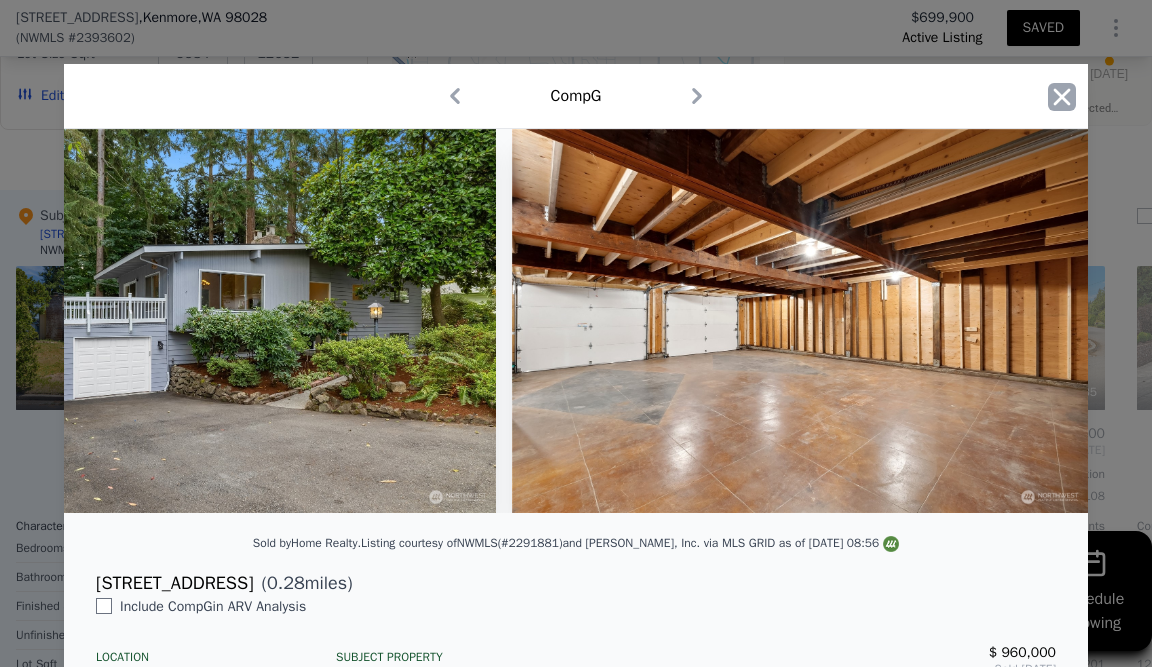 click 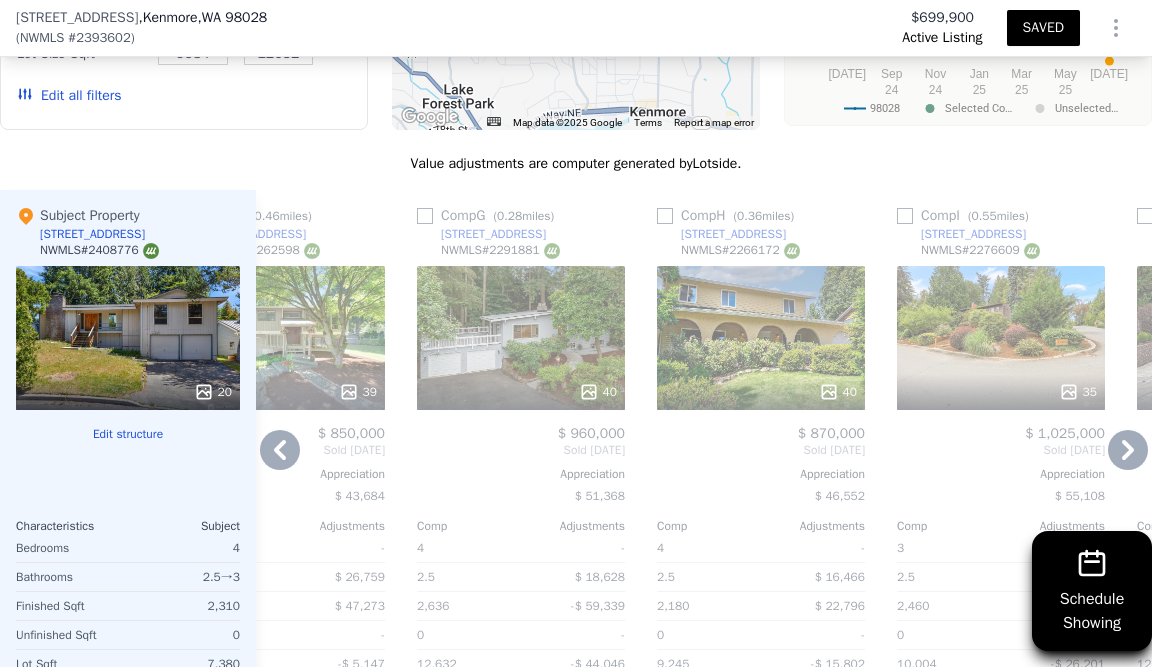 click at bounding box center [425, 216] 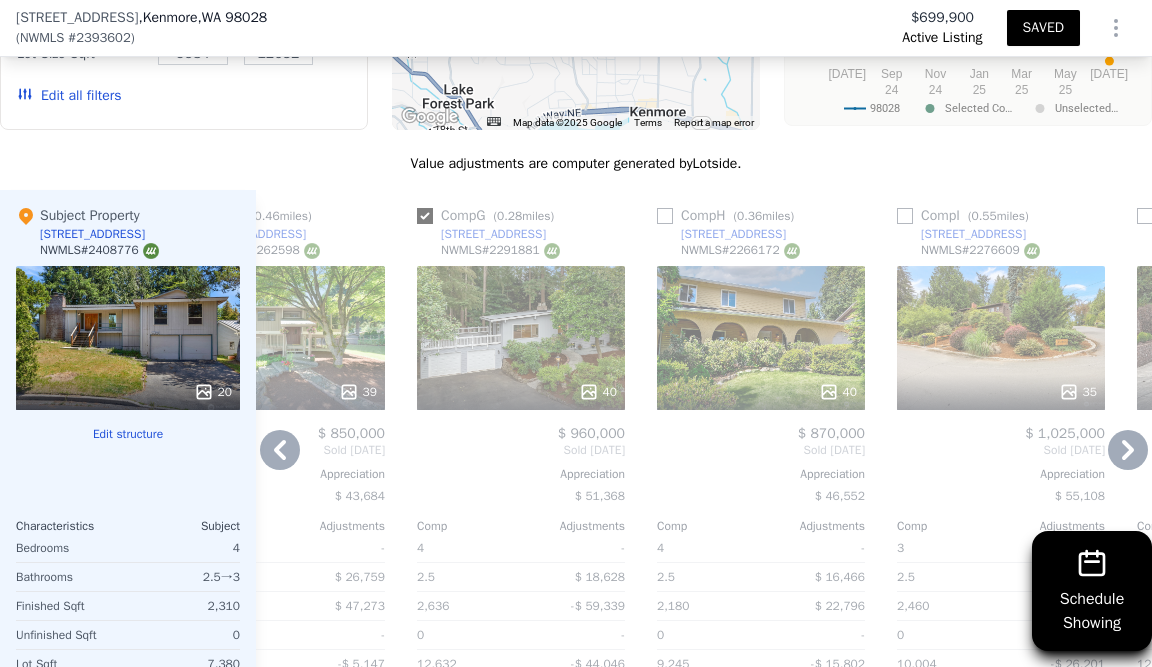 checkbox on "true" 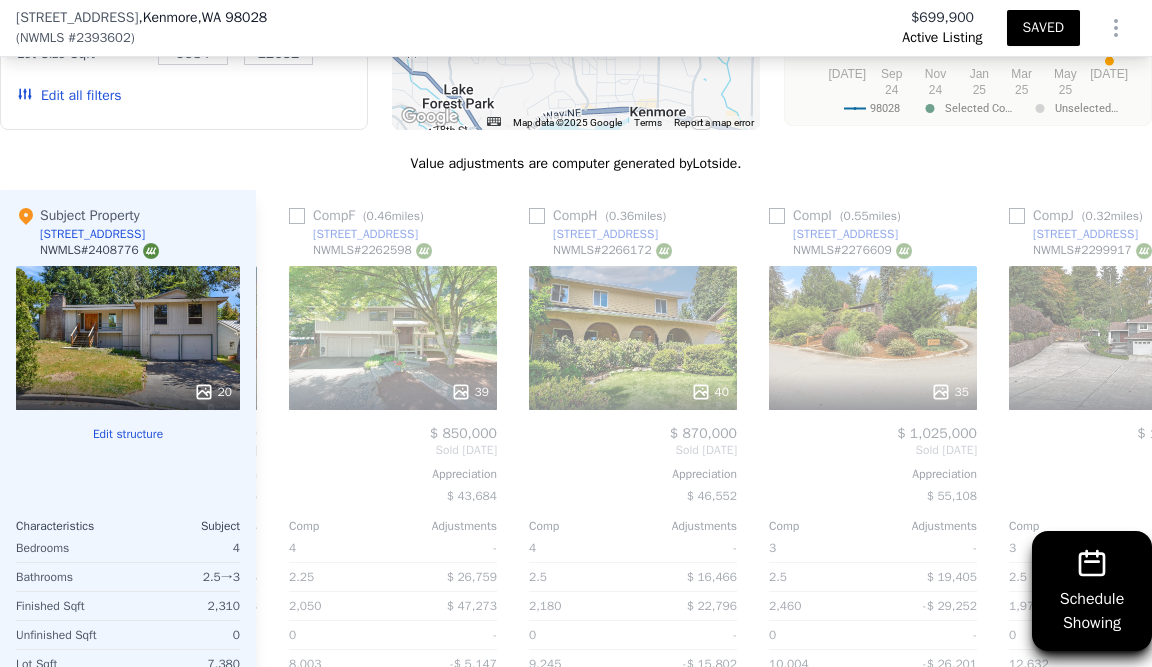 scroll, scrollTop: 0, scrollLeft: 2182, axis: horizontal 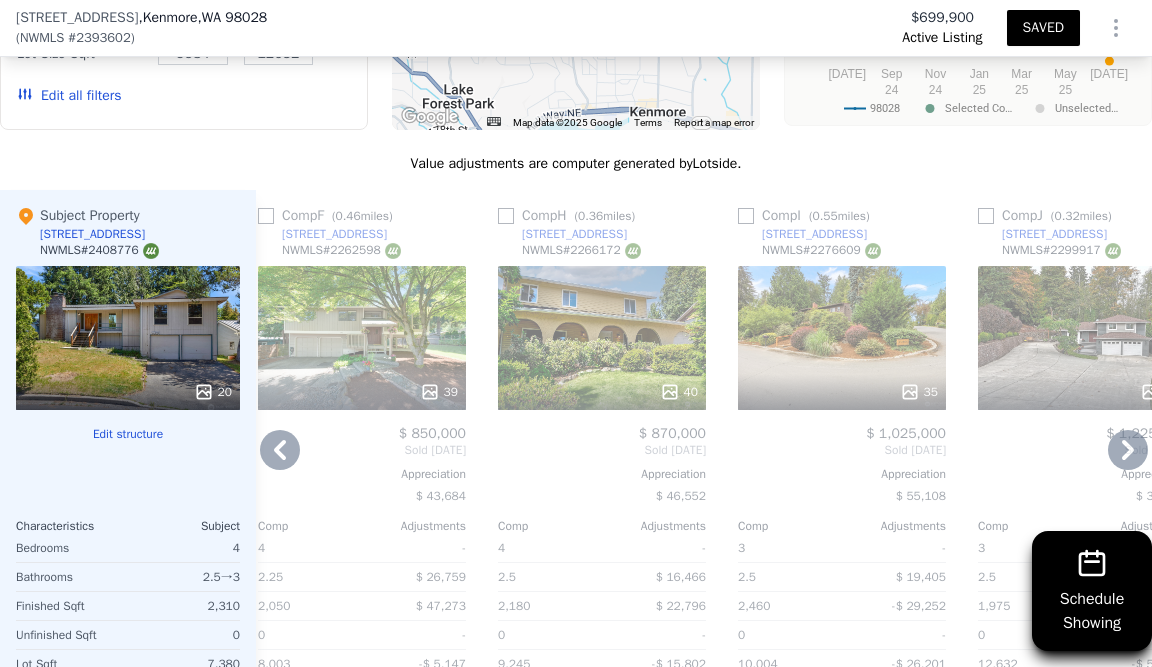 click on "40" at bounding box center (679, 392) 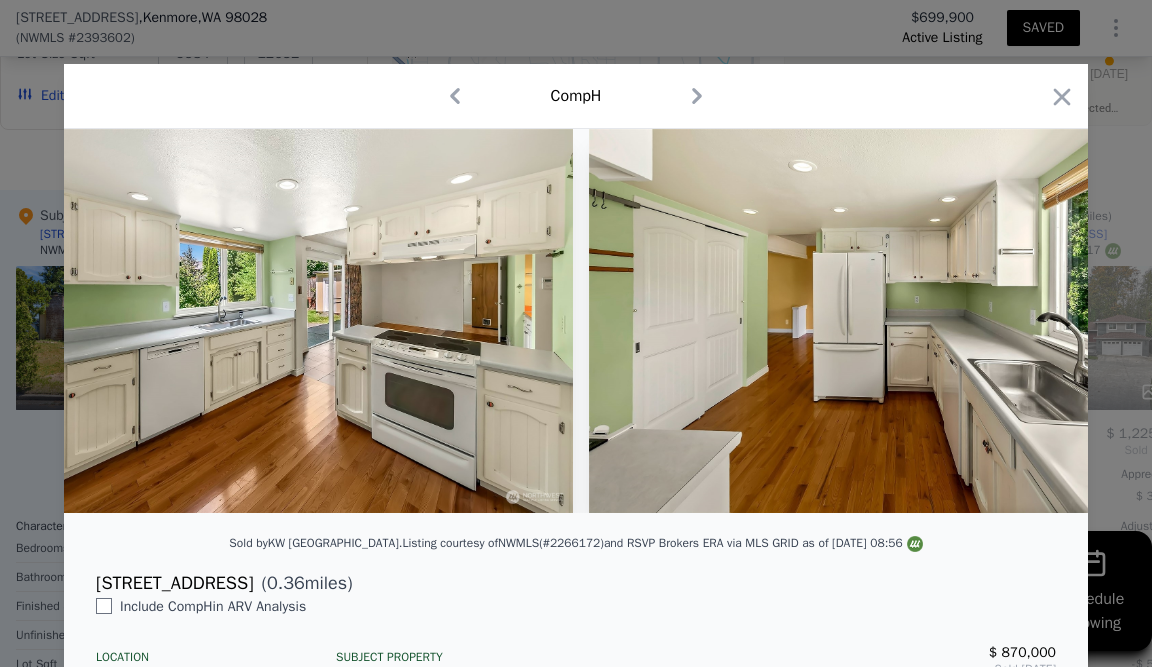 scroll, scrollTop: 0, scrollLeft: 6594, axis: horizontal 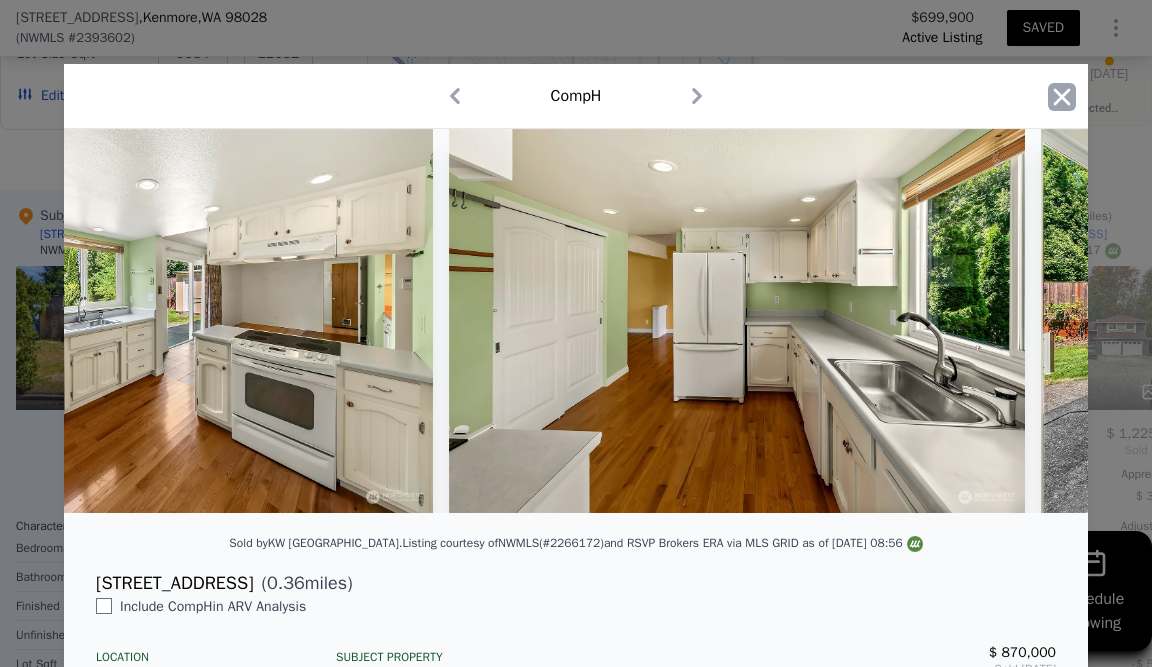 click 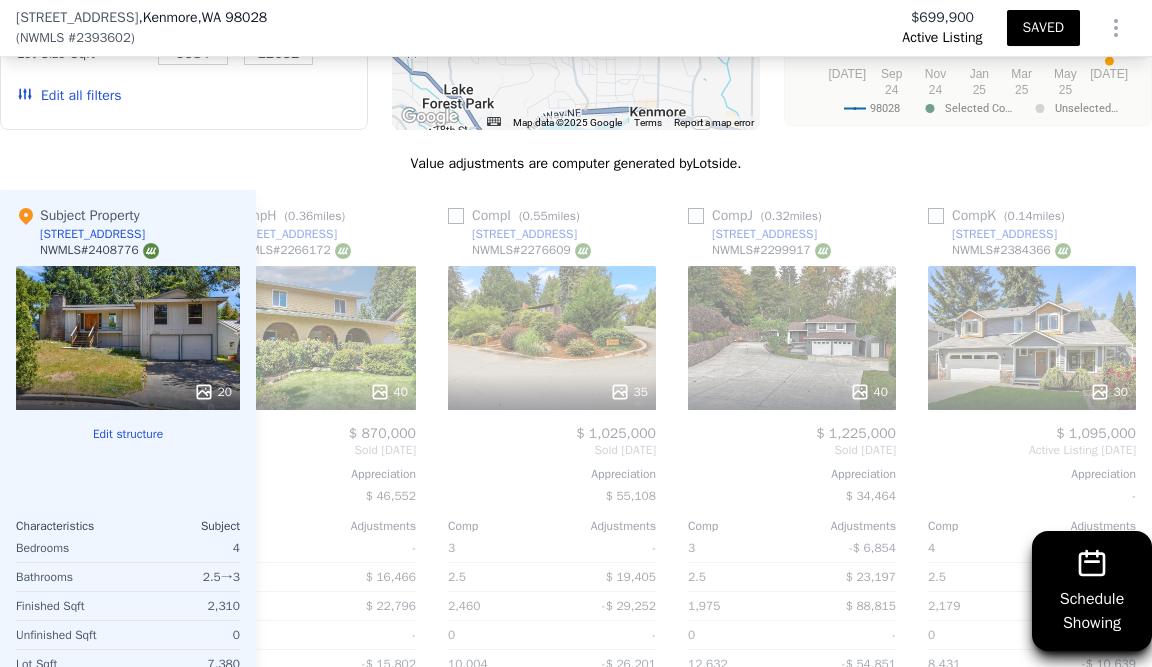 scroll, scrollTop: 0, scrollLeft: 2463, axis: horizontal 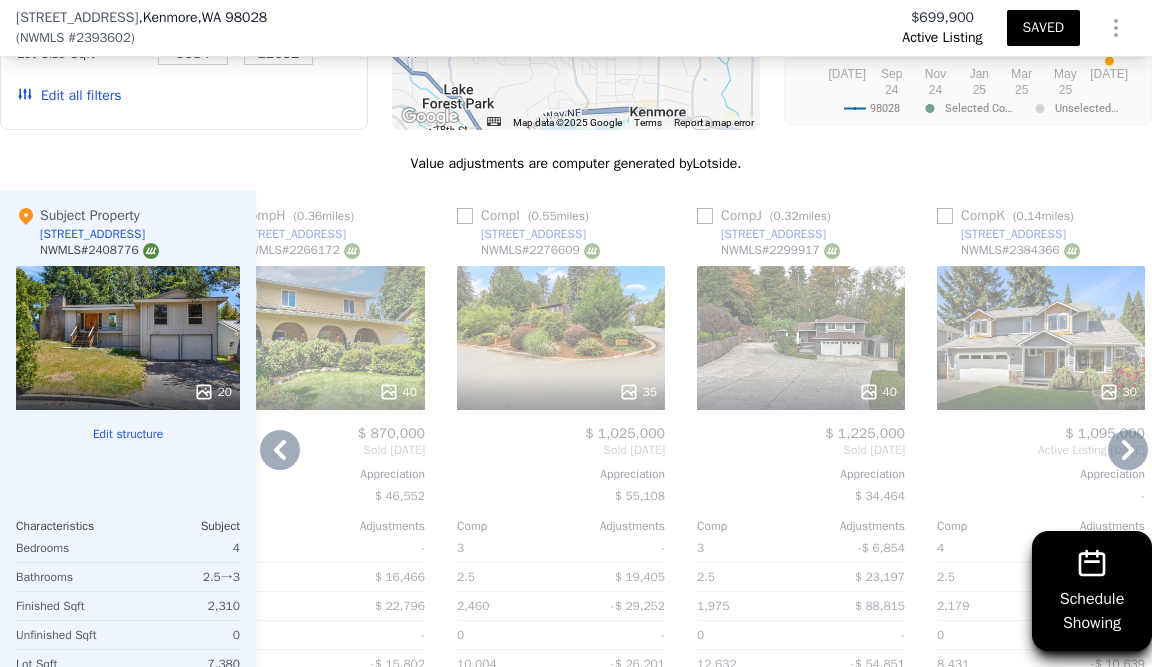 click 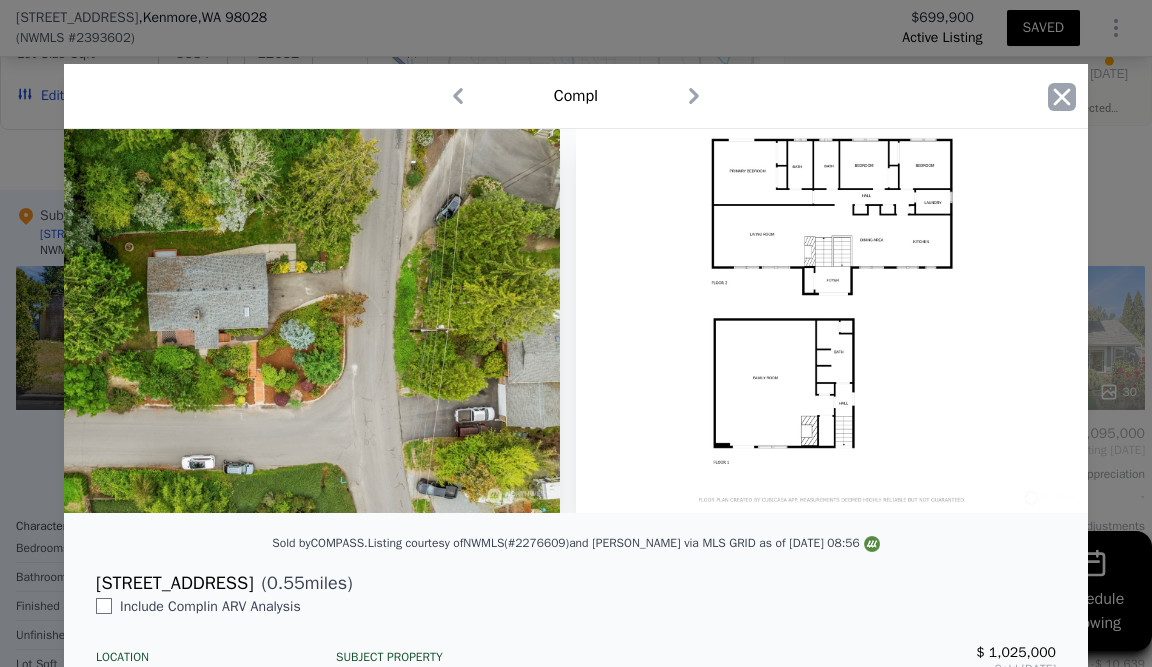 scroll, scrollTop: 0, scrollLeft: 19826, axis: horizontal 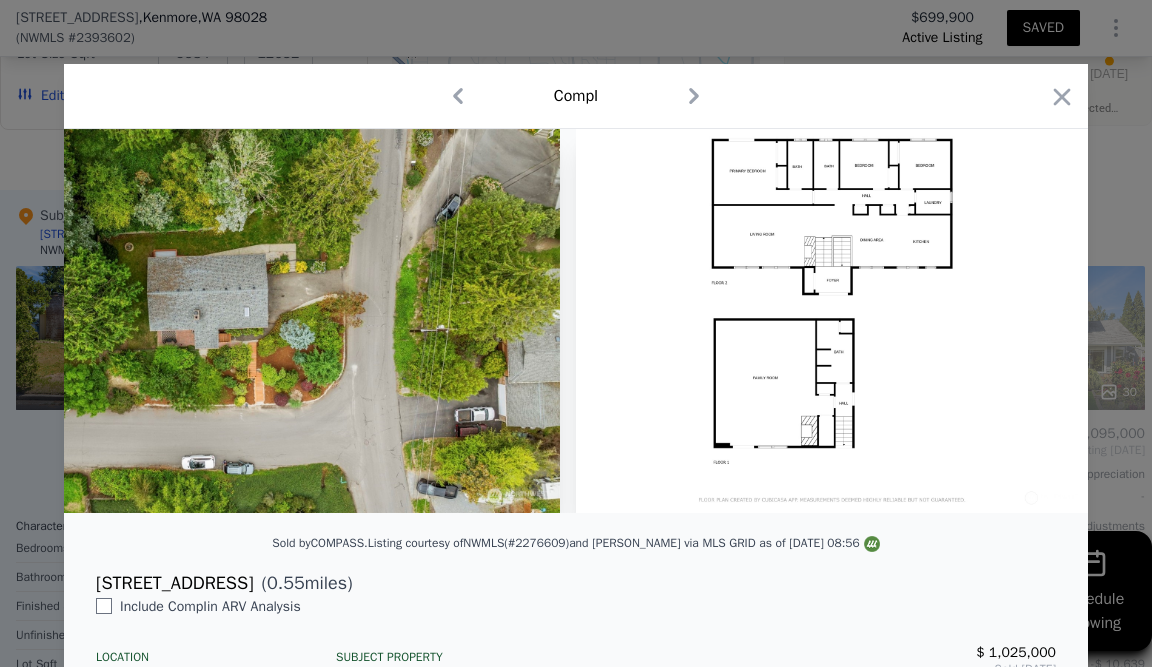 click on "Comp  I" at bounding box center (576, 96) 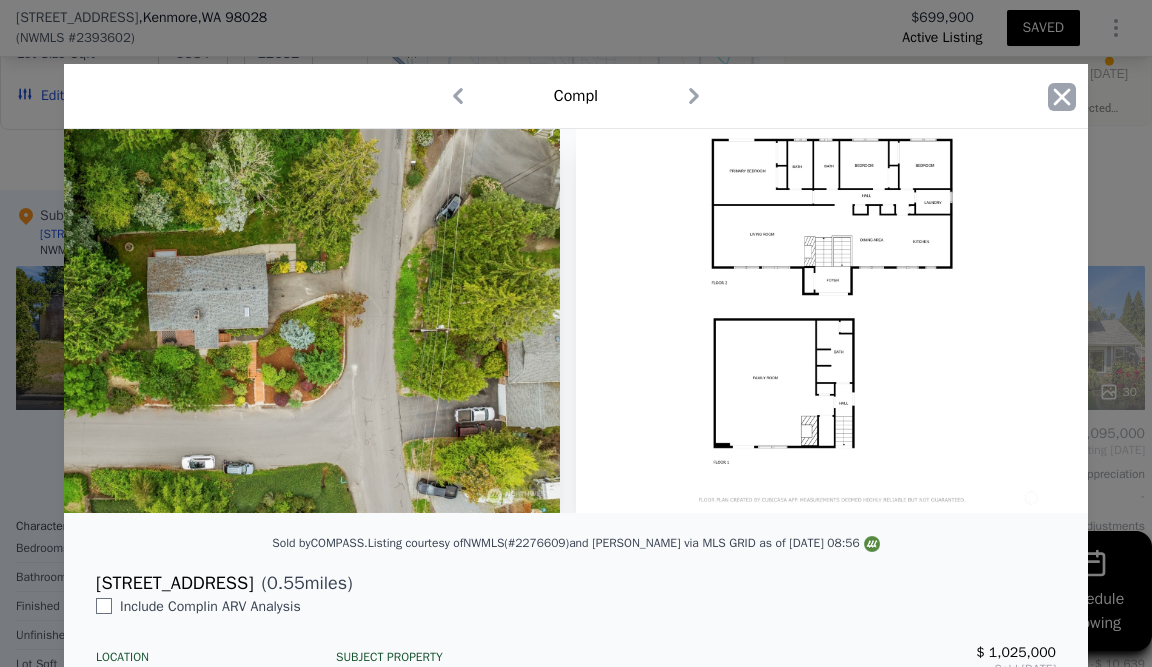 click 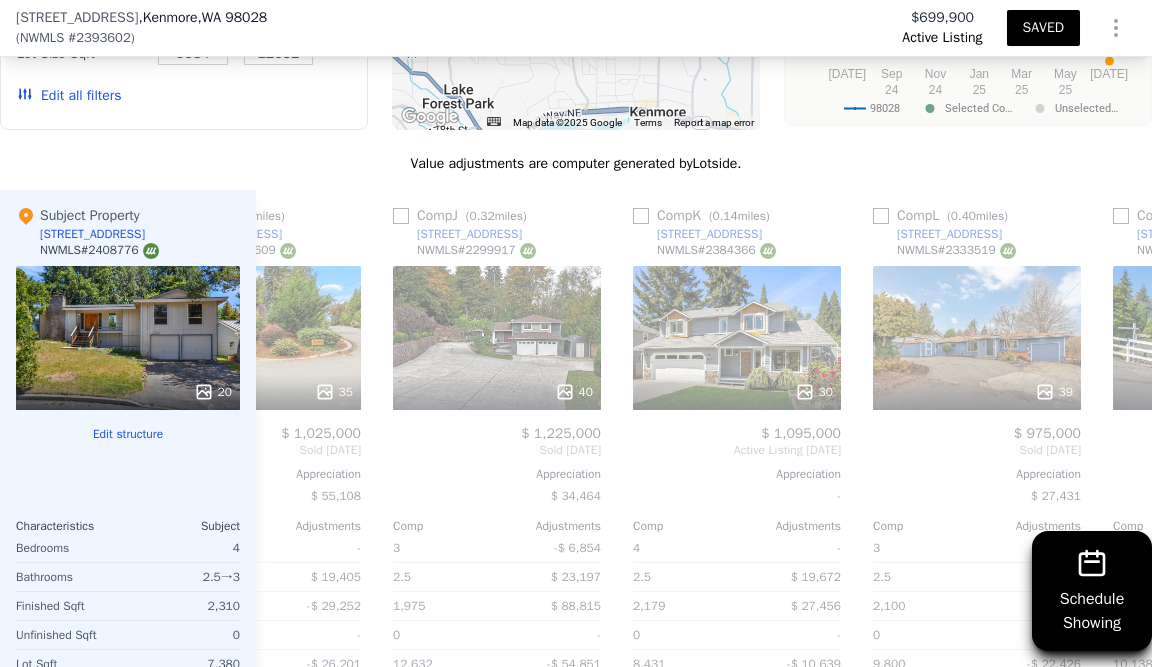 scroll, scrollTop: 0, scrollLeft: 2799, axis: horizontal 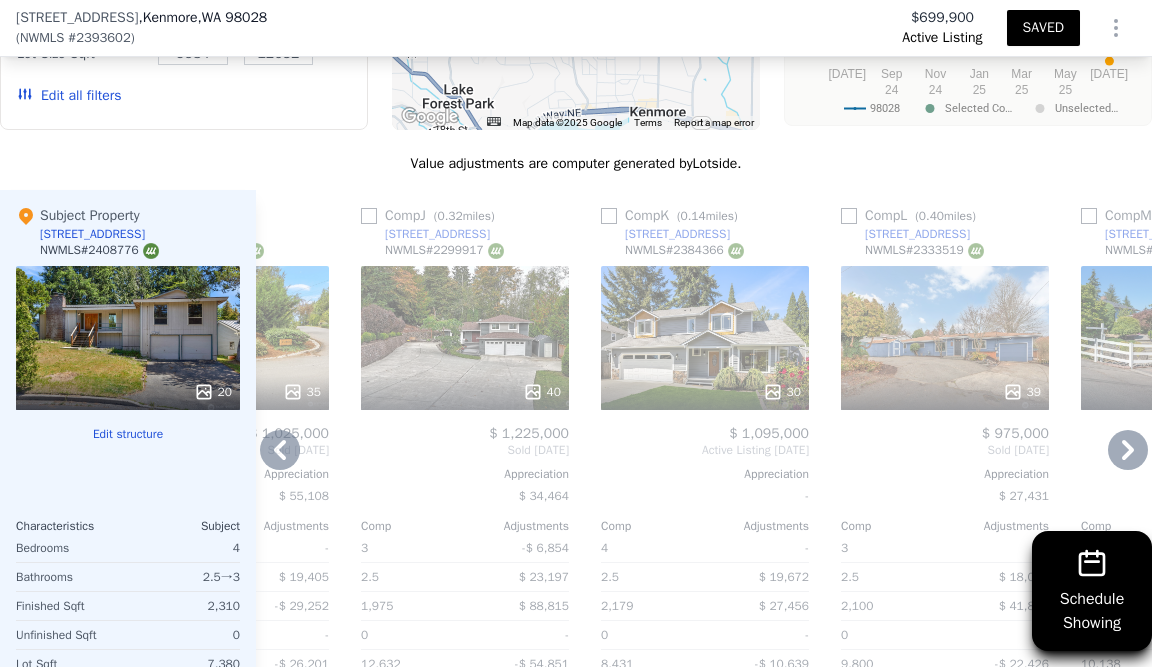 click 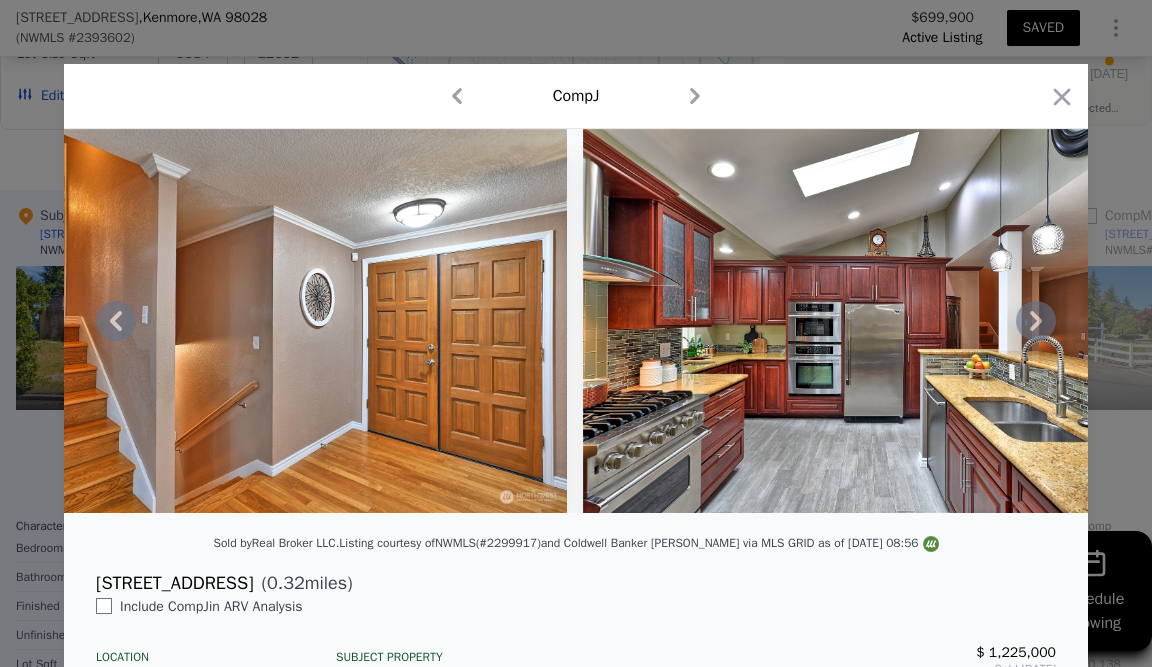 scroll, scrollTop: 0, scrollLeft: 1484, axis: horizontal 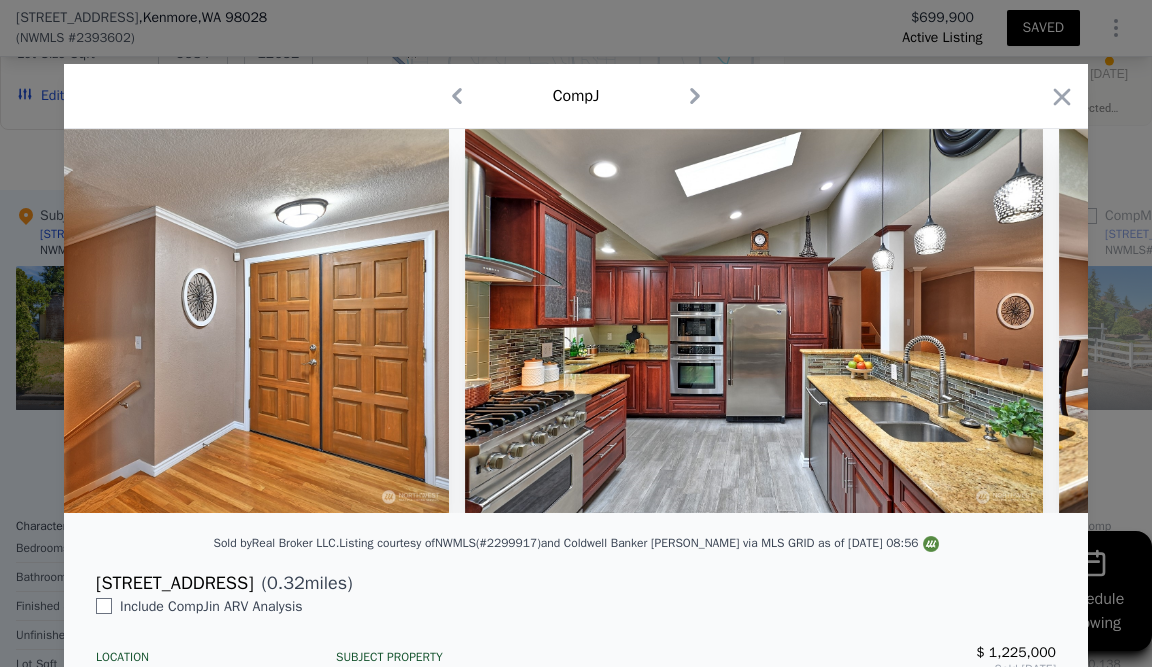click 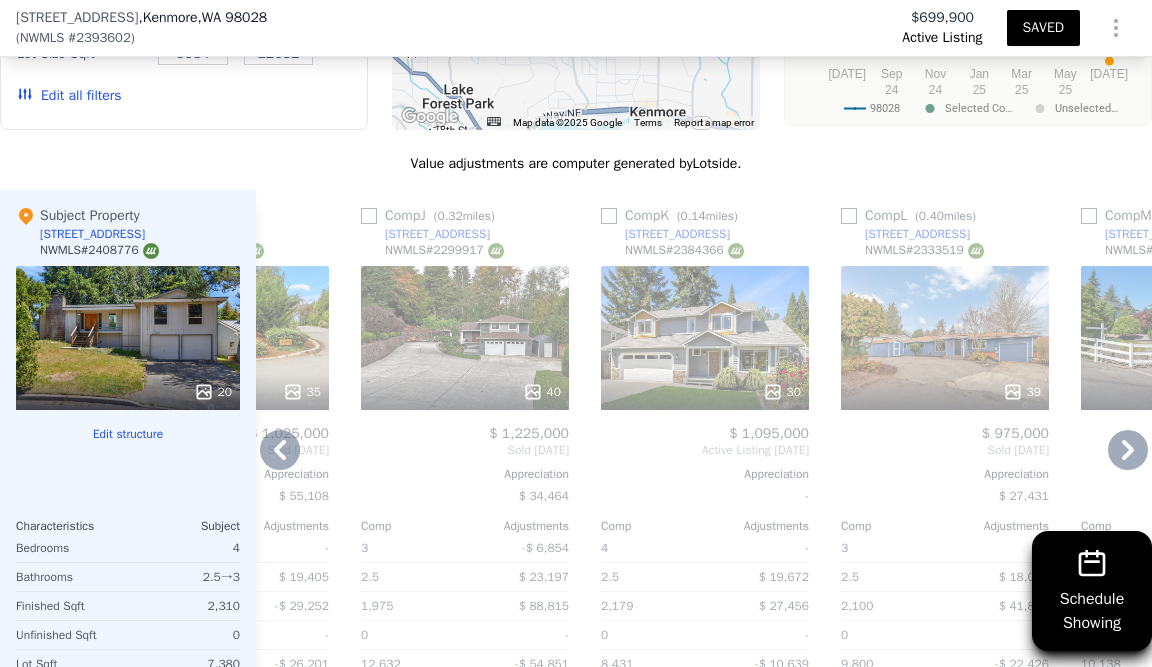 scroll, scrollTop: 0, scrollLeft: 2945, axis: horizontal 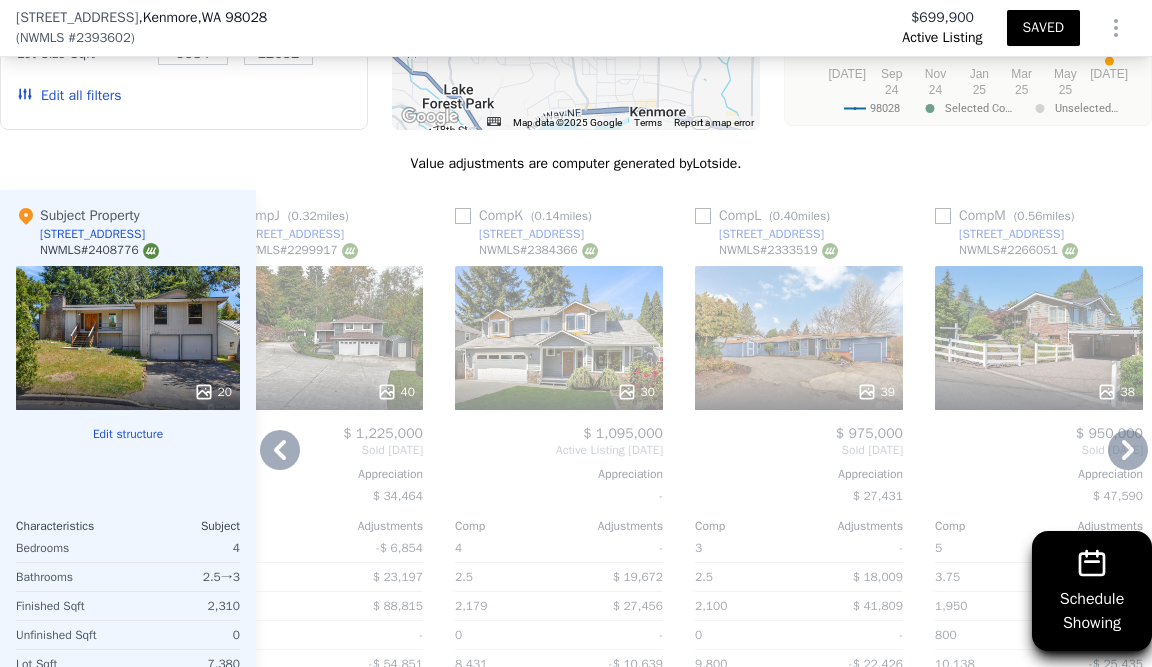 click at bounding box center (559, 392) 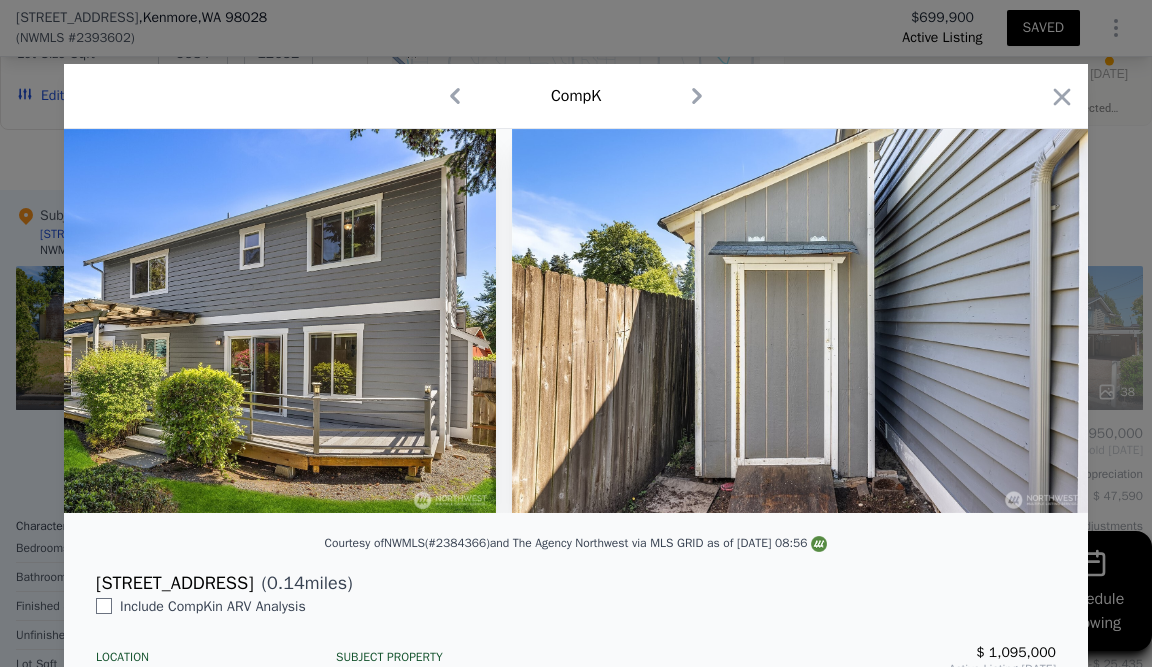 scroll, scrollTop: 0, scrollLeft: 16482, axis: horizontal 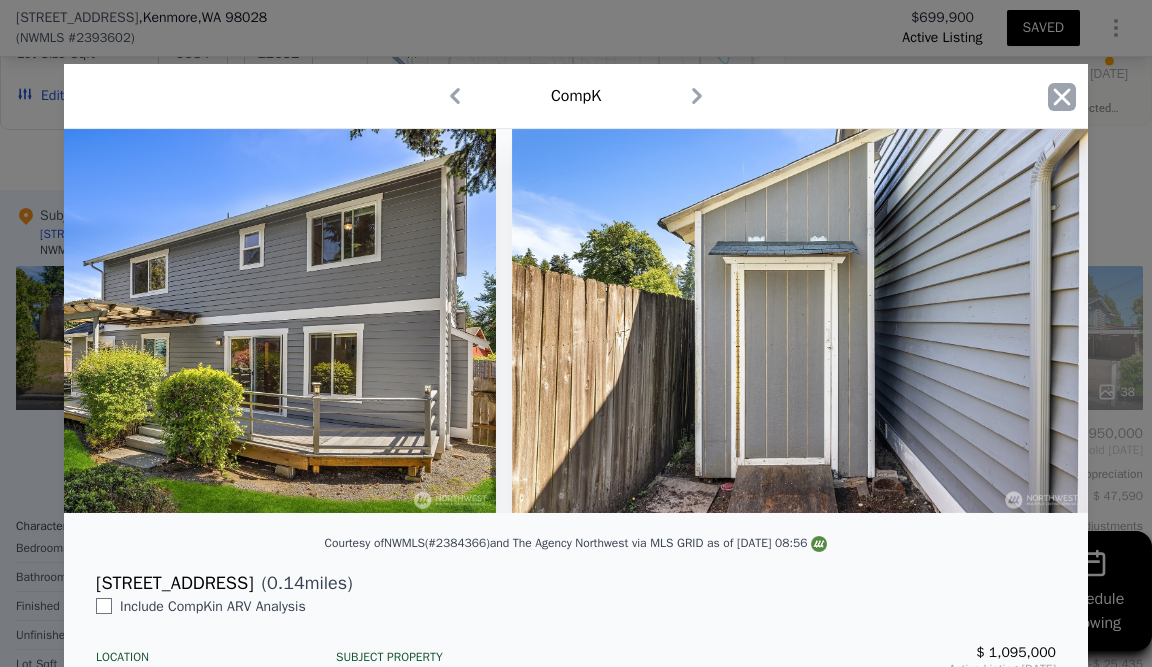 click 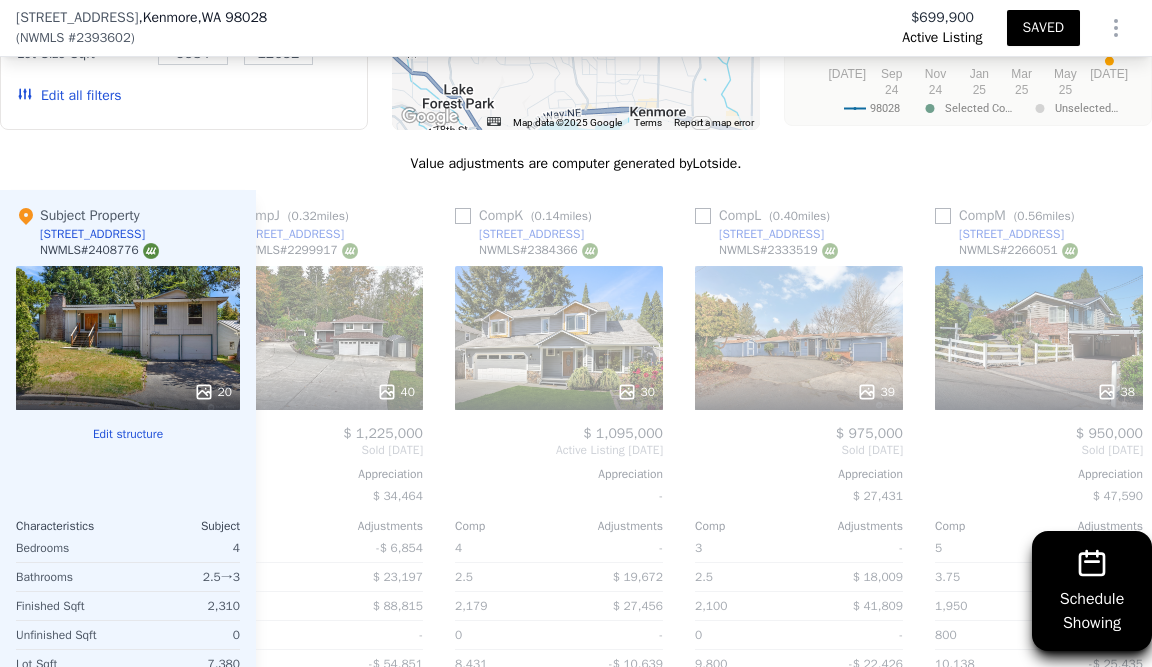 scroll, scrollTop: 0, scrollLeft: 2968, axis: horizontal 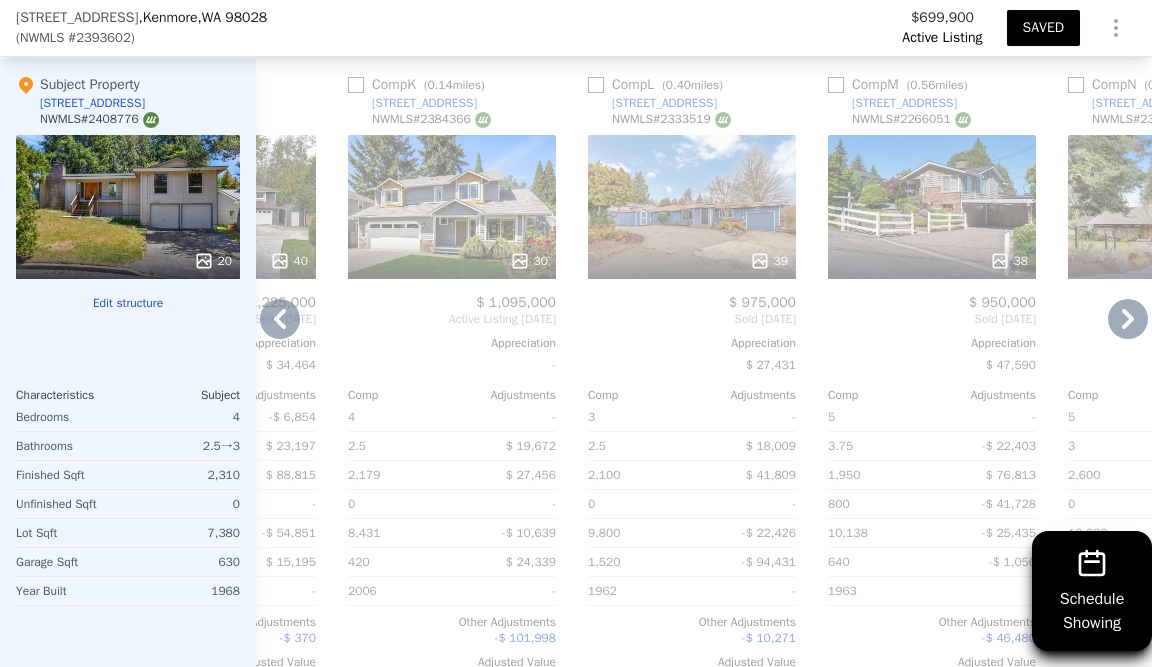 click on "39" at bounding box center (769, 261) 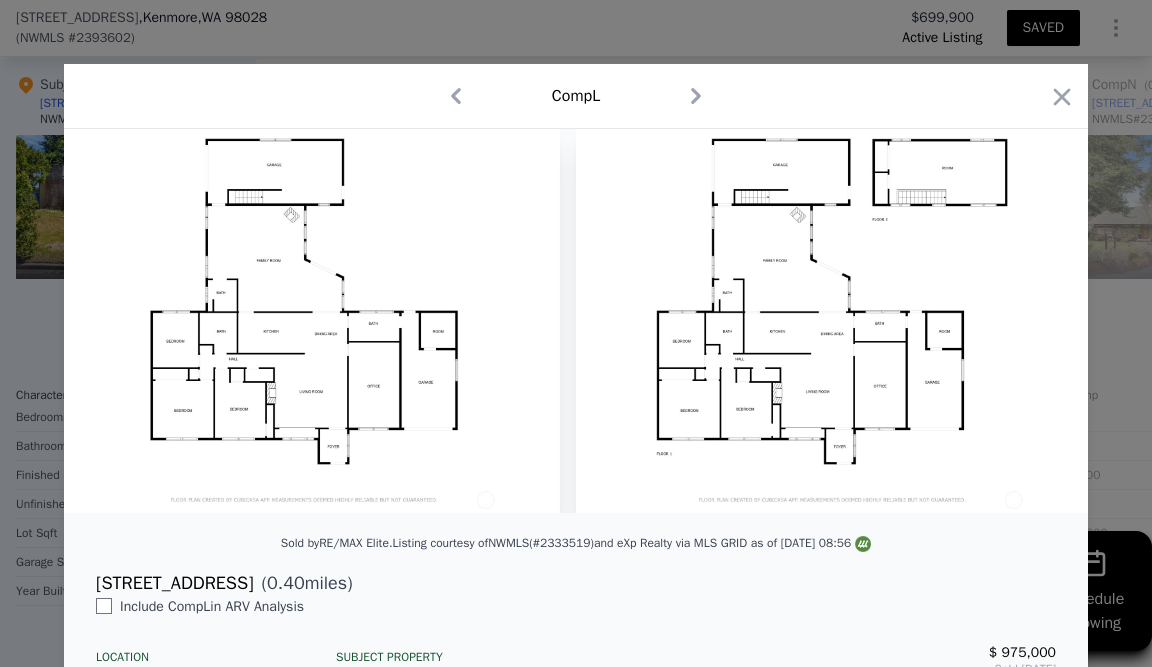 scroll, scrollTop: 0, scrollLeft: 21926, axis: horizontal 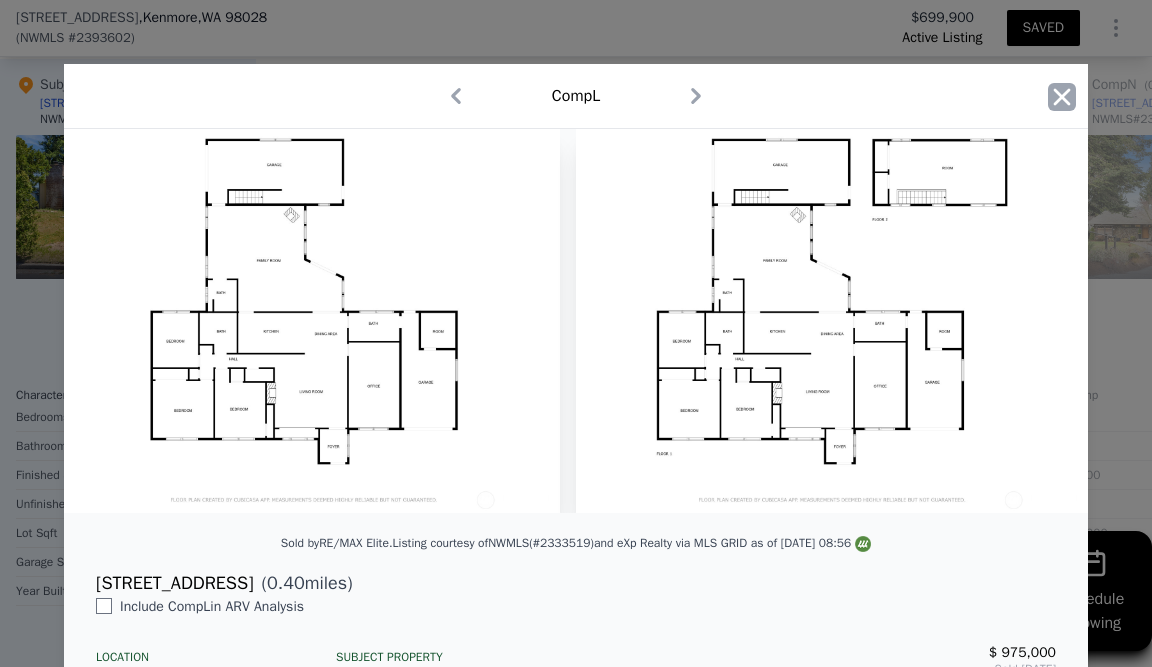 click 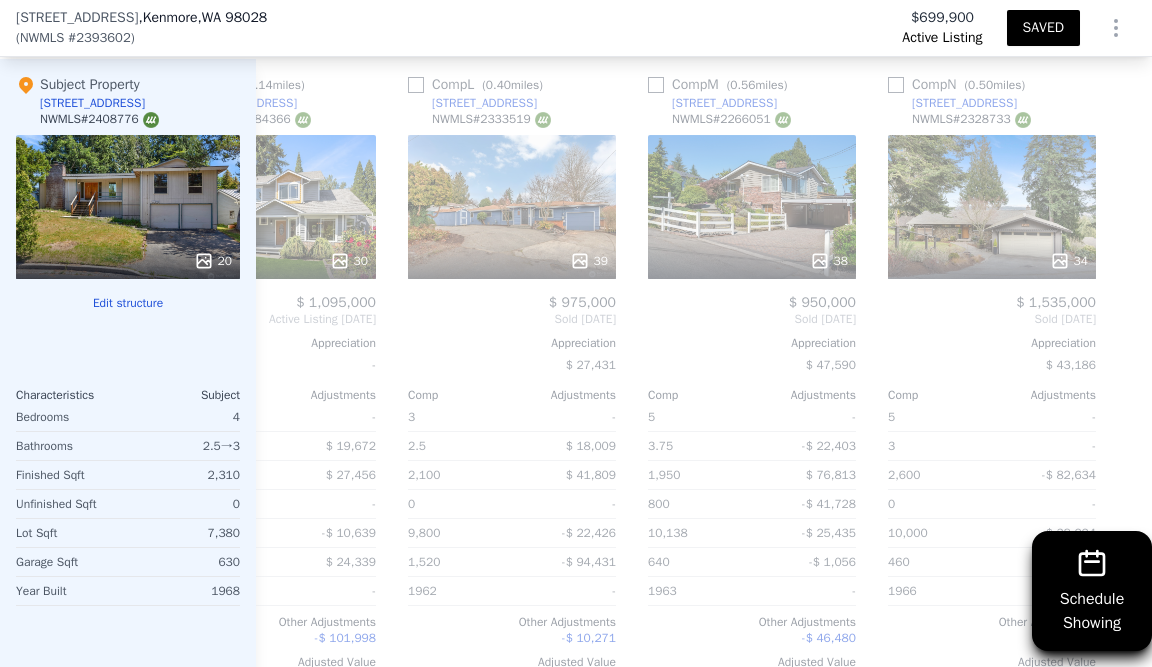 scroll, scrollTop: 0, scrollLeft: 3232, axis: horizontal 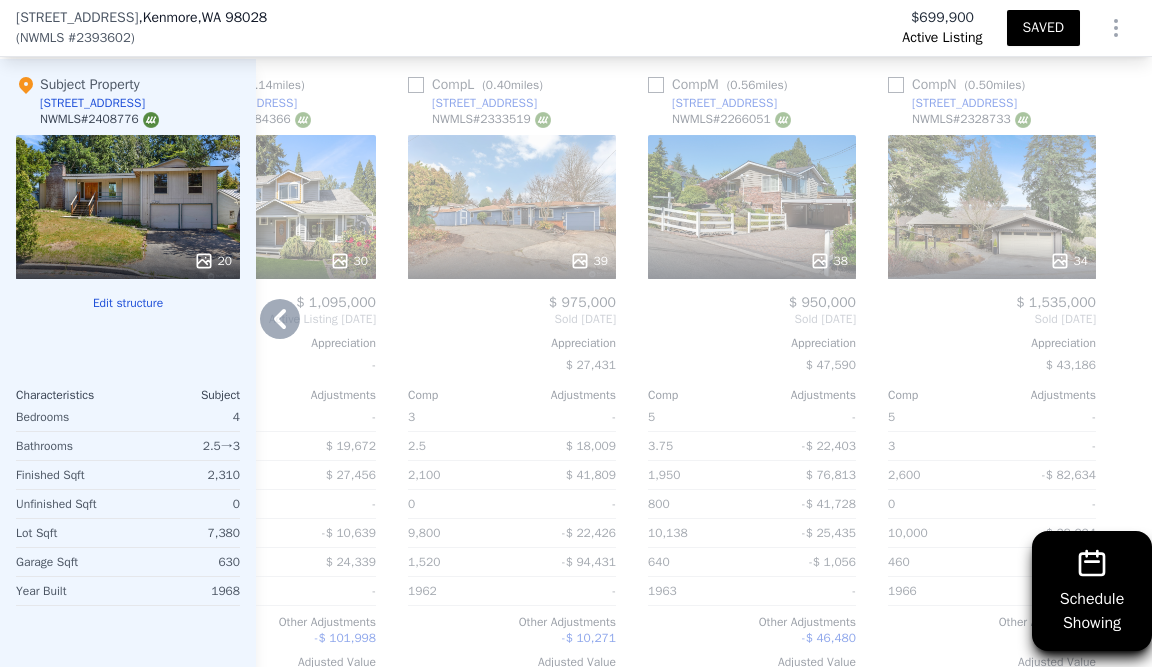 click on "38" at bounding box center [829, 261] 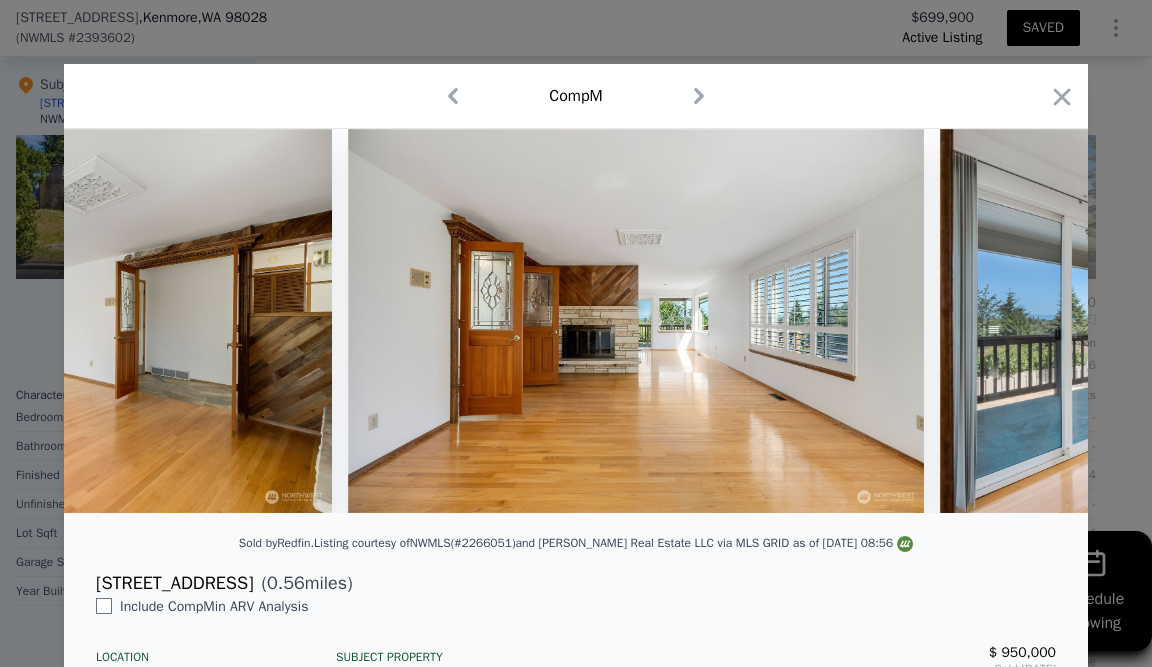 scroll, scrollTop: 0, scrollLeft: 2750, axis: horizontal 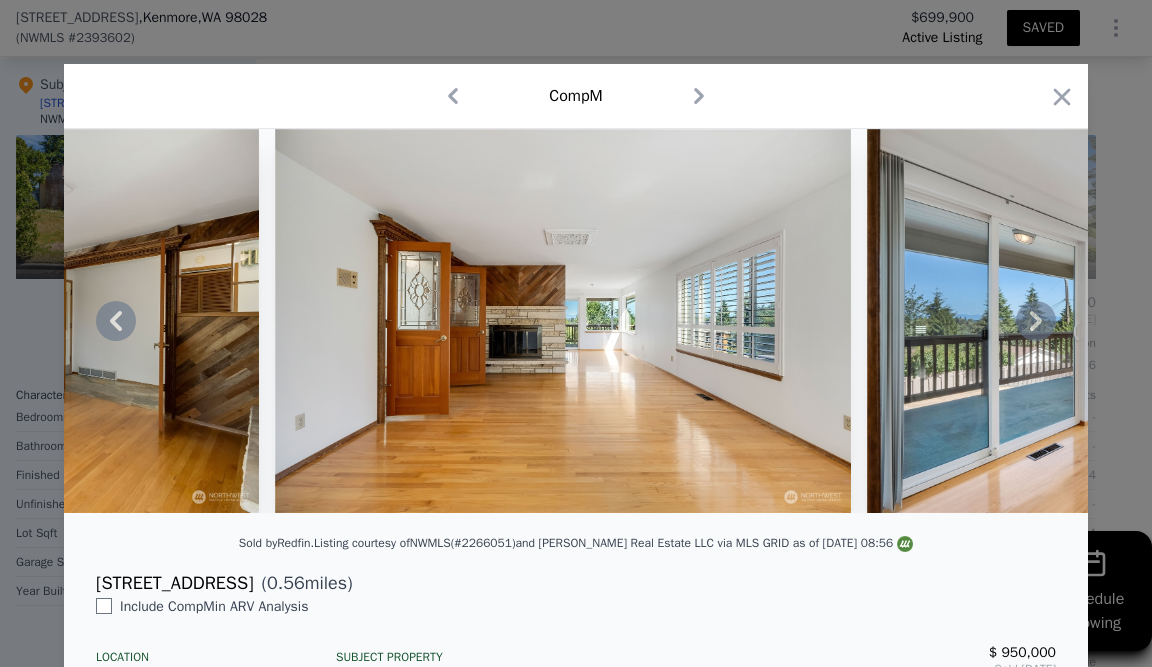 click at bounding box center [563, 321] 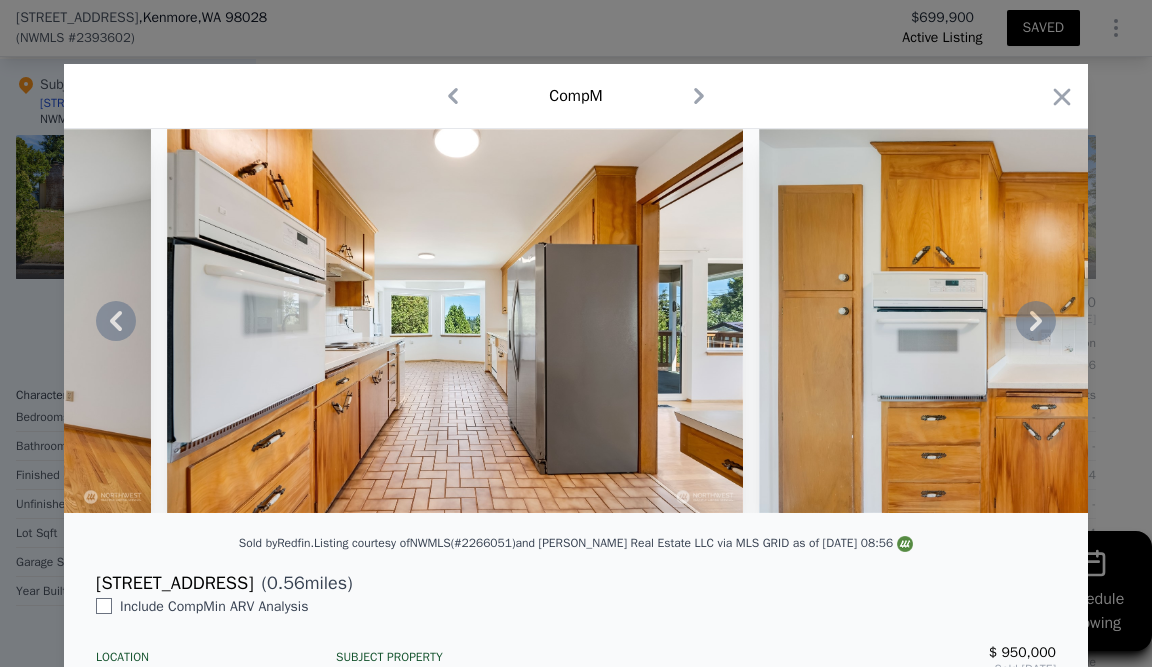 scroll, scrollTop: 0, scrollLeft: 4059, axis: horizontal 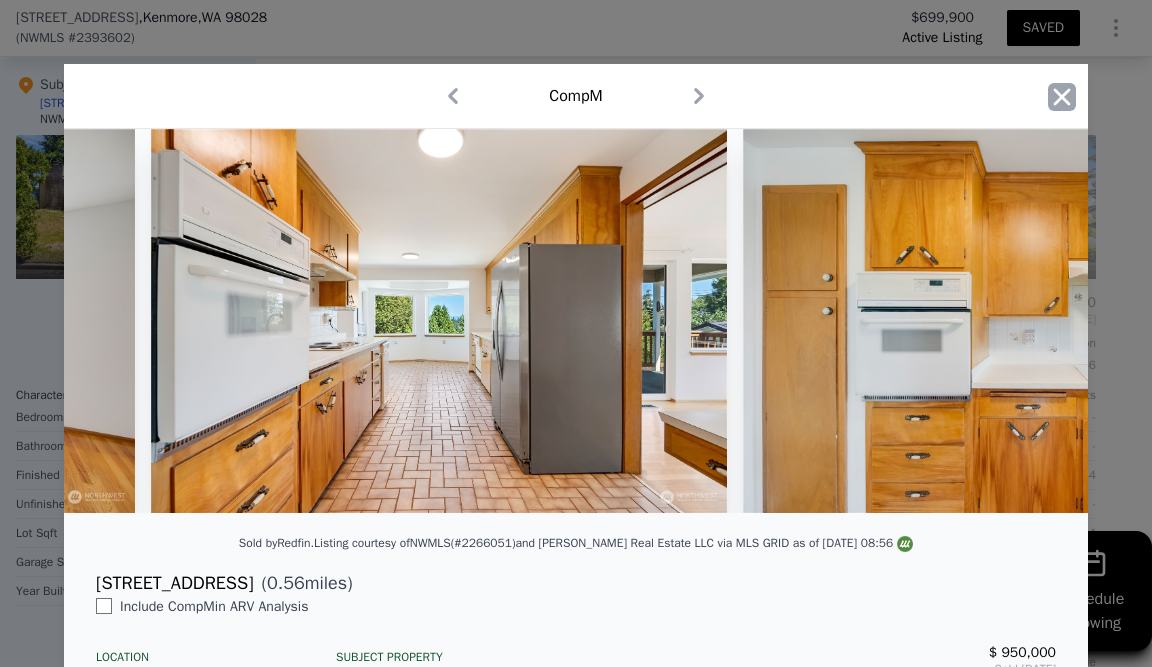click 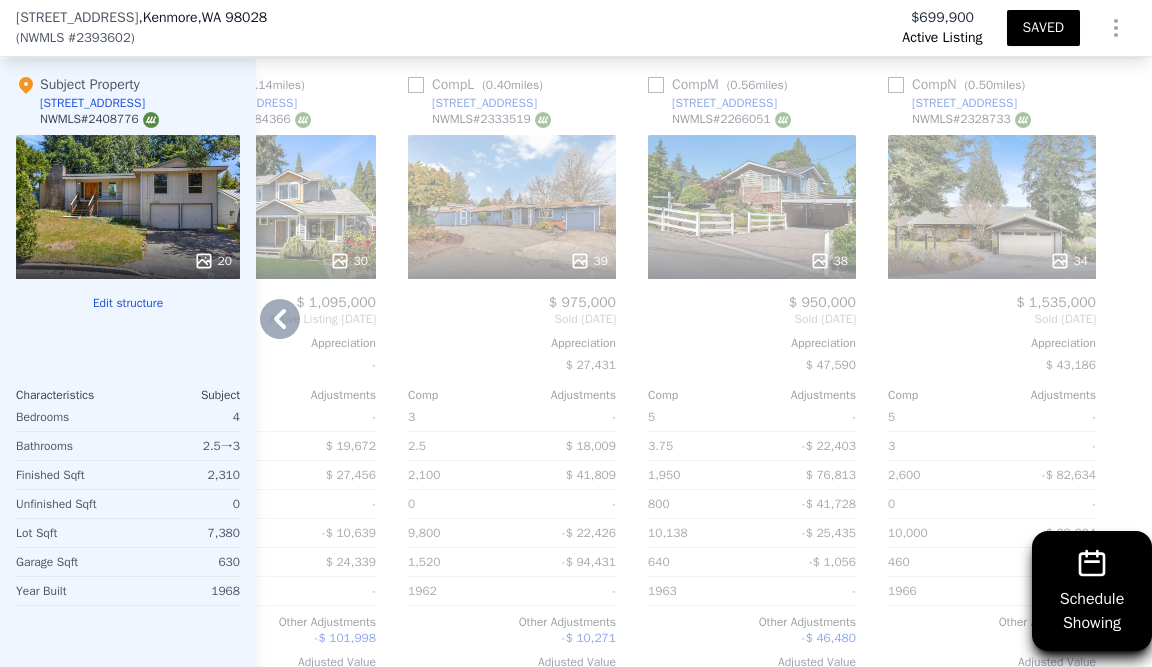 scroll, scrollTop: 0, scrollLeft: 0, axis: both 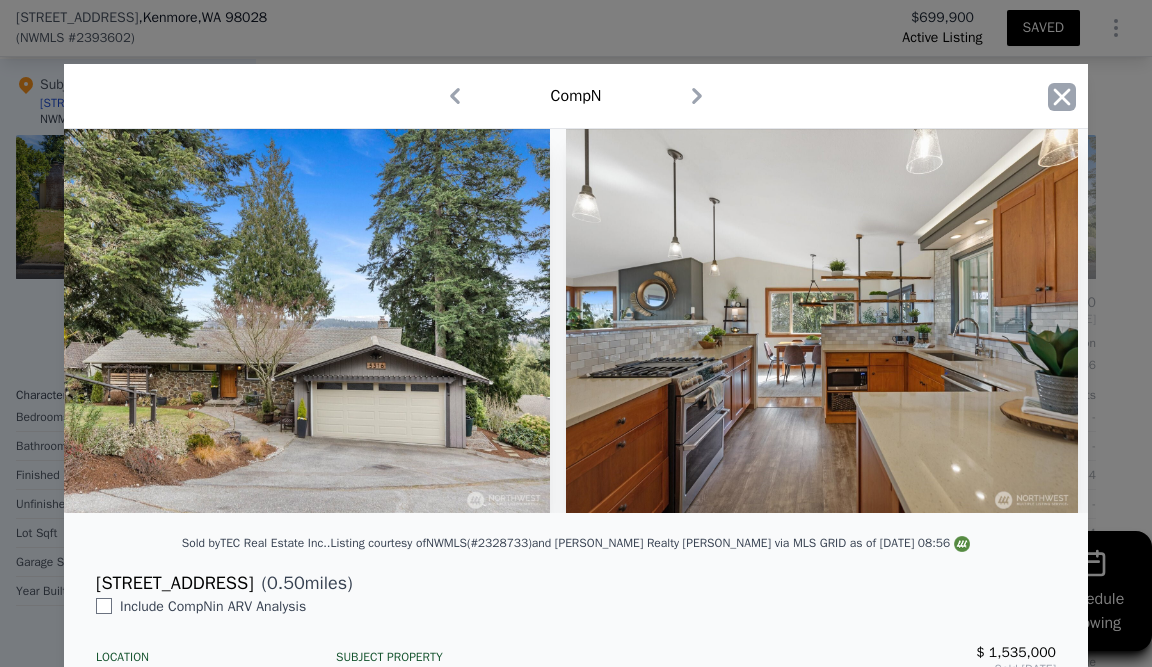 click 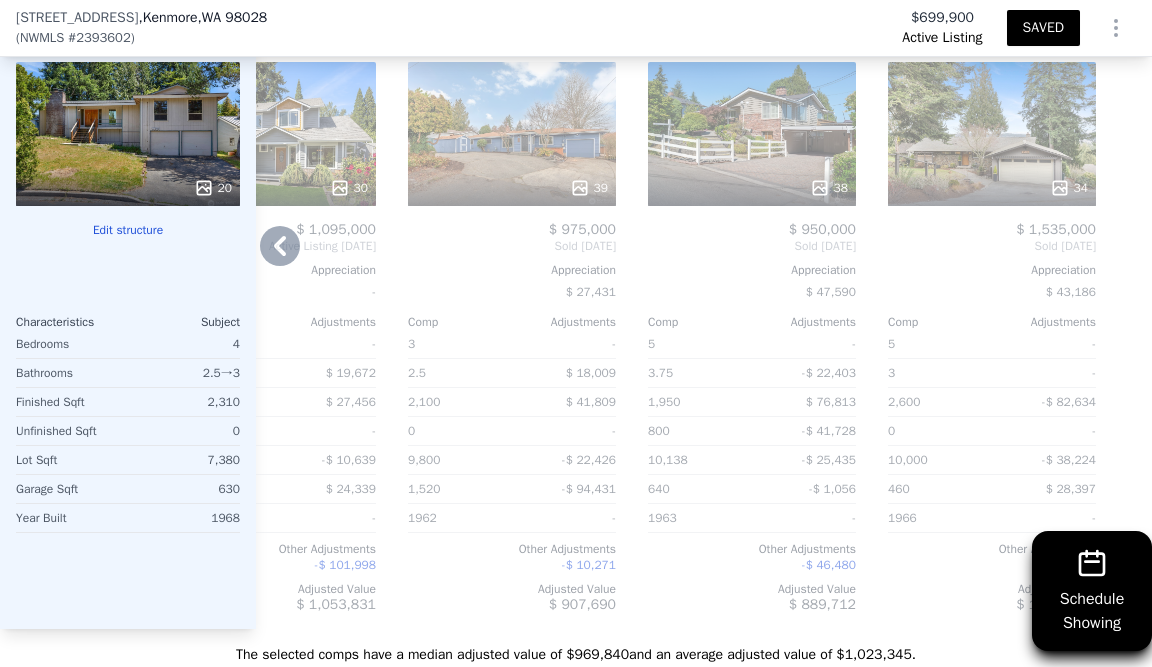 scroll, scrollTop: 2390, scrollLeft: 0, axis: vertical 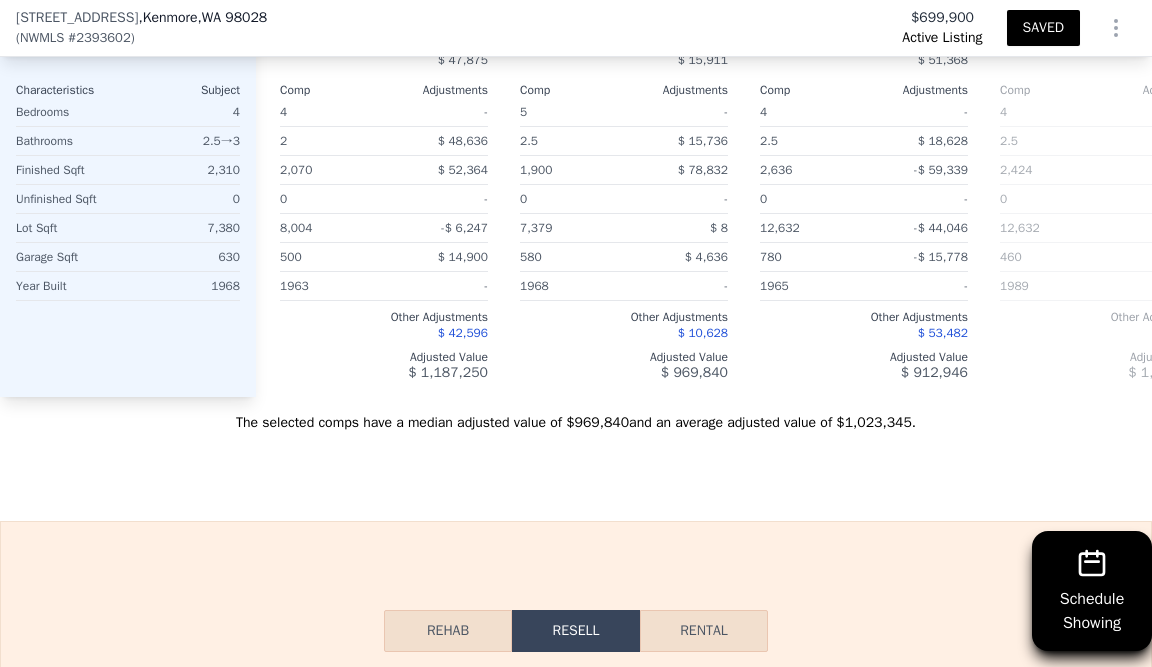 click on "The selected comps have a median adjusted value of   $969,840  and an average adjusted value of   $1,023,345 ." at bounding box center [576, 415] 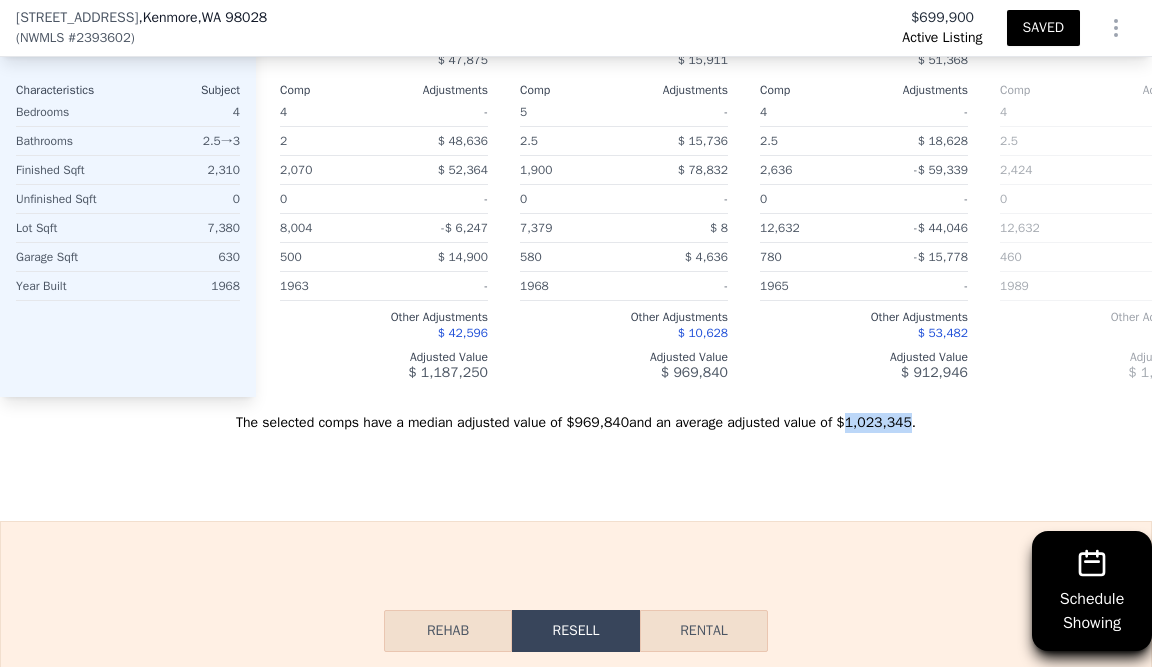 click on "The selected comps have a median adjusted value of   $969,840  and an average adjusted value of   $1,023,345 ." at bounding box center [576, 415] 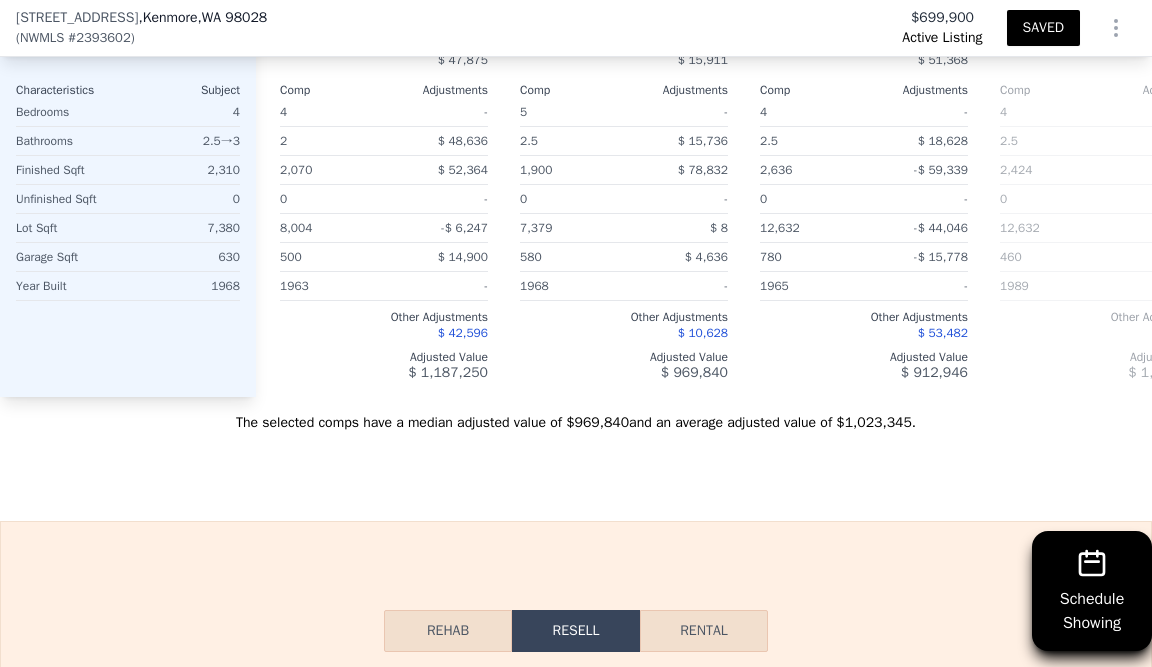 click on "$699,900" at bounding box center (942, 18) 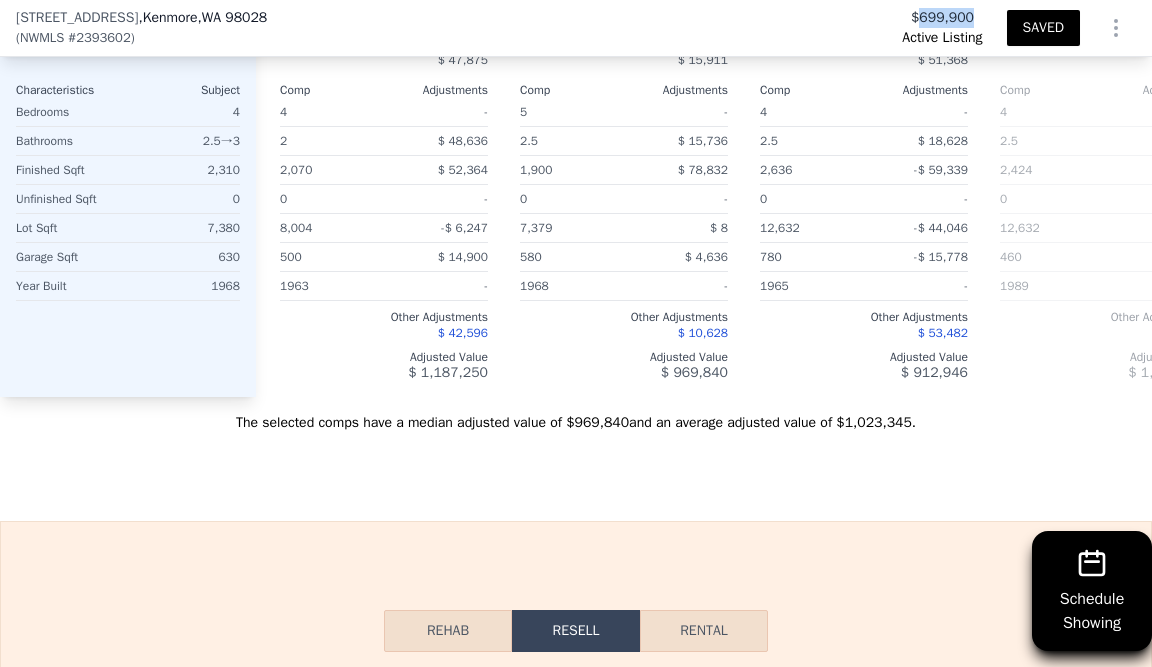 click on "$699,900" at bounding box center [942, 18] 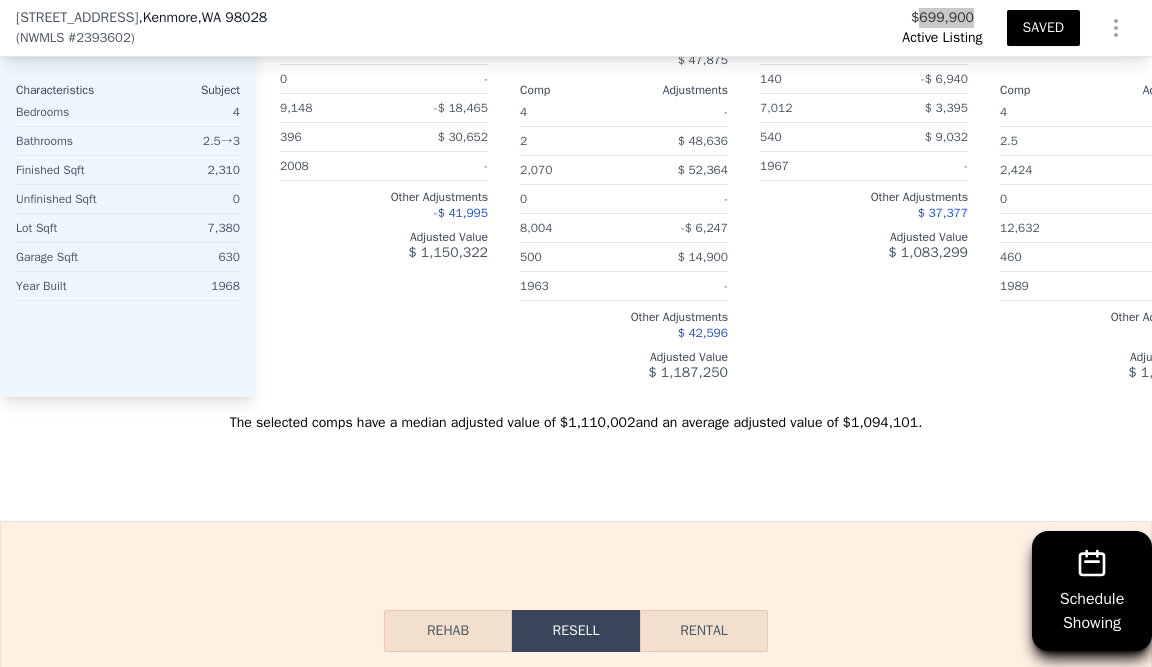 checkbox on "true" 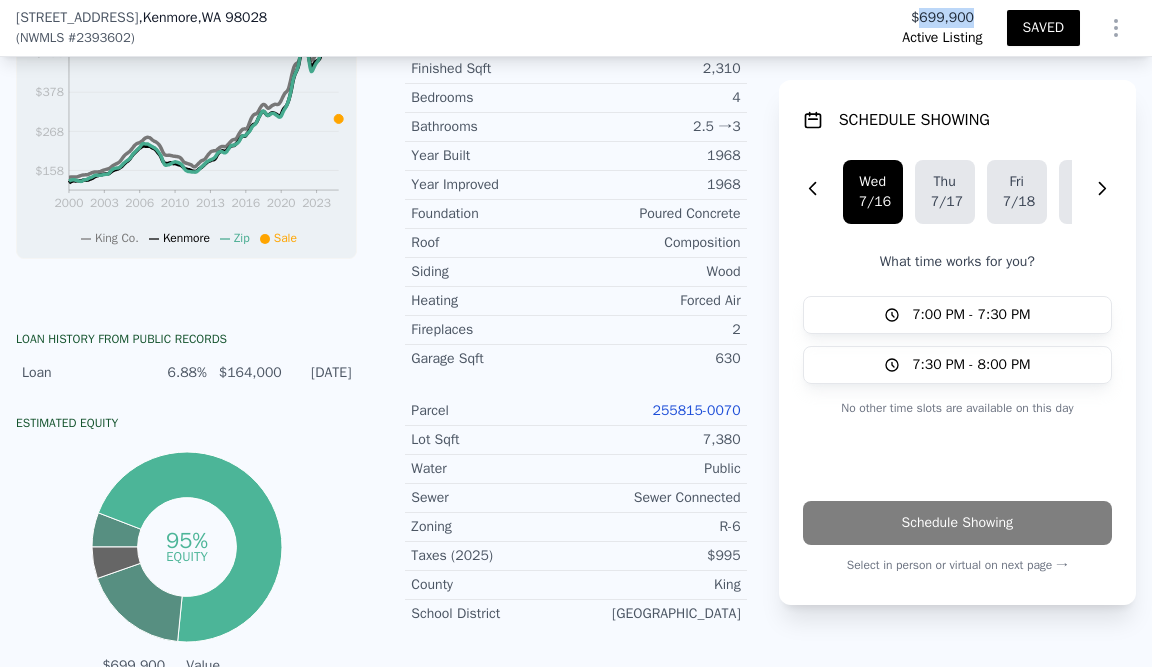 scroll, scrollTop: 206, scrollLeft: 0, axis: vertical 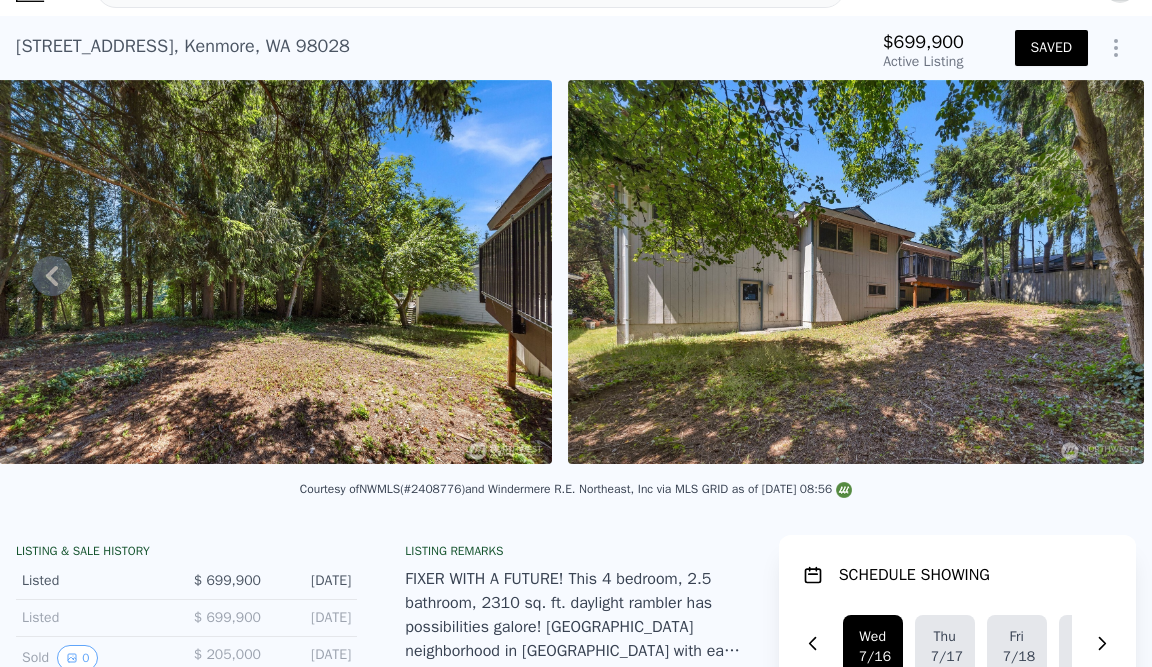 click on "20040 61st Ct NE ,   Kenmore ,   WA   98028" at bounding box center (183, 46) 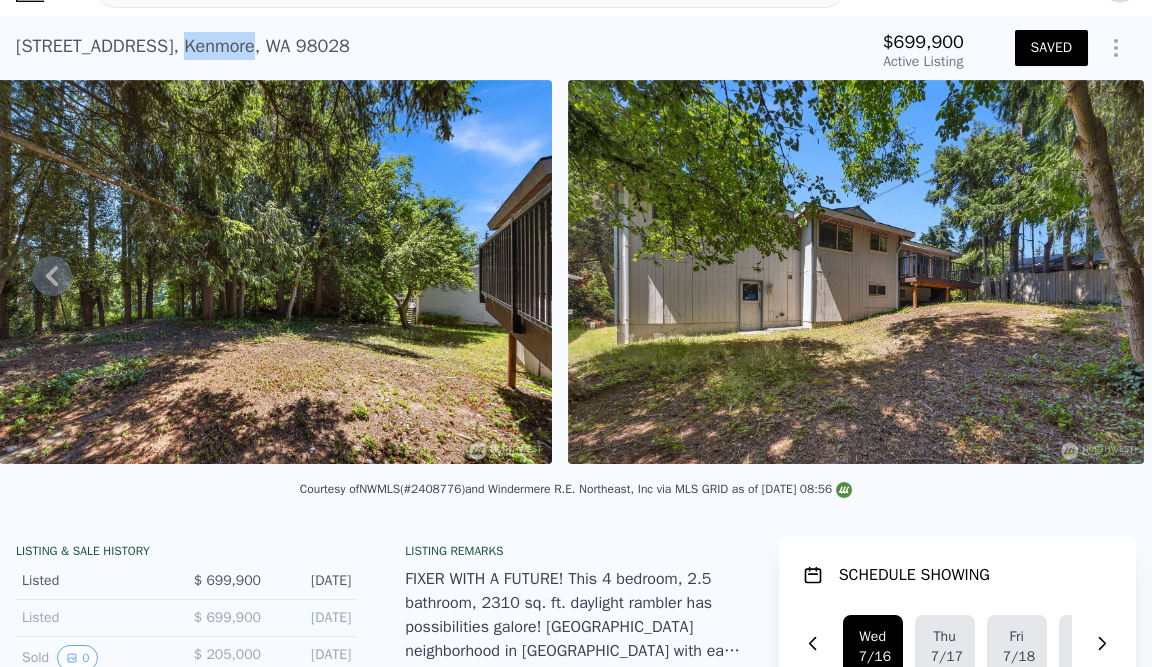 click on "20040 61st Ct NE ,   Kenmore ,   WA   98028" at bounding box center [183, 46] 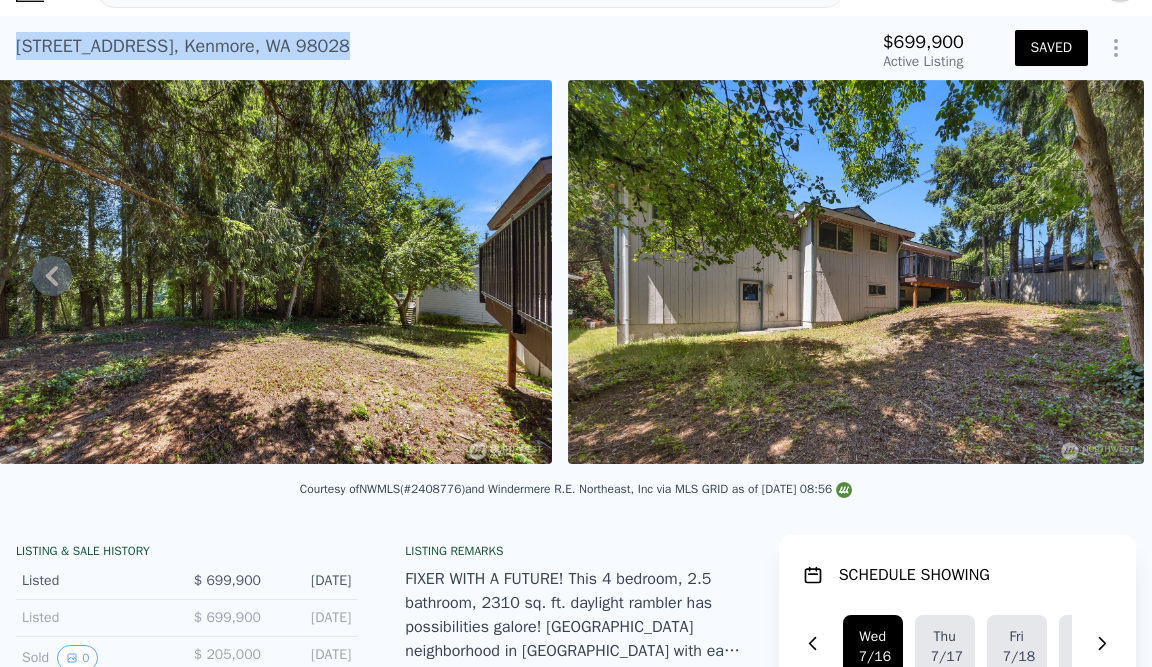 click on "20040 61st Ct NE ,   Kenmore ,   WA   98028" at bounding box center [183, 46] 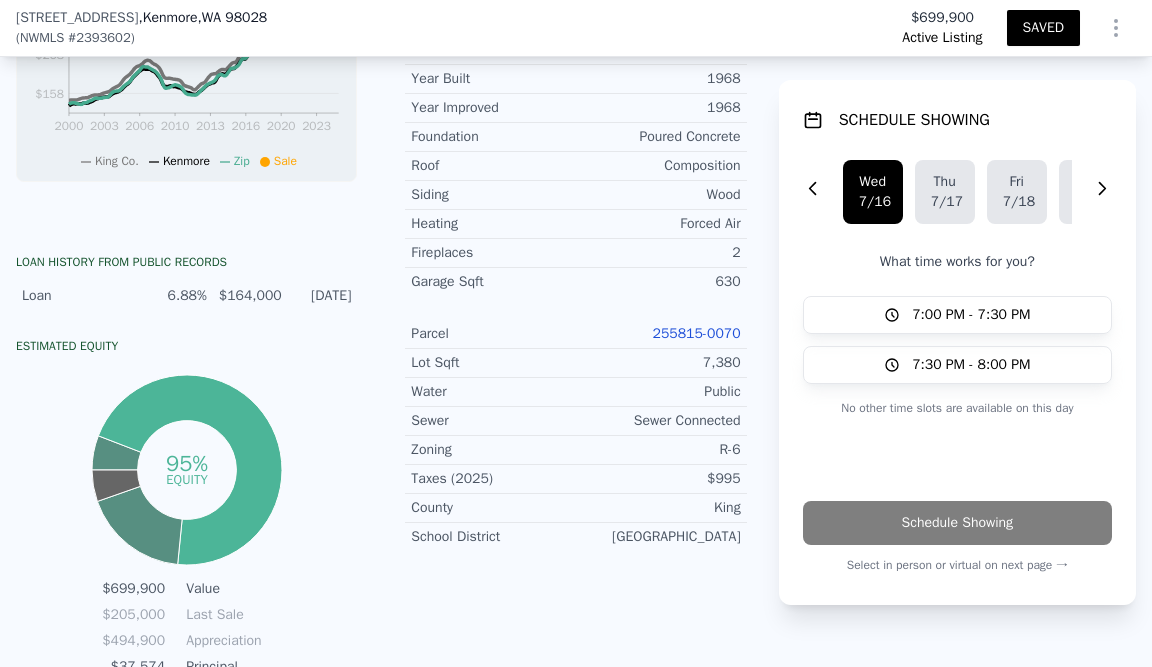 scroll, scrollTop: 913, scrollLeft: 0, axis: vertical 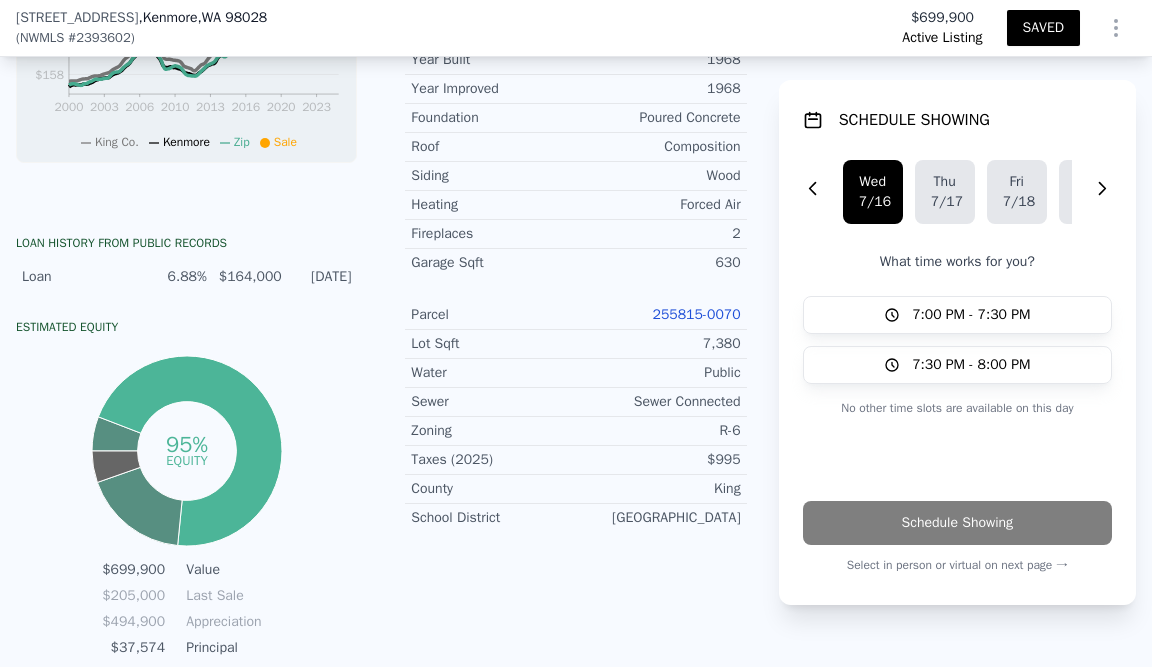 click on "7,380" at bounding box center (658, 344) 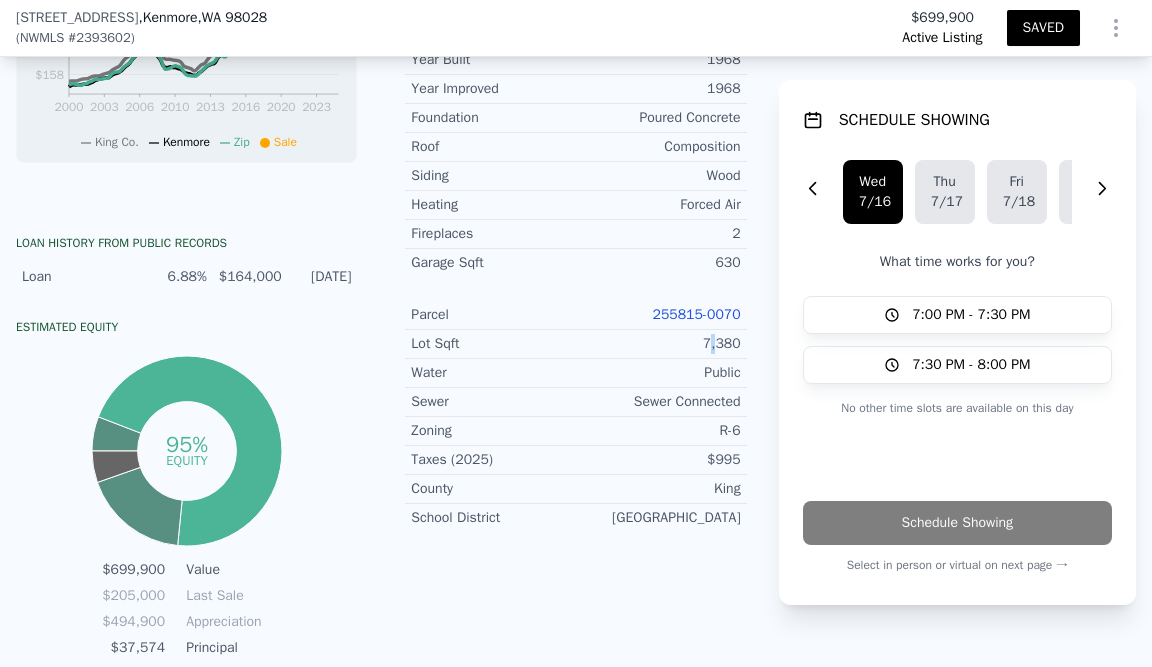 click on "7,380" at bounding box center (658, 344) 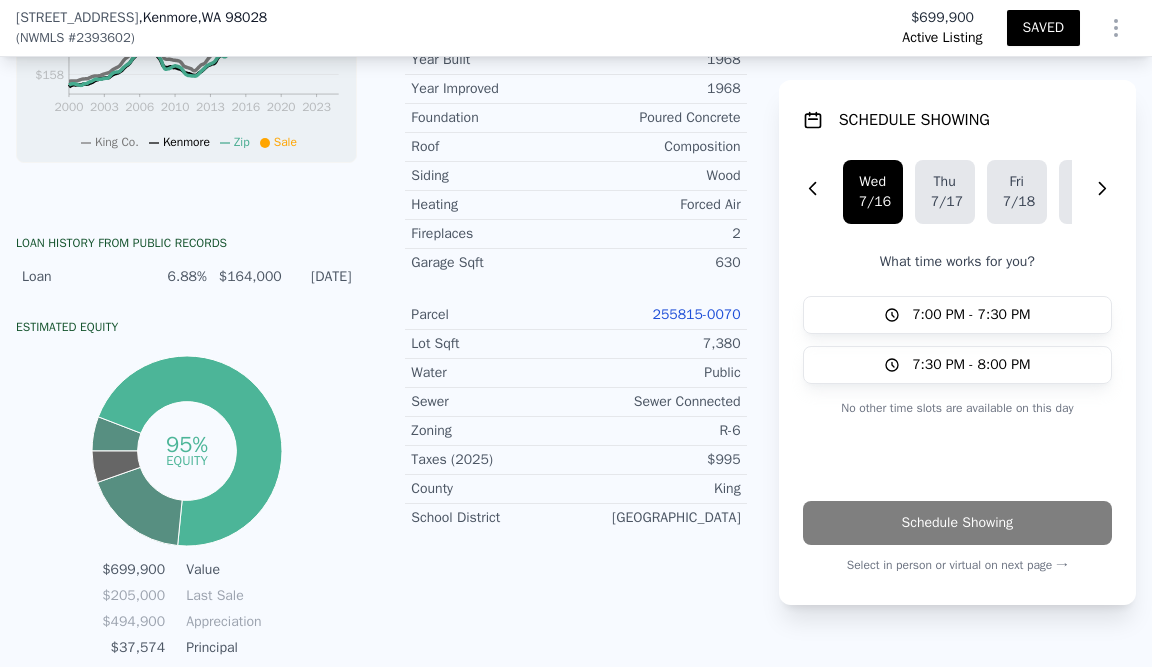 click on "7,380" at bounding box center (658, 344) 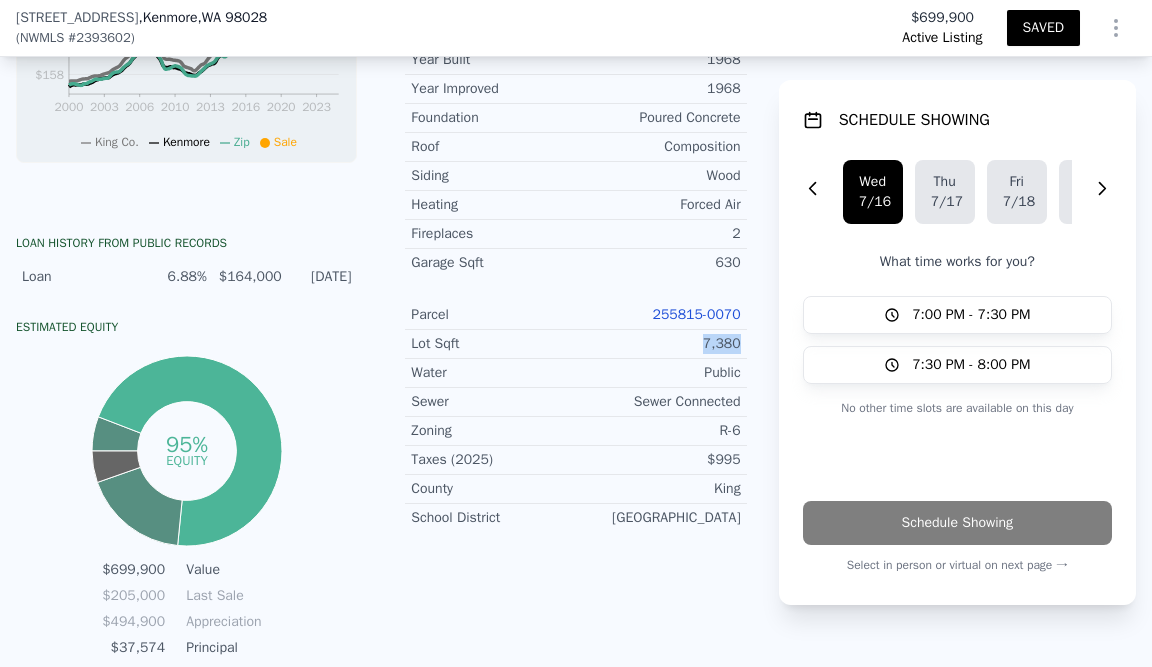 click on "7,380" at bounding box center [658, 344] 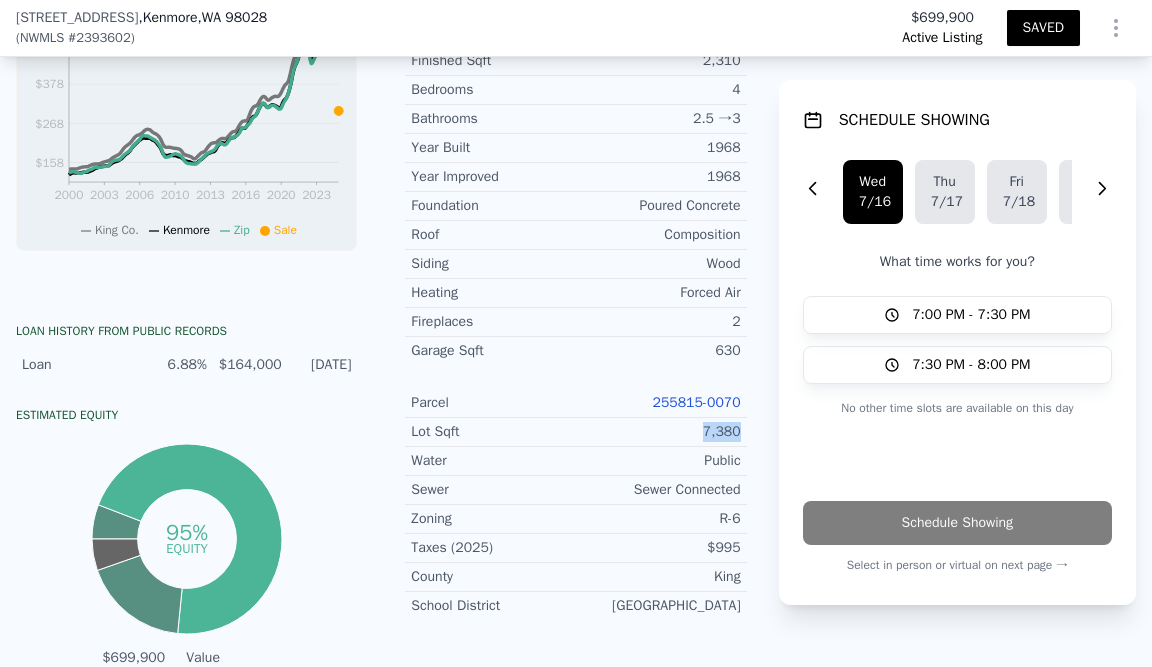 scroll, scrollTop: 791, scrollLeft: 0, axis: vertical 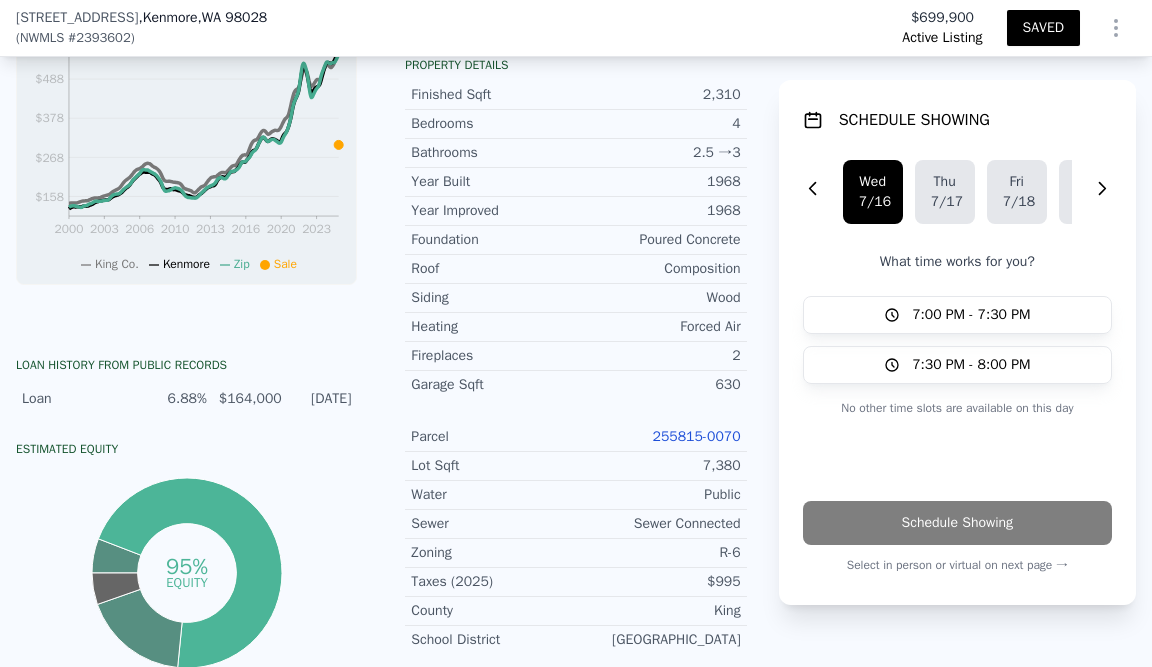 click on "2,310" at bounding box center [658, 95] 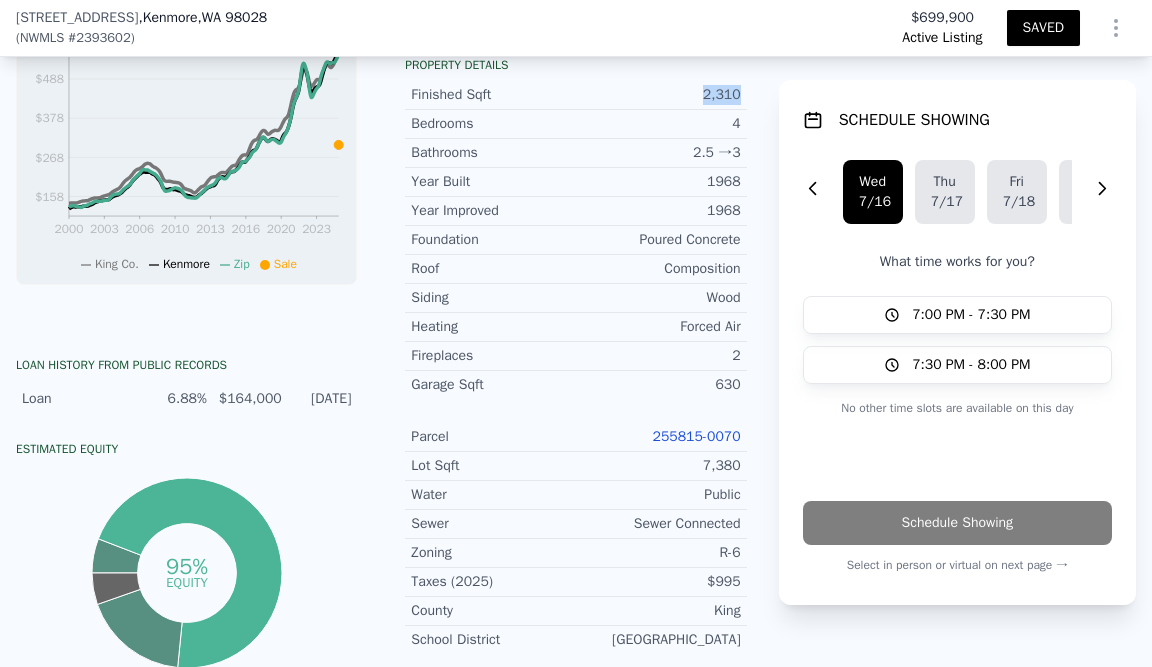 click on "2,310" at bounding box center [658, 95] 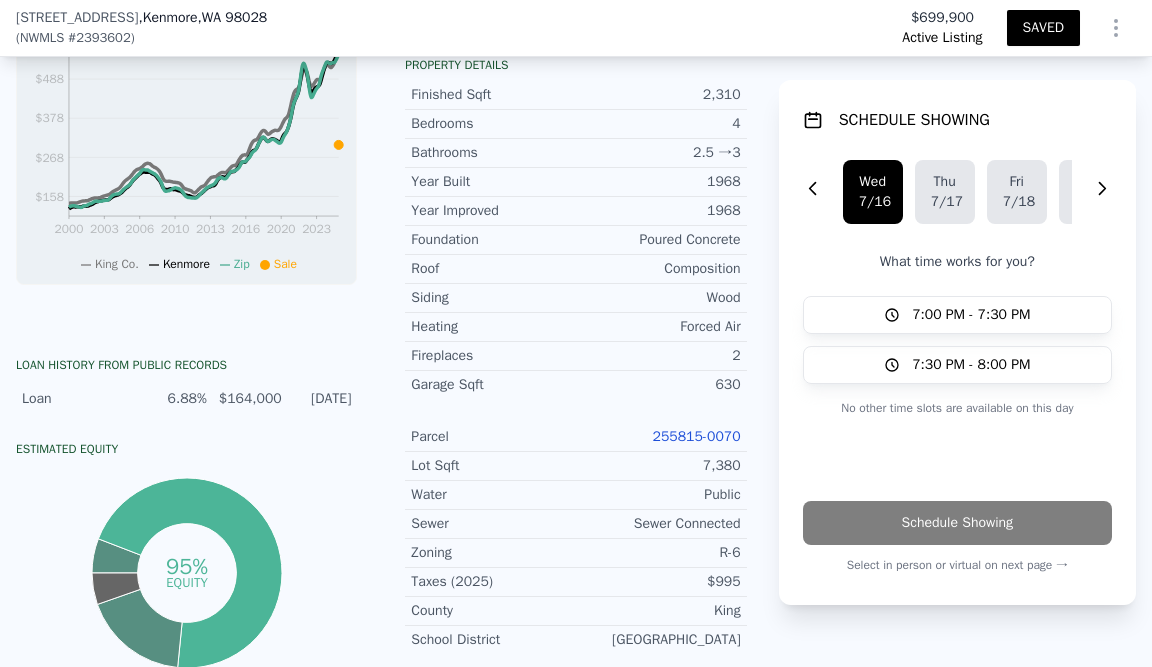 click on "Bathrooms 2.5   →  3" at bounding box center (575, 153) 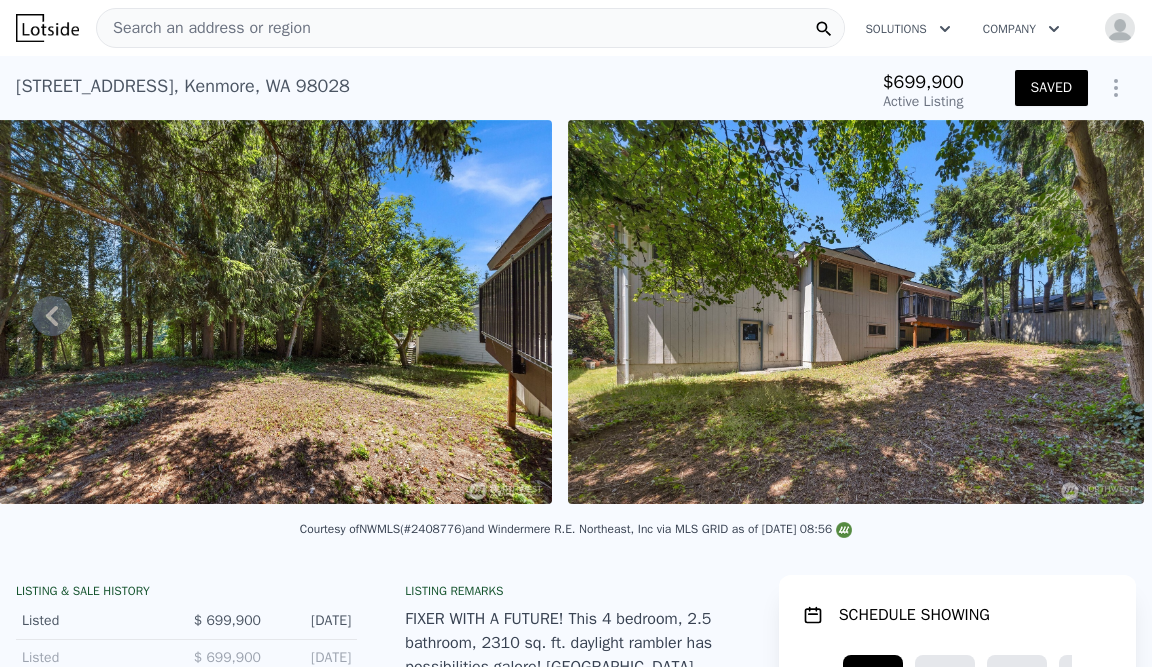 scroll, scrollTop: 0, scrollLeft: 0, axis: both 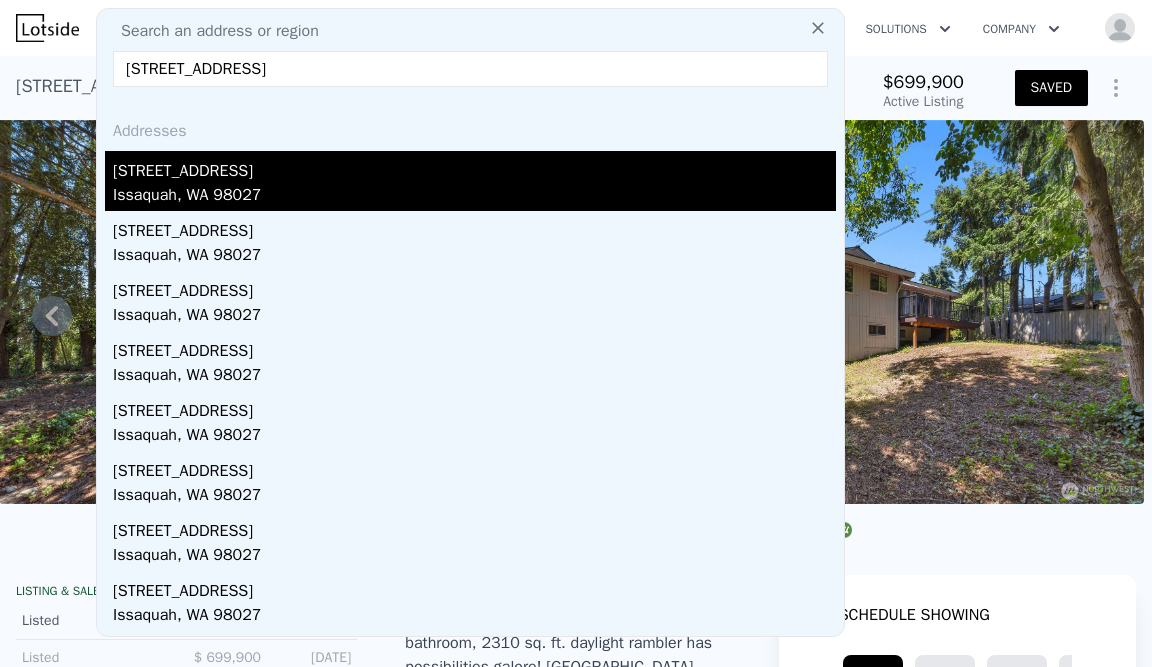 type on "15400 230th Avenue SE, Issaquah, WA 98027" 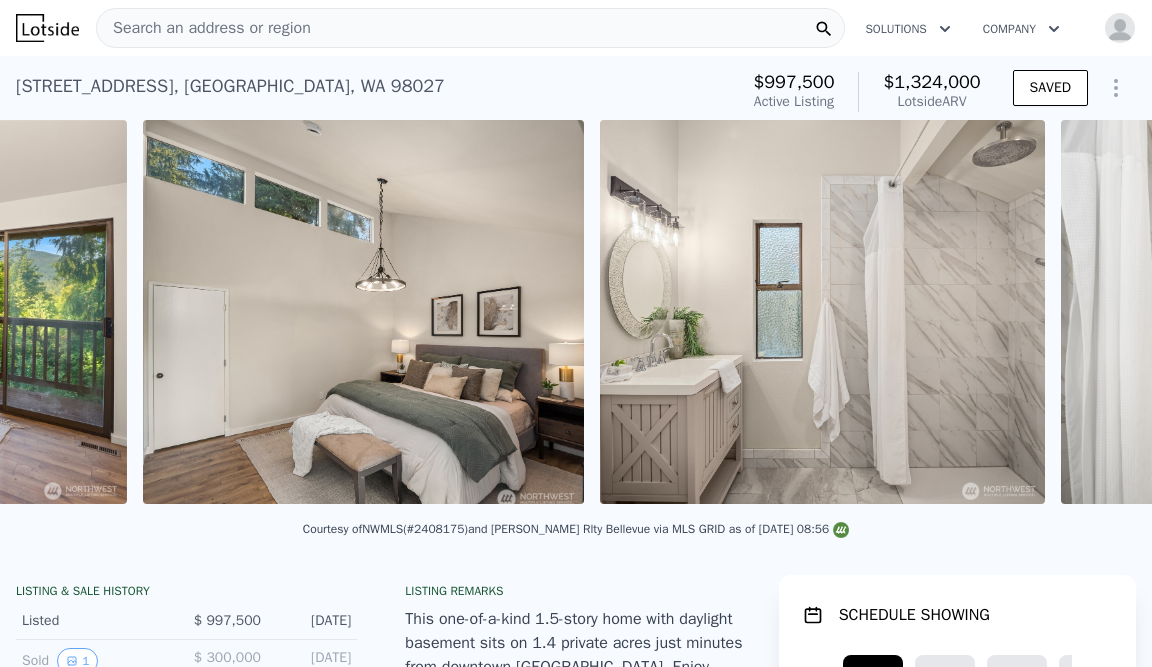 scroll, scrollTop: 0, scrollLeft: 9744, axis: horizontal 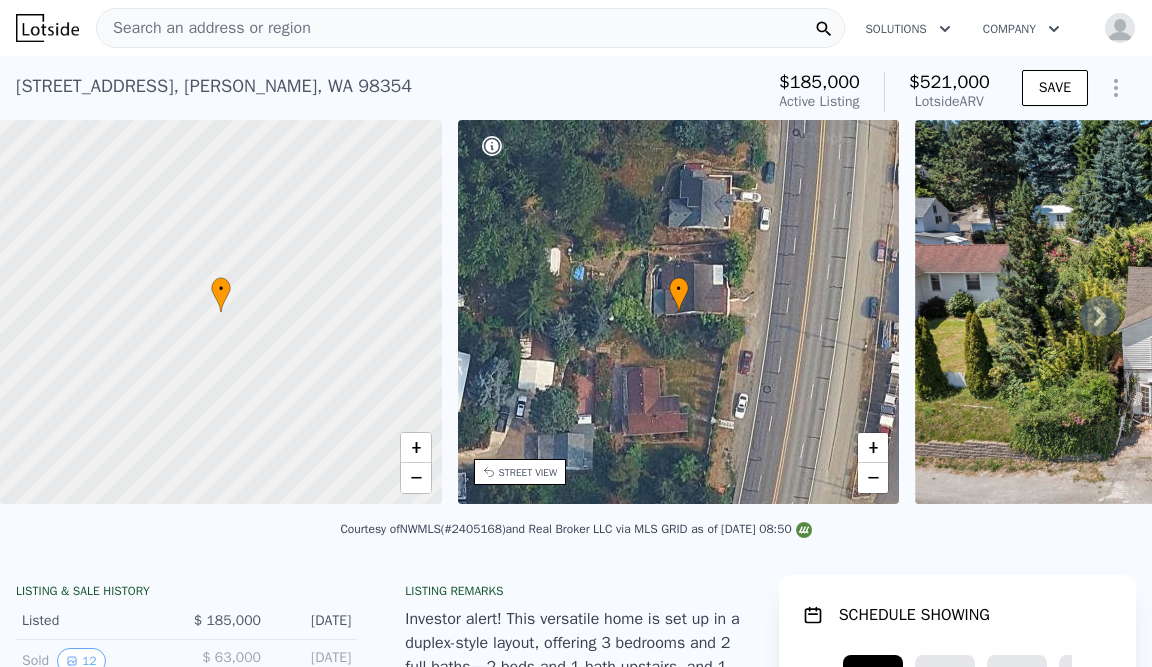 click on "7119 Pacific Hwy E ,   Milton ,   WA   98354" at bounding box center (214, 86) 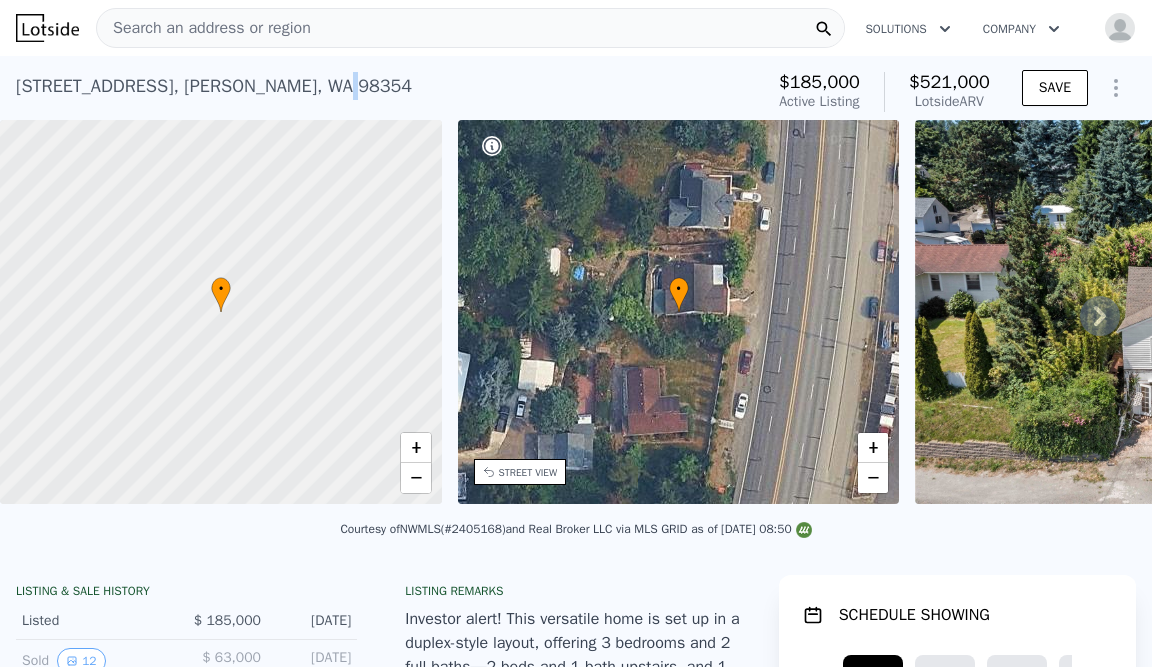 click on "7119 Pacific Hwy E ,   Milton ,   WA   98354" at bounding box center (214, 86) 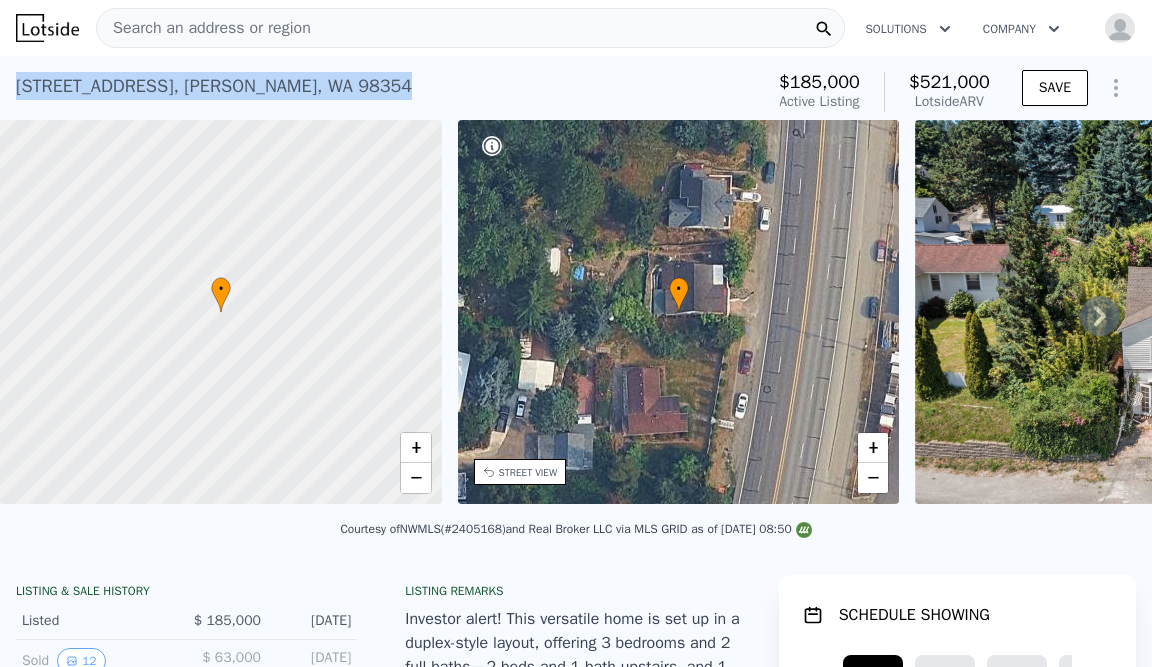 click on "7119 Pacific Hwy E ,   Milton ,   WA   98354" at bounding box center [214, 86] 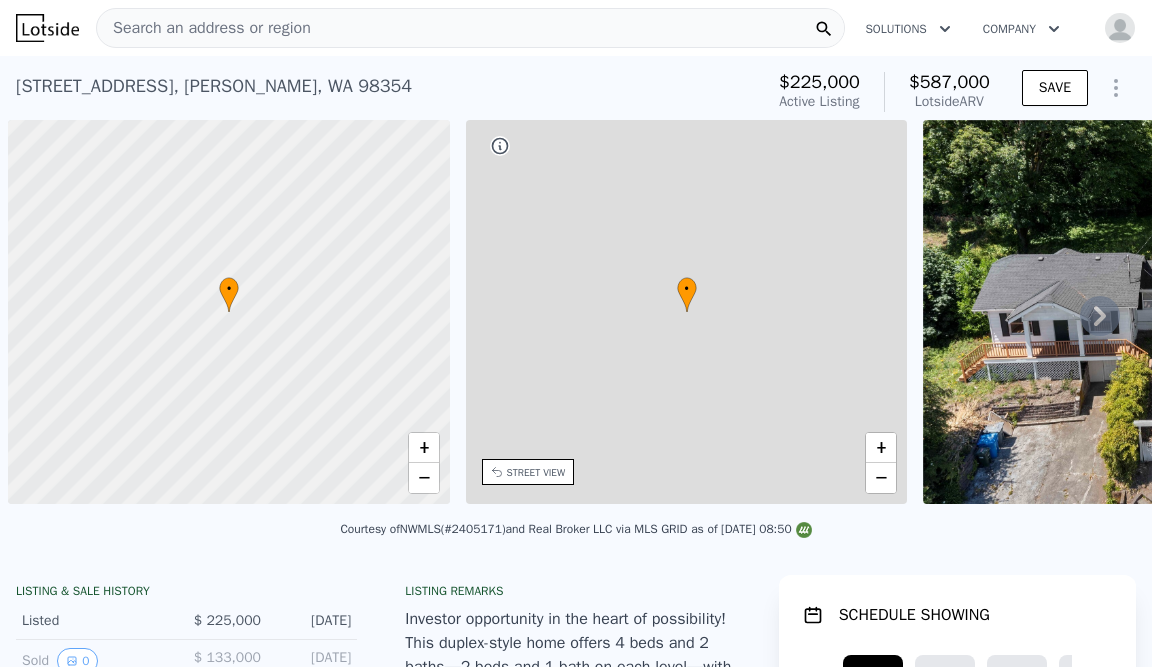scroll, scrollTop: 0, scrollLeft: 0, axis: both 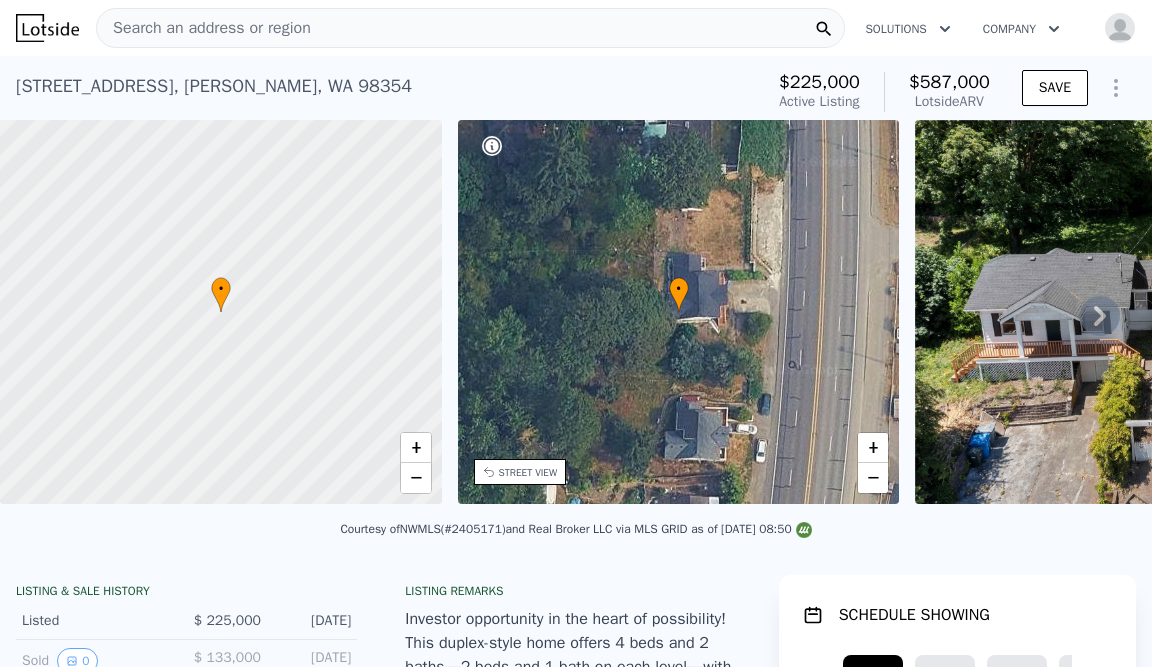 click on "7127 Pacific Hwy E ,   Milton ,   WA   98354" at bounding box center (214, 86) 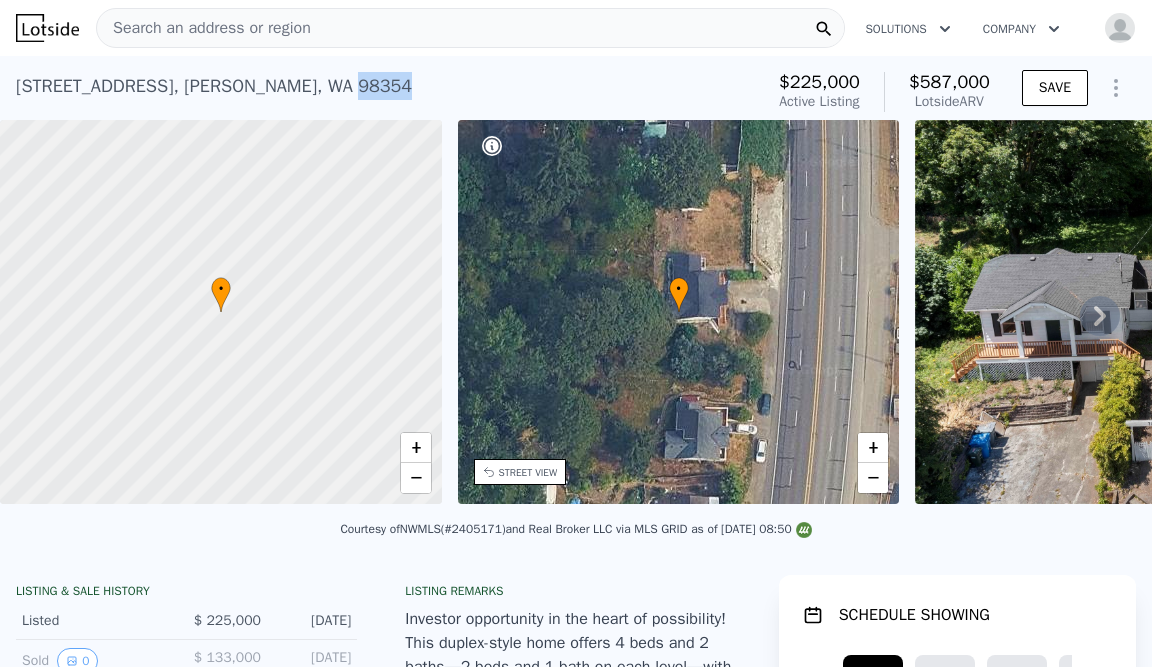 click on "7127 Pacific Hwy E ,   Milton ,   WA   98354" at bounding box center (214, 86) 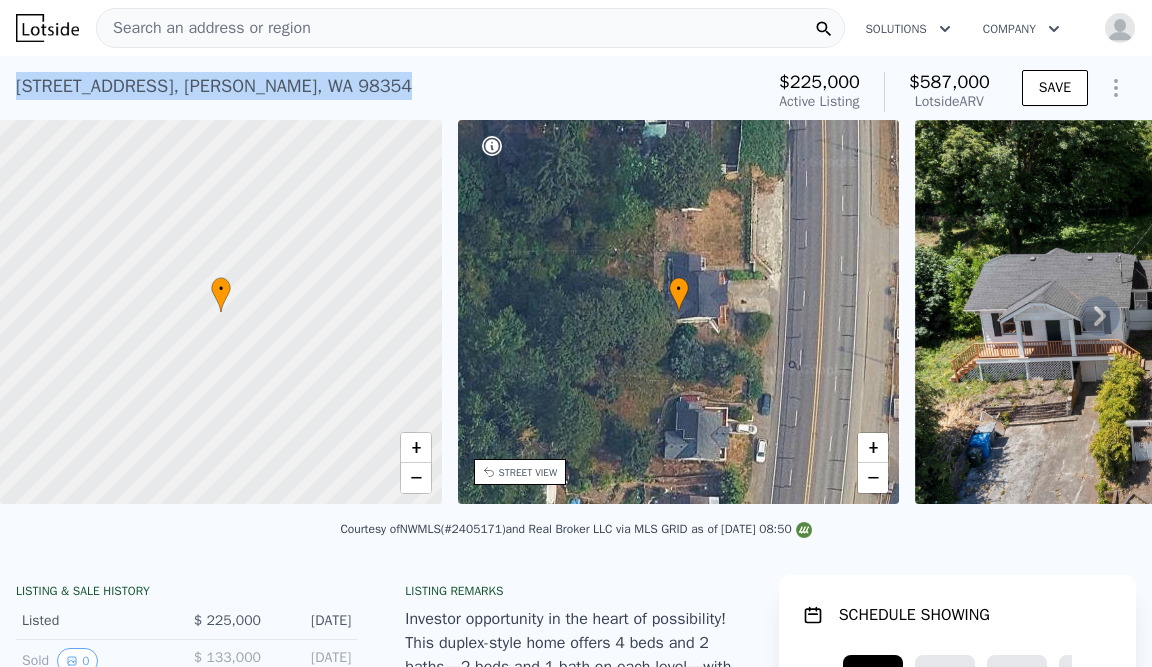 click on "7127 Pacific Hwy E ,   Milton ,   WA   98354" at bounding box center [214, 86] 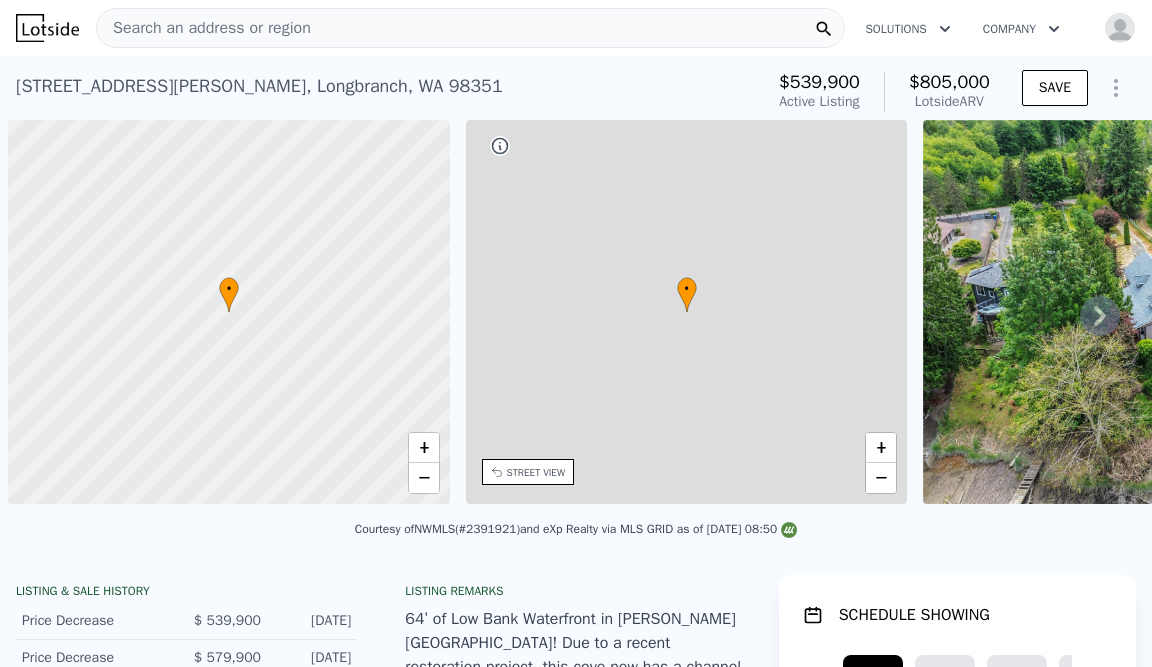 scroll, scrollTop: 0, scrollLeft: 0, axis: both 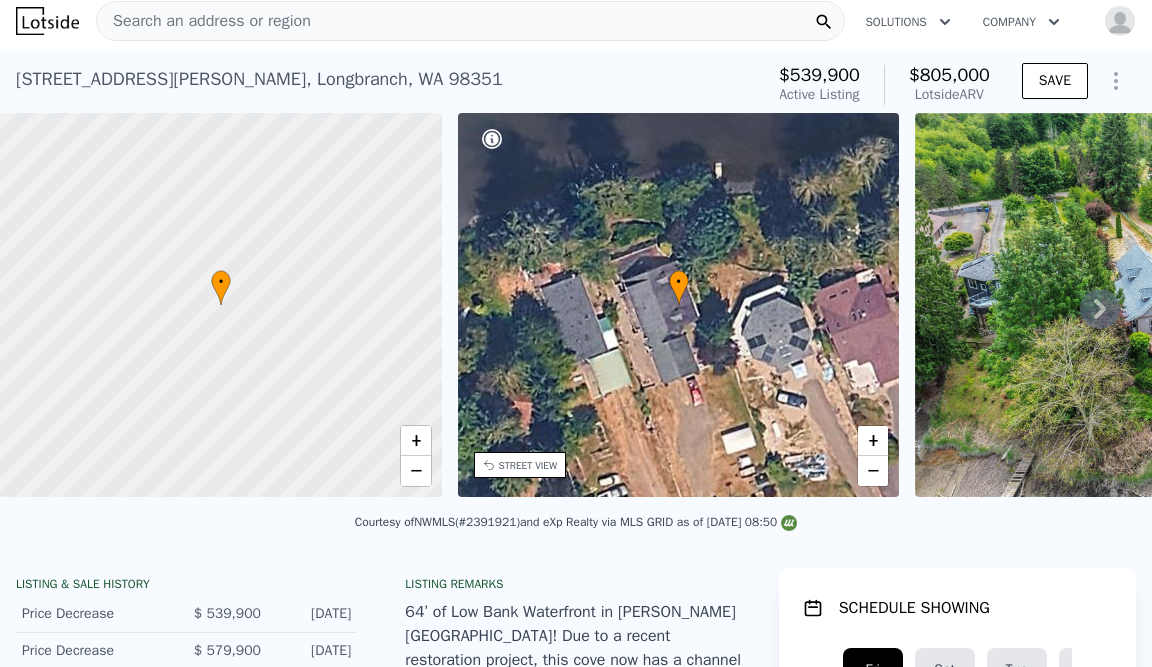 click on "19517 Whiteman Cove Rd SW ,   Longbranch ,   WA   98351" at bounding box center [259, 79] 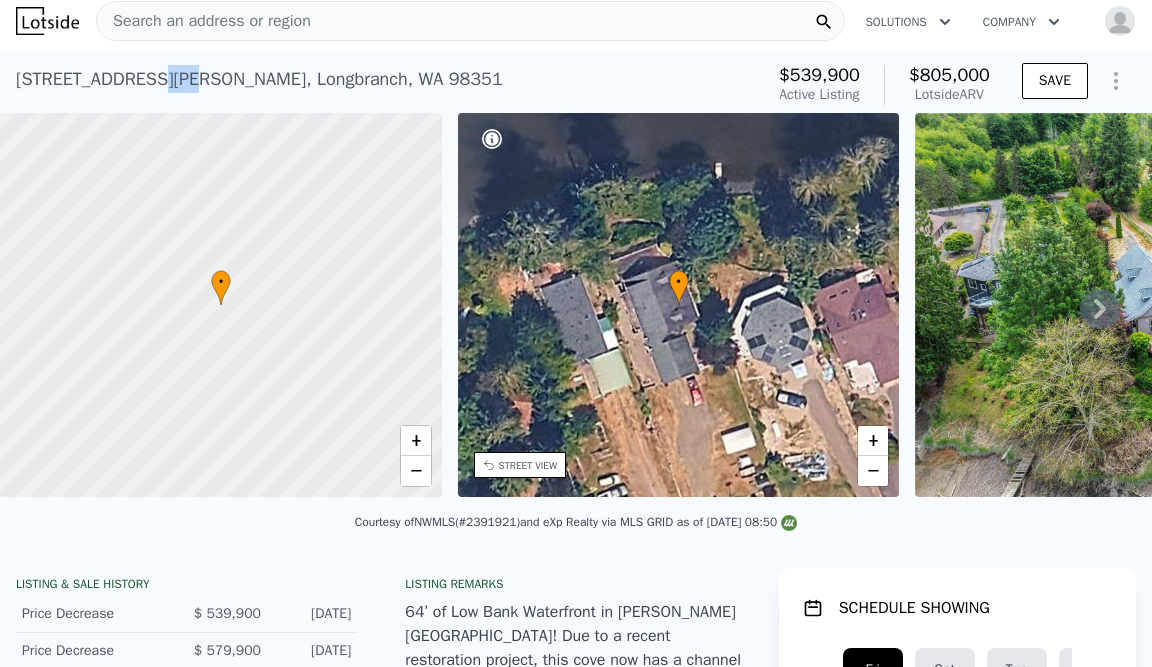click on "19517 Whiteman Cove Rd SW ,   Longbranch ,   WA   98351" at bounding box center [259, 79] 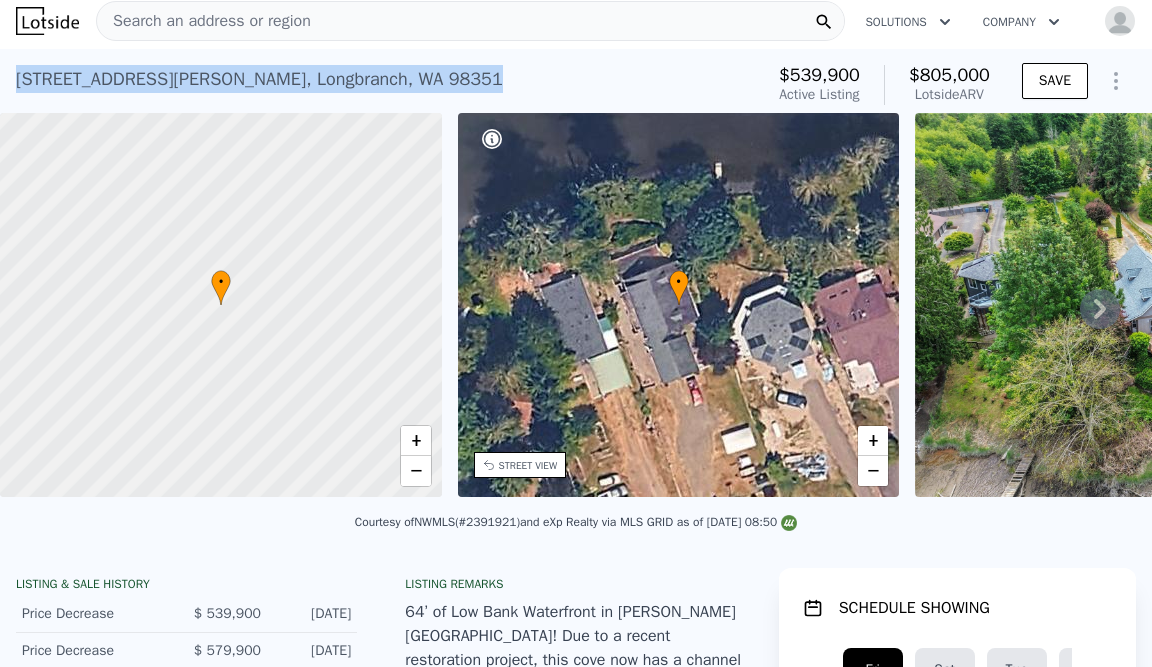 click on "19517 Whiteman Cove Rd SW ,   Longbranch ,   WA   98351" at bounding box center (259, 79) 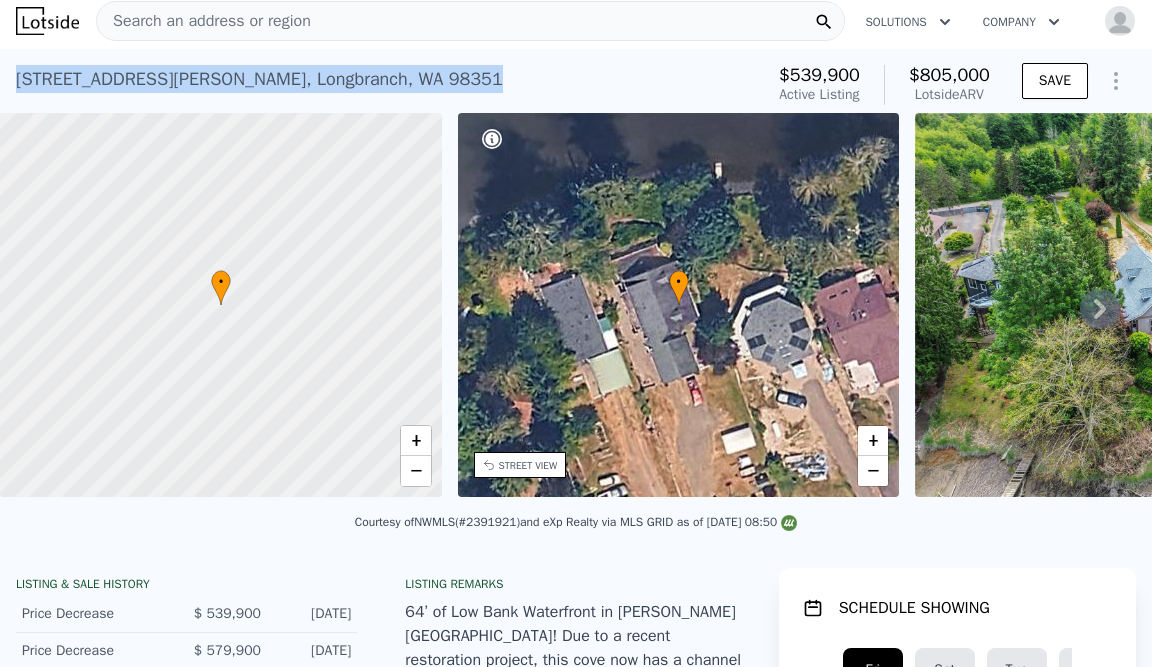 click on "19517 Whiteman Cove Rd SW ,   Longbranch ,   WA   98351" at bounding box center [259, 79] 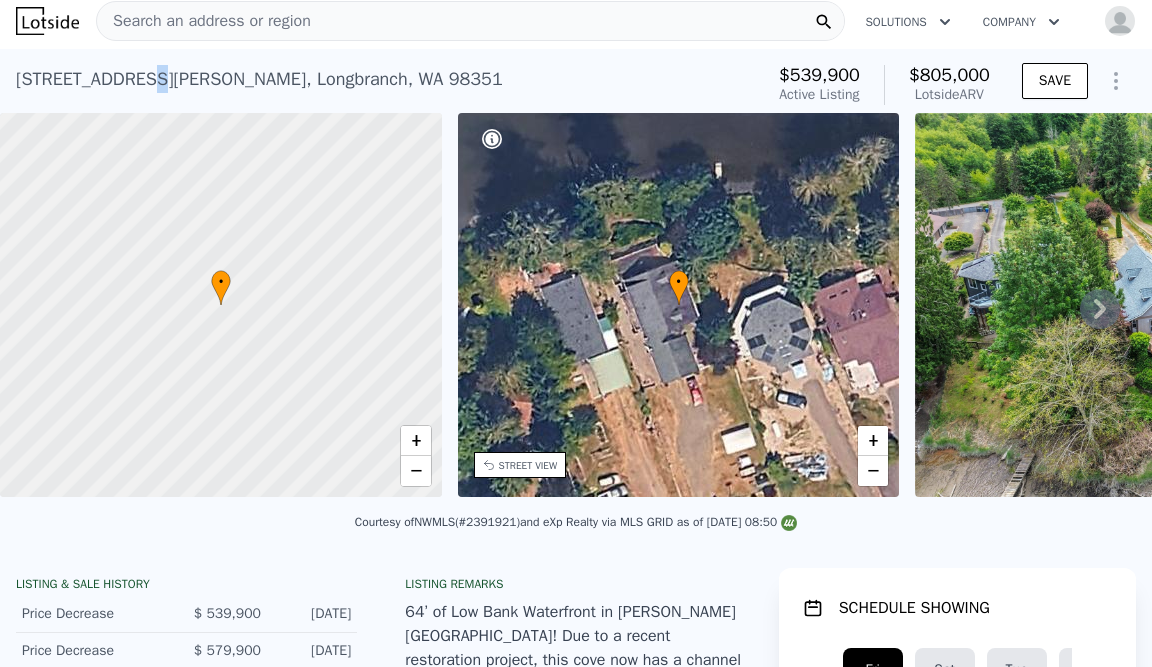 click on "19517 Whiteman Cove Rd SW ,   Longbranch ,   WA   98351" at bounding box center (259, 79) 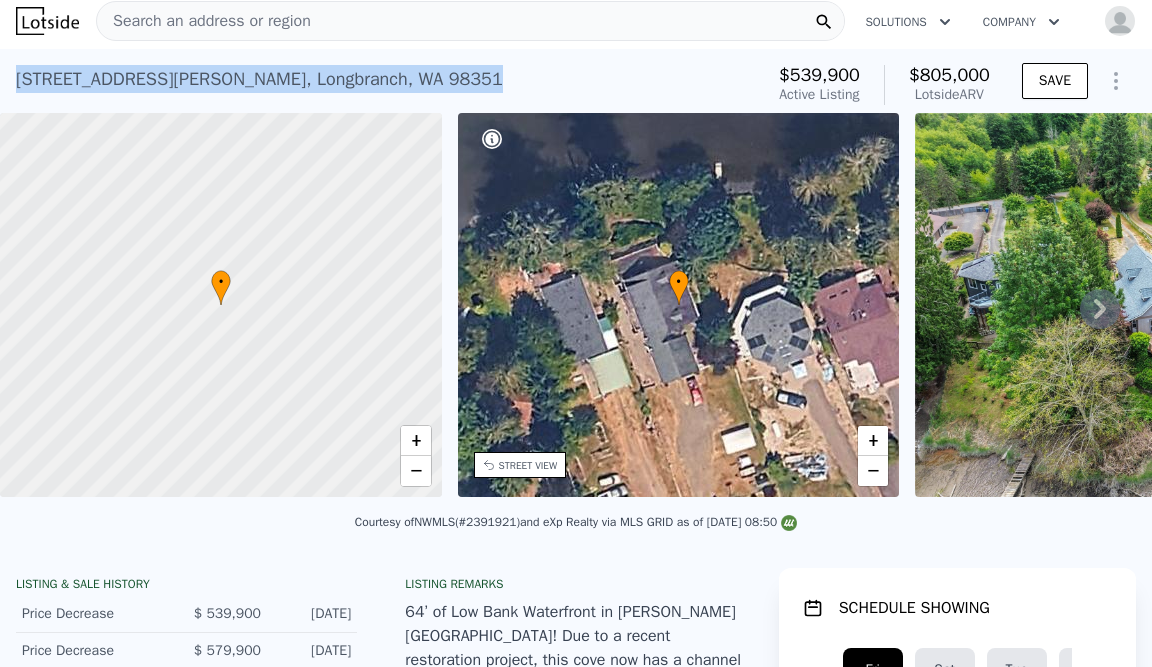 click on "19517 Whiteman Cove Rd SW ,   Longbranch ,   WA   98351" at bounding box center [259, 79] 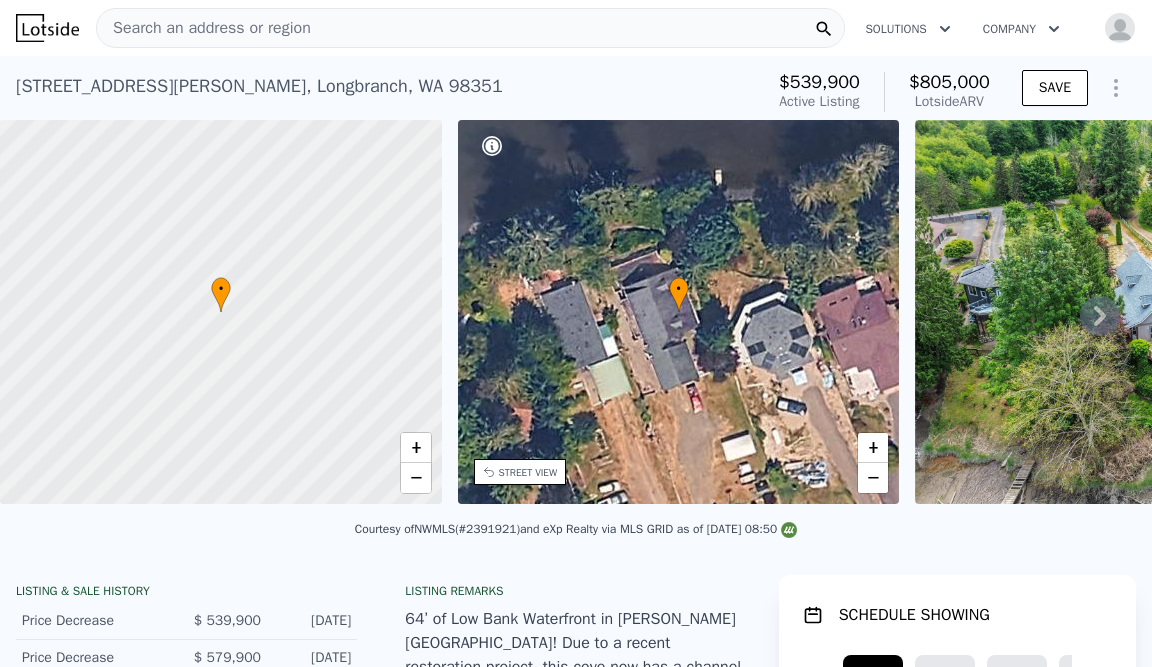 scroll, scrollTop: 0, scrollLeft: 0, axis: both 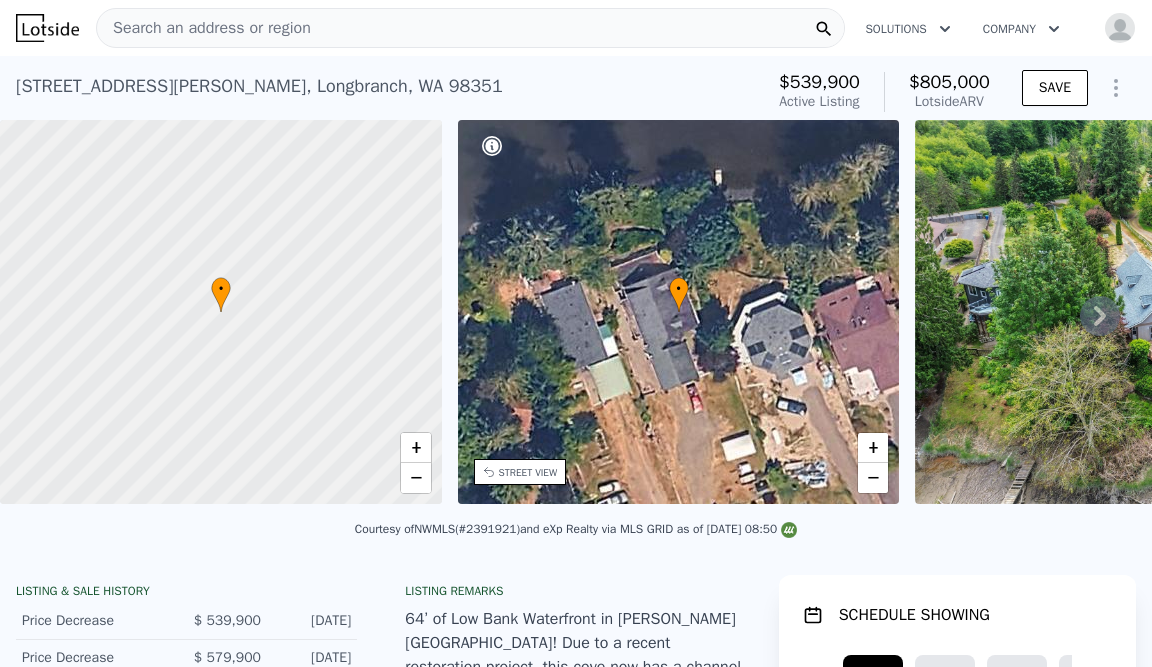 click on "19517 Whiteman Cove Rd SW ,   Longbranch ,   WA   98351 Active at  $539,900 (~ARV  $805k ) $539,900  Active Listing $805,000 Lotside  ARV SAVE" at bounding box center (576, 88) 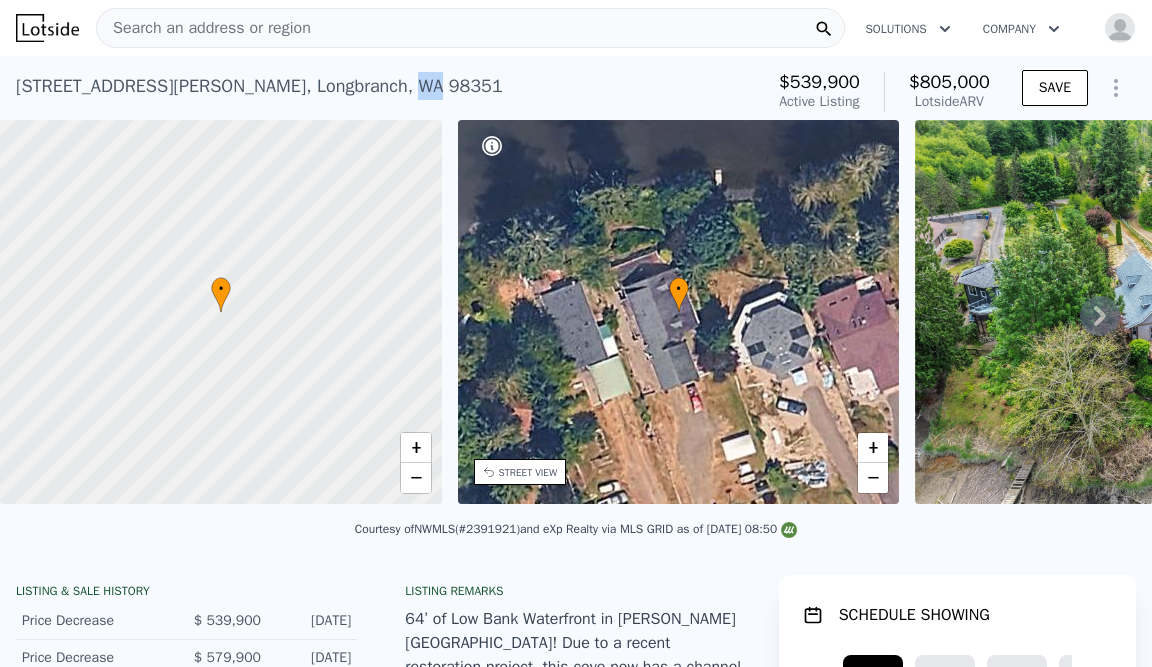 click on "19517 Whiteman Cove Rd SW ,   Longbranch ,   WA   98351" at bounding box center (259, 86) 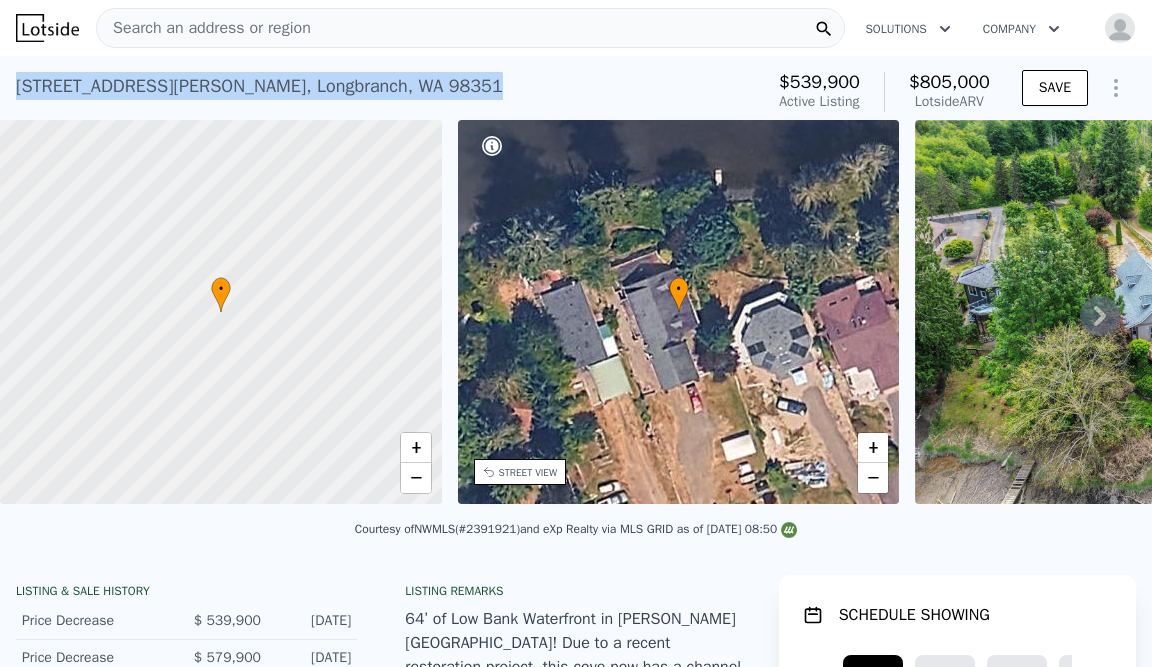 click on "19517 Whiteman Cove Rd SW ,   Longbranch ,   WA   98351" at bounding box center (259, 86) 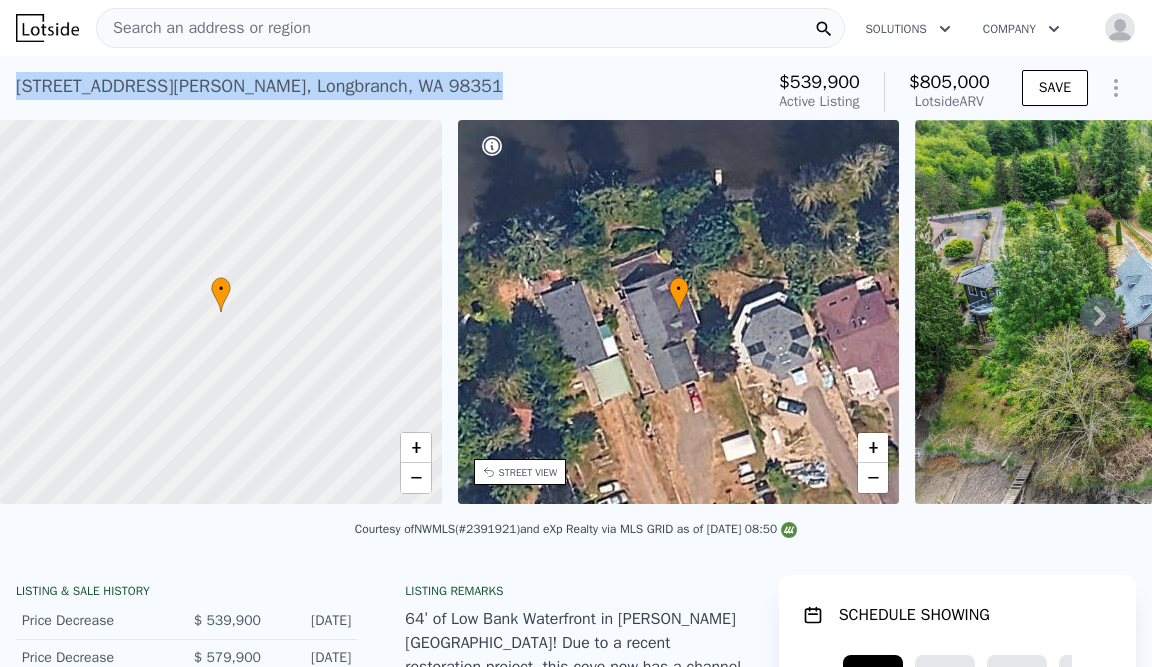 click on "19517 Whiteman Cove Rd SW ,   Longbranch ,   WA   98351" at bounding box center [259, 86] 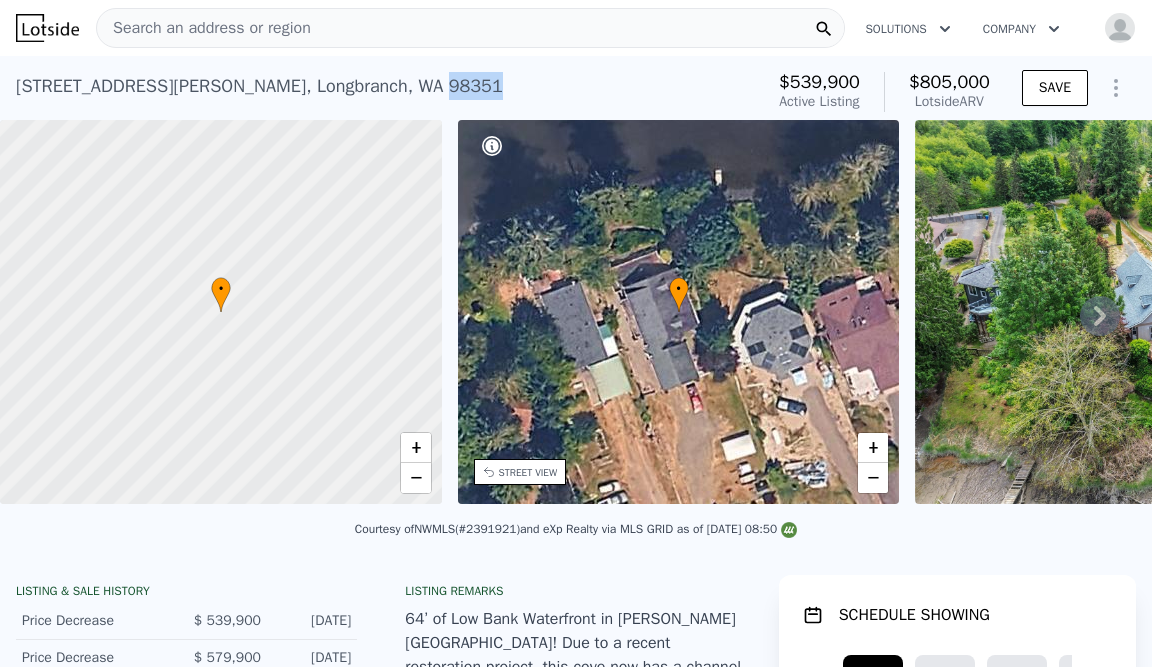 click on "19517 Whiteman Cove Rd SW ,   Longbranch ,   WA   98351" at bounding box center [259, 86] 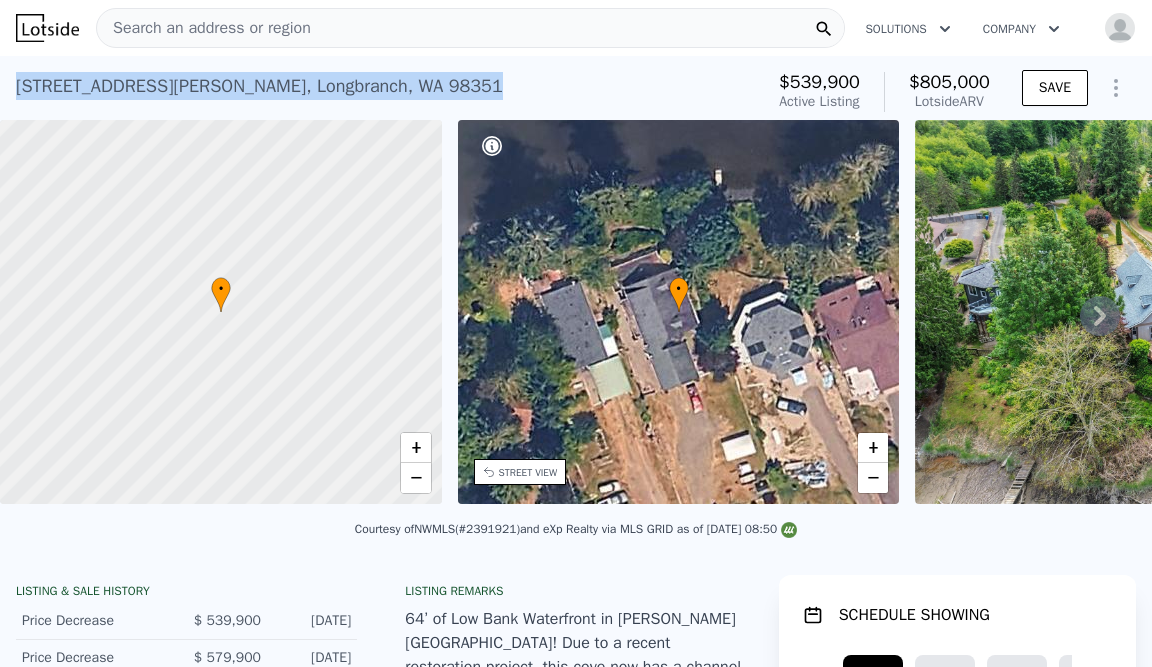 click on "19517 Whiteman Cove Rd SW ,   Longbranch ,   WA   98351" at bounding box center (259, 86) 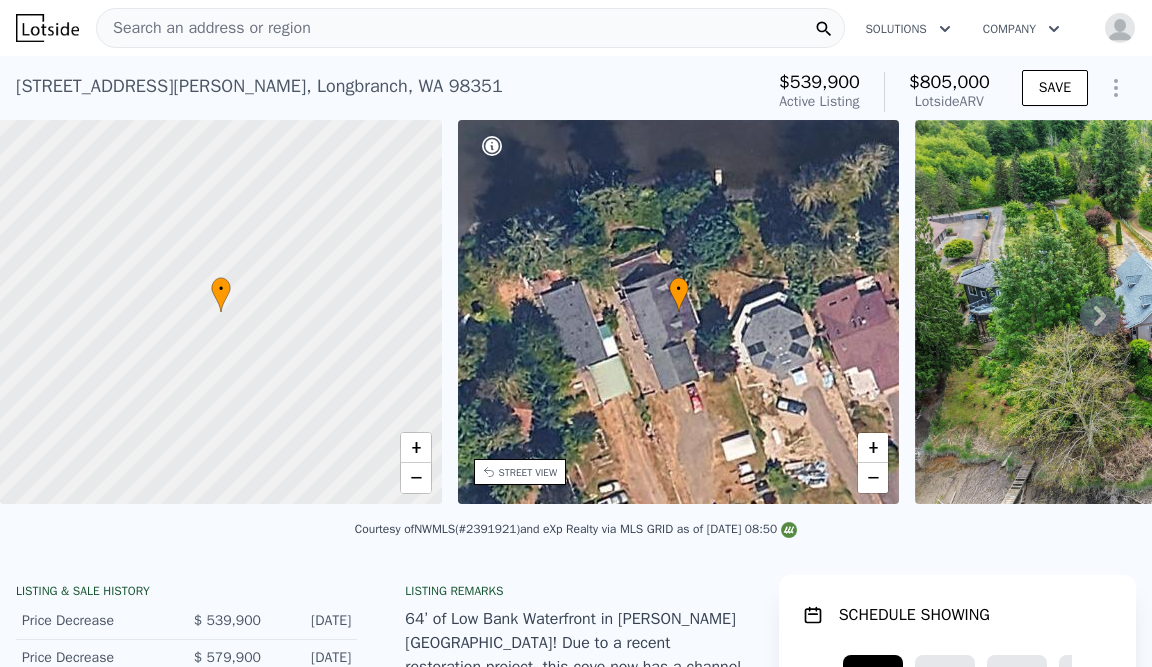 click on "19517 Whiteman Cove Rd SW ,   Longbranch ,   WA   98351 Active at  $539,900 (~ARV  $805k )" at bounding box center (385, 92) 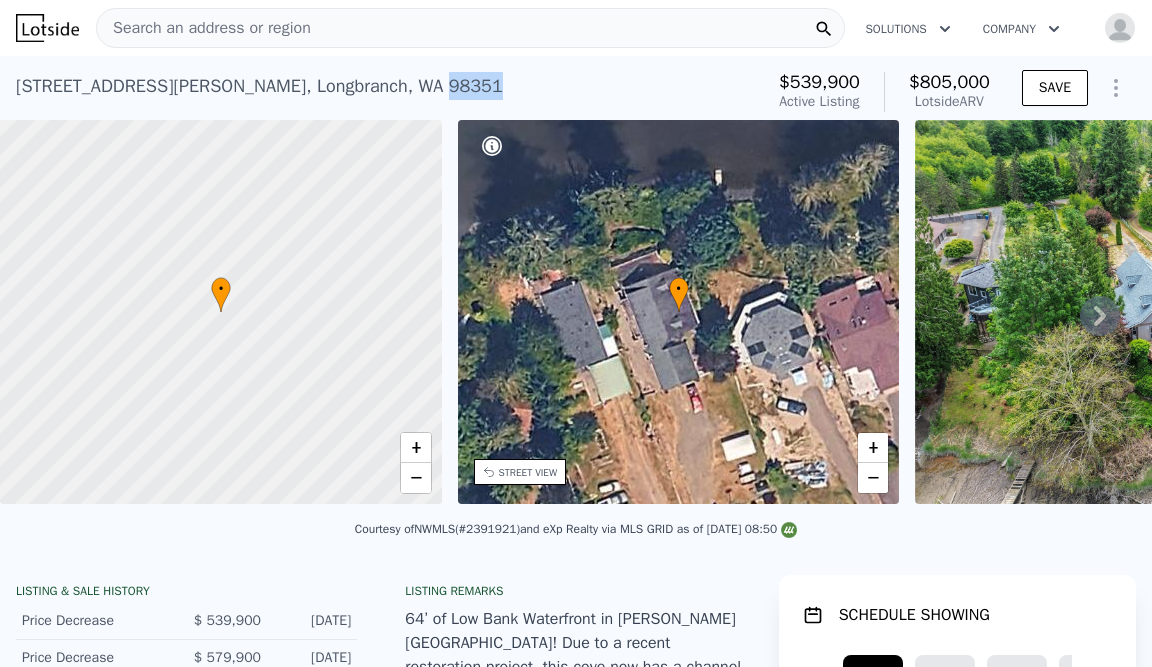 click on "19517 Whiteman Cove Rd SW ,   Longbranch ,   WA   98351" at bounding box center (259, 86) 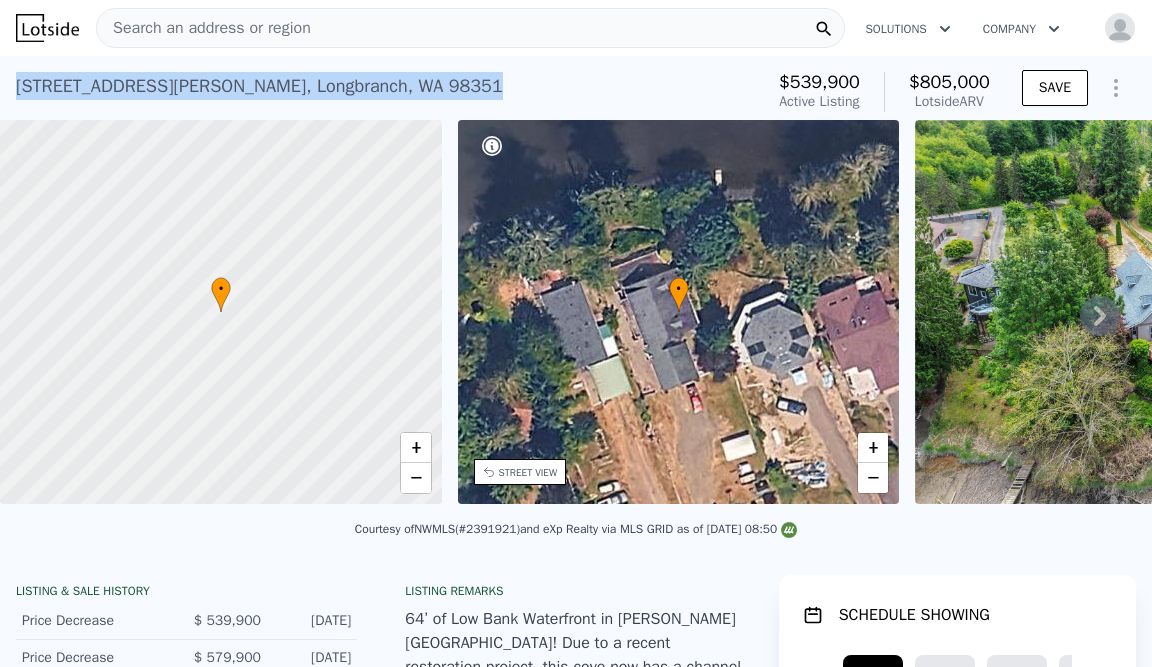 click on "19517 Whiteman Cove Rd SW ,   Longbranch ,   WA   98351" at bounding box center [259, 86] 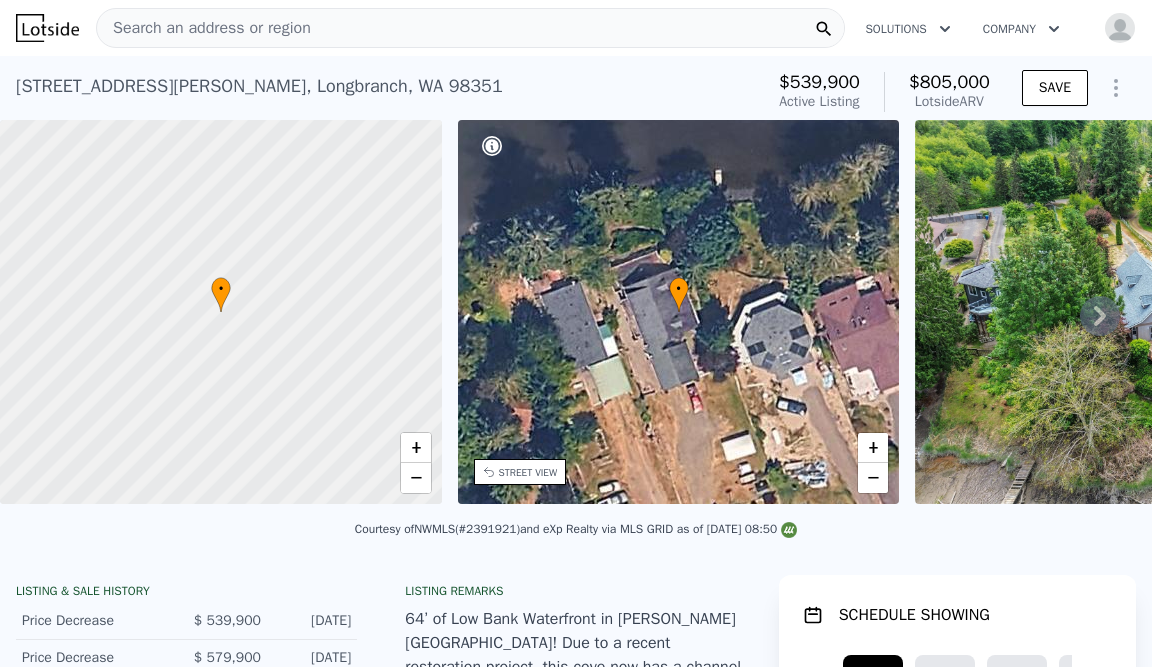 click on "19517 Whiteman Cove Rd SW ,   Longbranch ,   WA   98351 Active at  $539,900 (~ARV  $805k )" at bounding box center [385, 92] 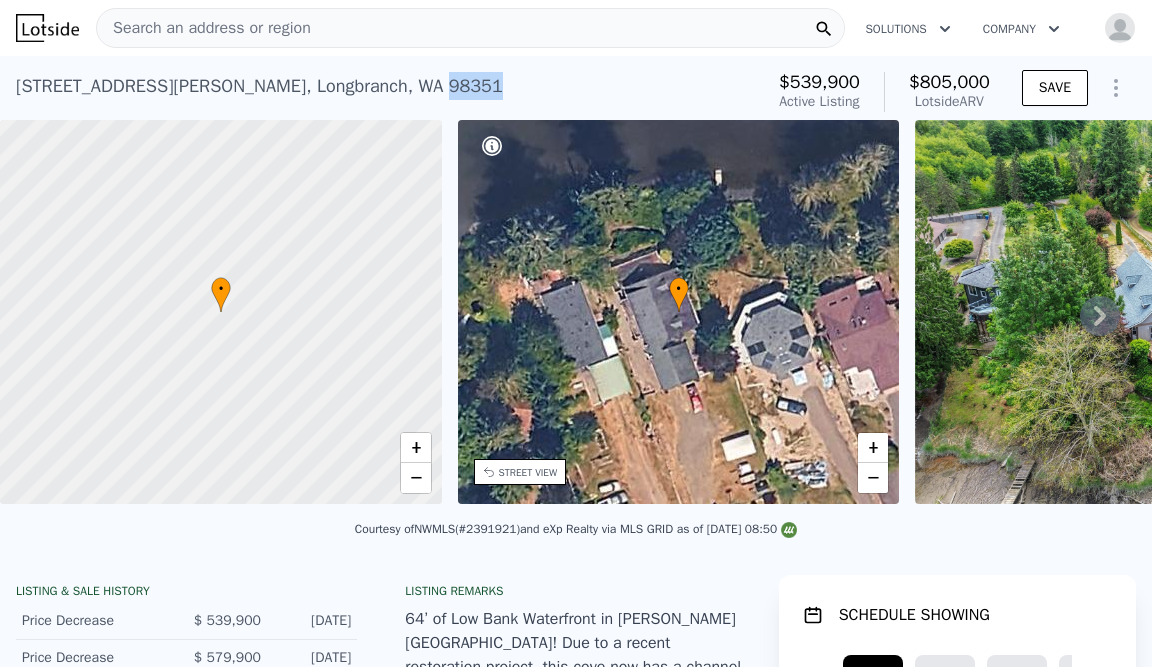 click on "19517 Whiteman Cove Rd SW ,   Longbranch ,   WA   98351" at bounding box center [259, 86] 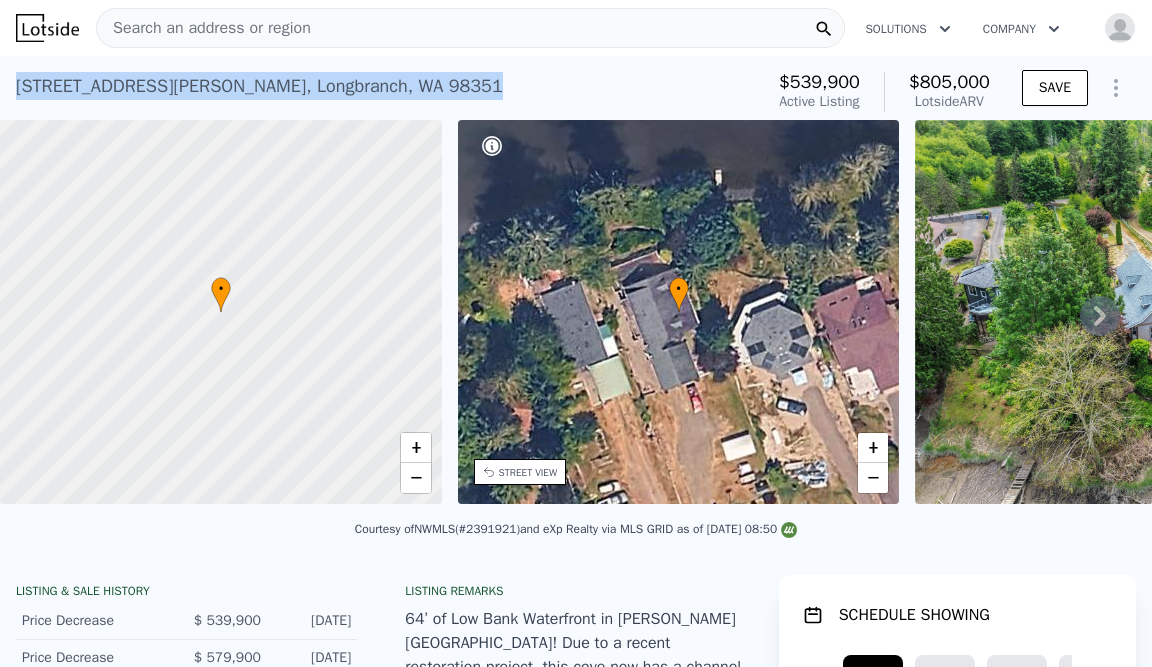 click on "19517 Whiteman Cove Rd SW ,   Longbranch ,   WA   98351" at bounding box center (259, 86) 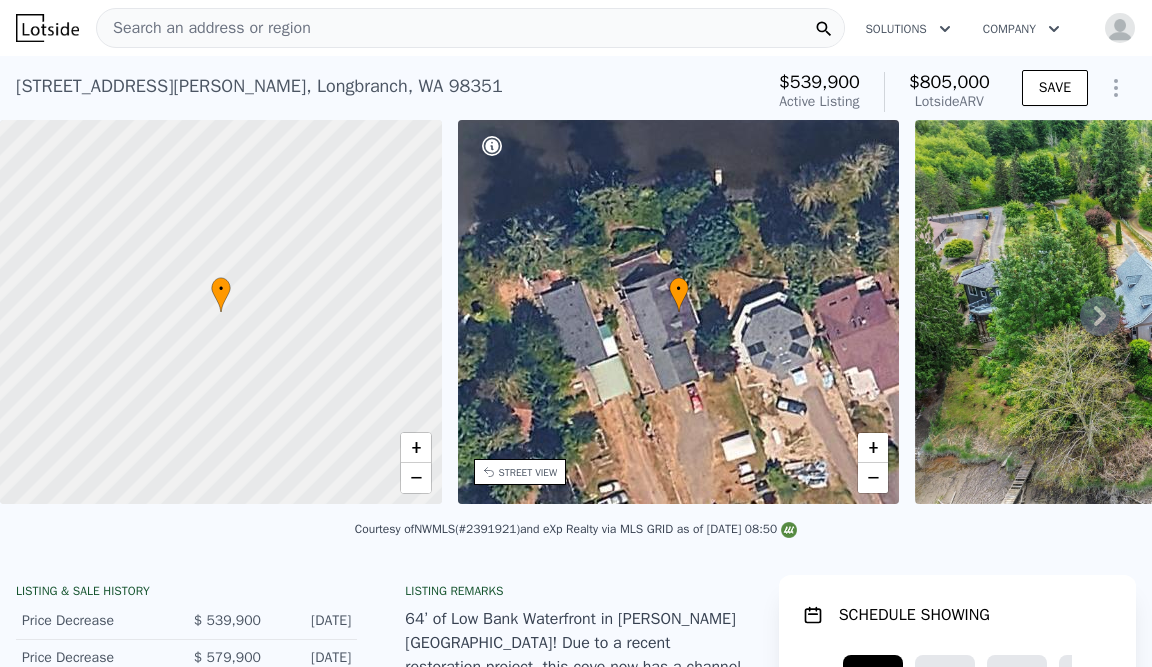 click on "19517 Whiteman Cove Rd SW ,   Longbranch ,   WA   98351 Active at  $539,900 (~ARV  $805k )" at bounding box center (385, 92) 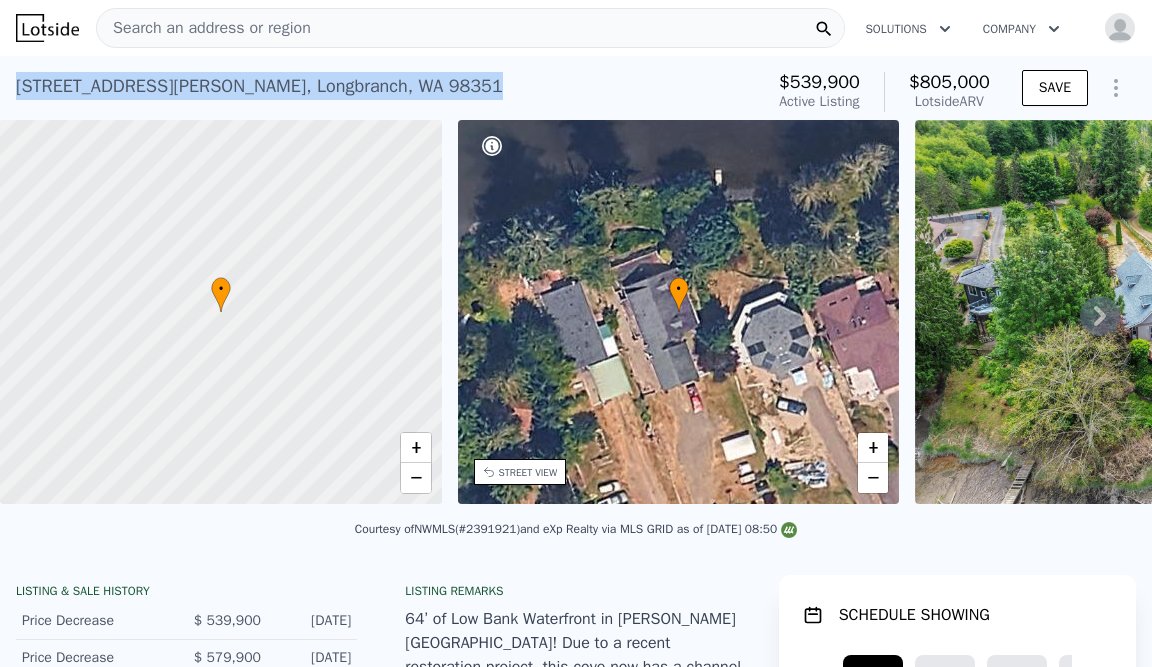 click on "19517 Whiteman Cove Rd SW ,   Longbranch ,   WA   98351" at bounding box center [259, 86] 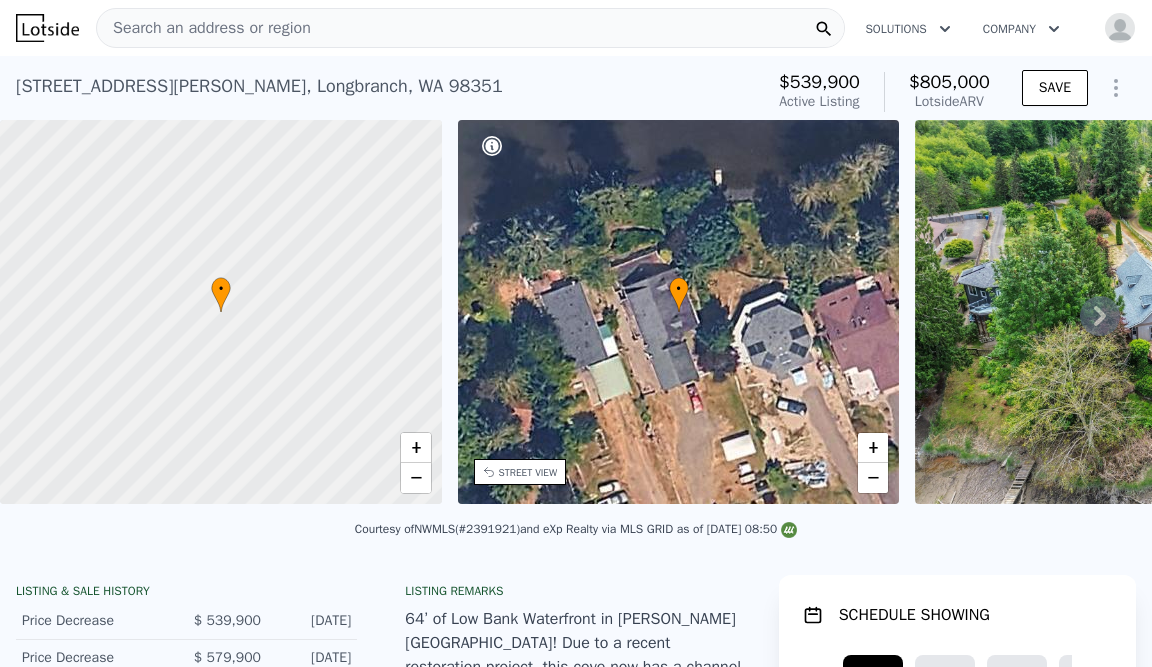 click on "19517 Whiteman Cove Rd SW ,   Longbranch ,   WA   98351 Active at  $539,900 (~ARV  $805k )" at bounding box center [385, 92] 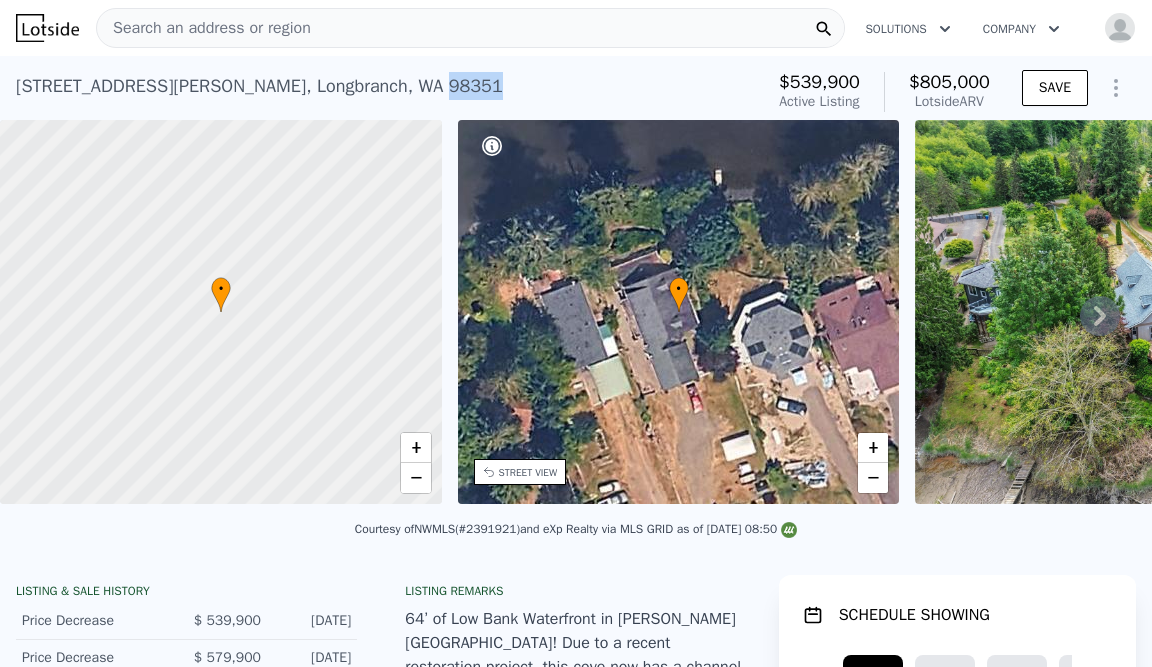 click on "19517 Whiteman Cove Rd SW ,   Longbranch ,   WA   98351" at bounding box center (259, 86) 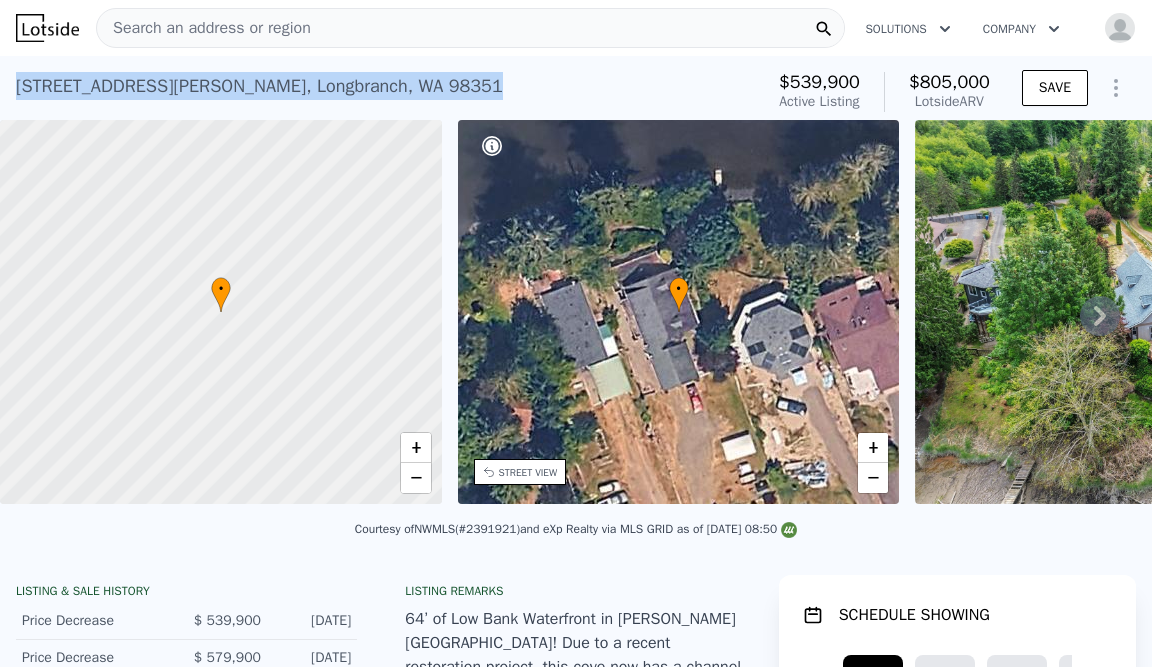 click on "19517 Whiteman Cove Rd SW ,   Longbranch ,   WA   98351" at bounding box center [259, 86] 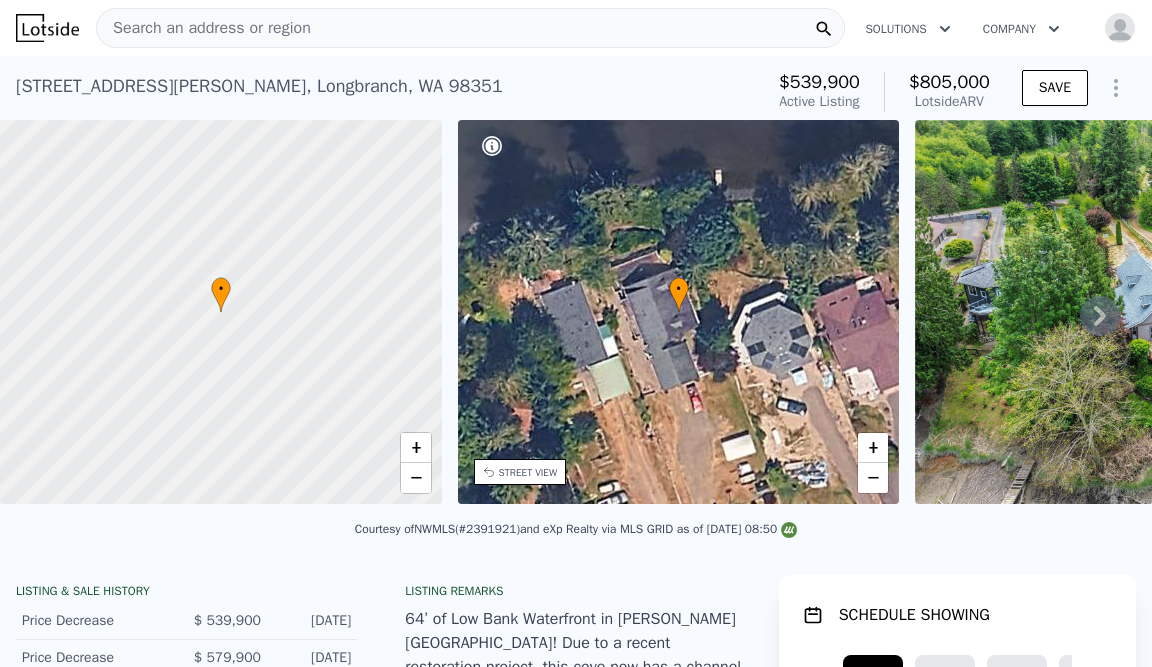 click on "19517 Whiteman Cove Rd SW ,   Longbranch ,   WA   98351 Active at  $539,900 (~ARV  $805k )" at bounding box center [385, 92] 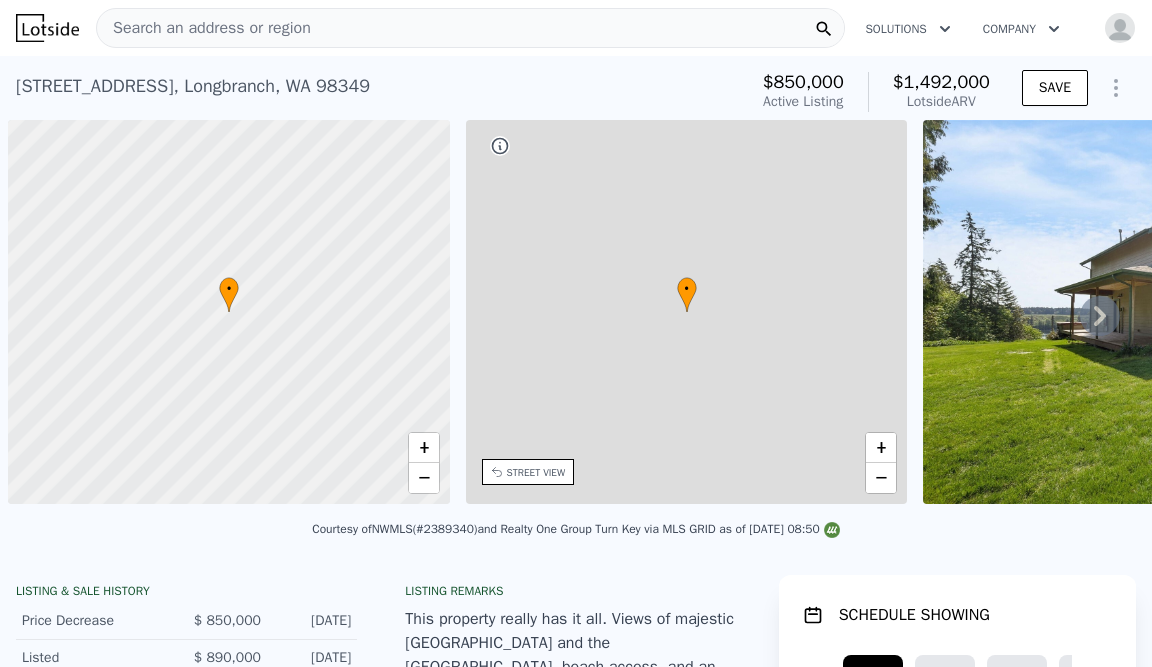 scroll, scrollTop: 0, scrollLeft: 0, axis: both 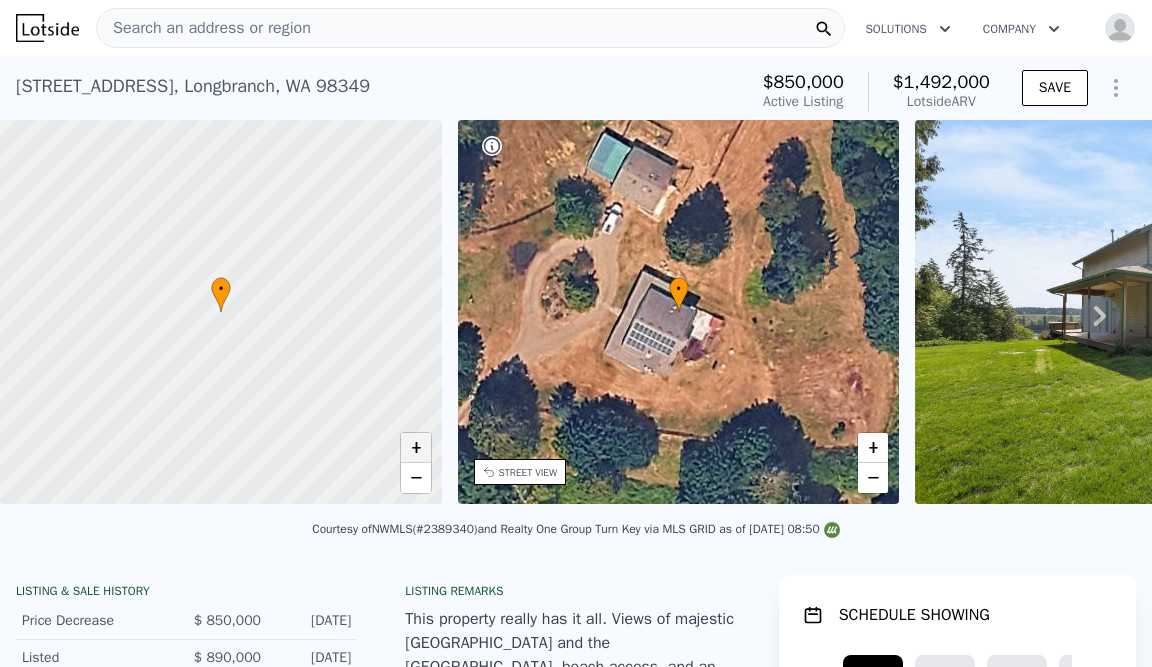 click on "+" at bounding box center (416, 448) 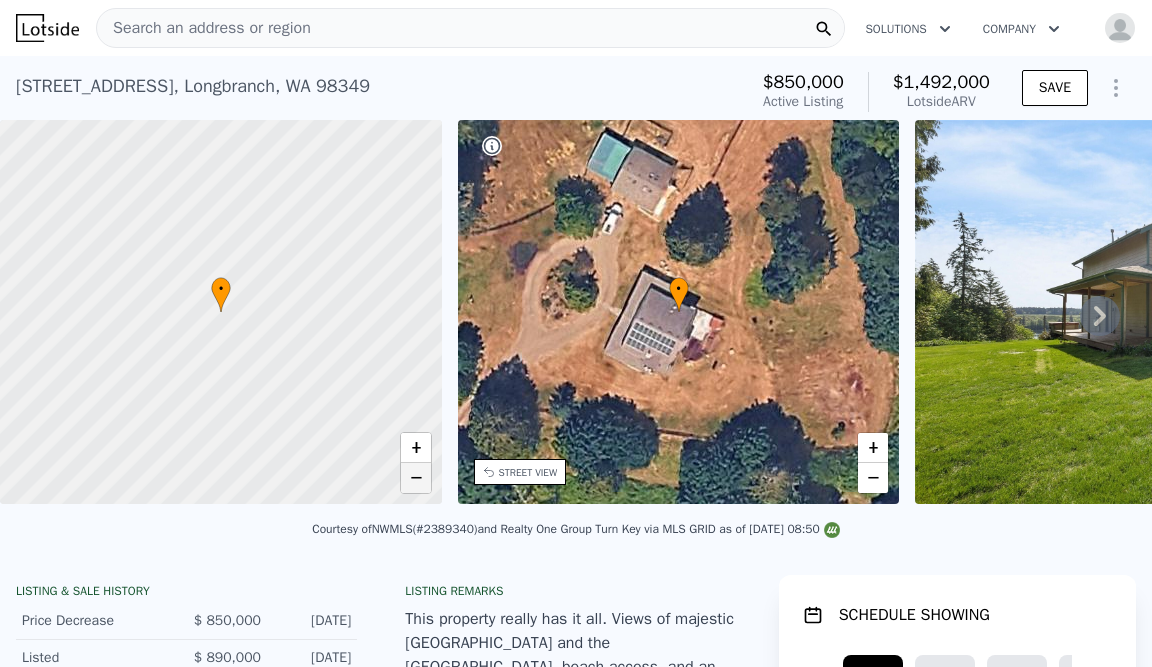 click on "−" at bounding box center (416, 478) 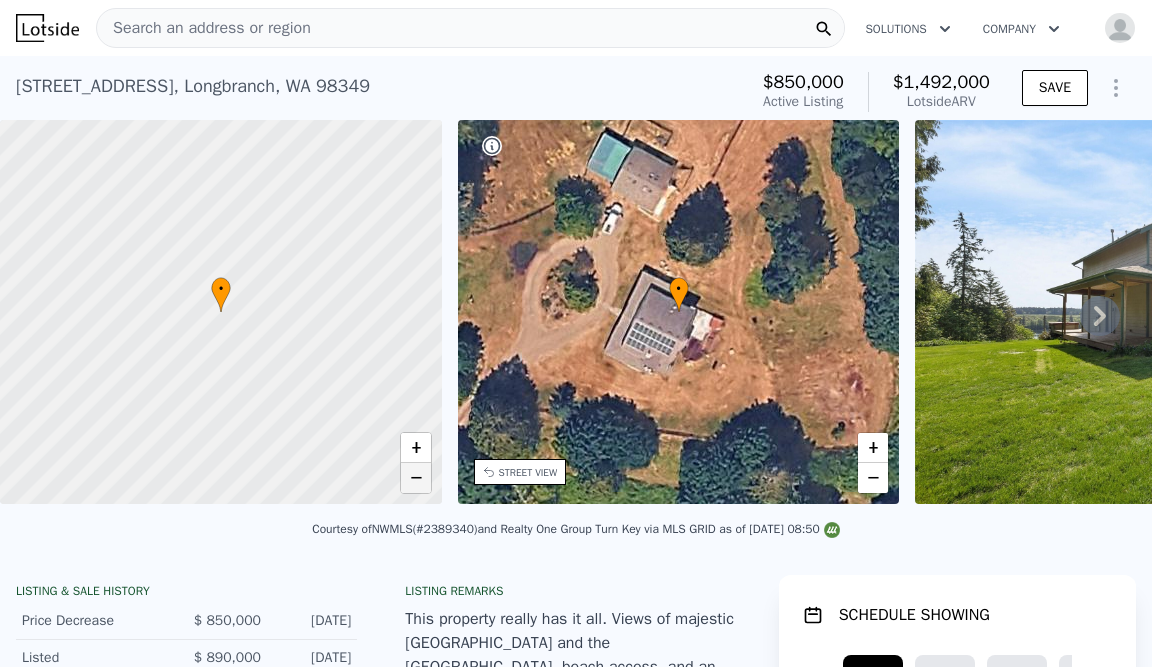 click on "−" at bounding box center (416, 478) 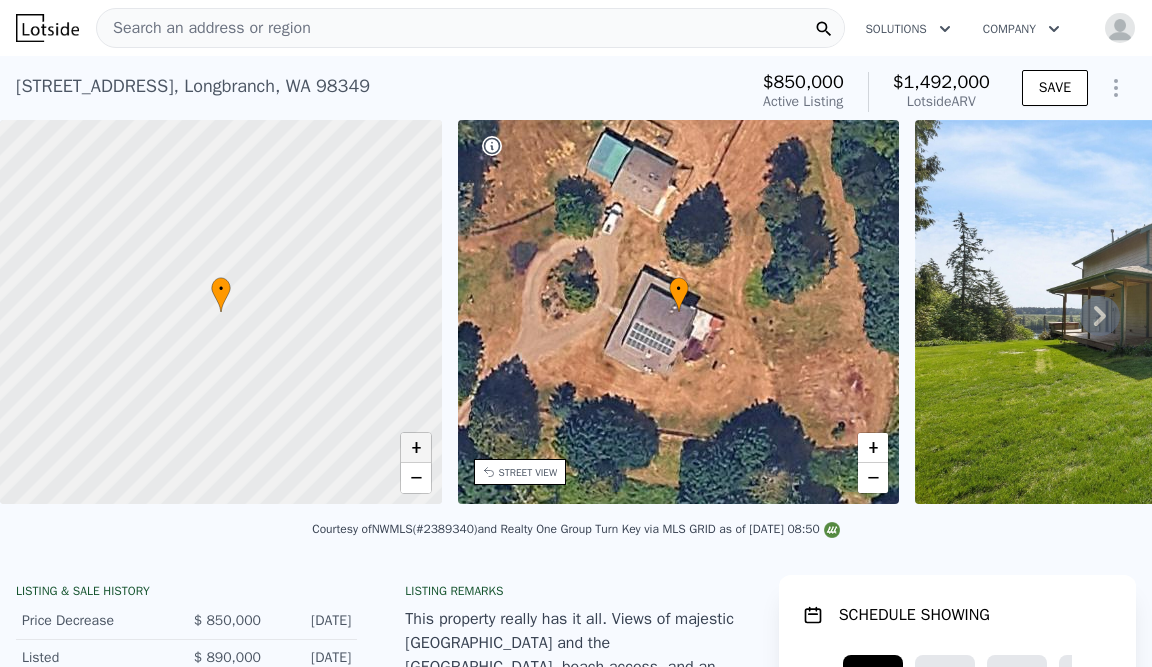 click on "+" at bounding box center (416, 448) 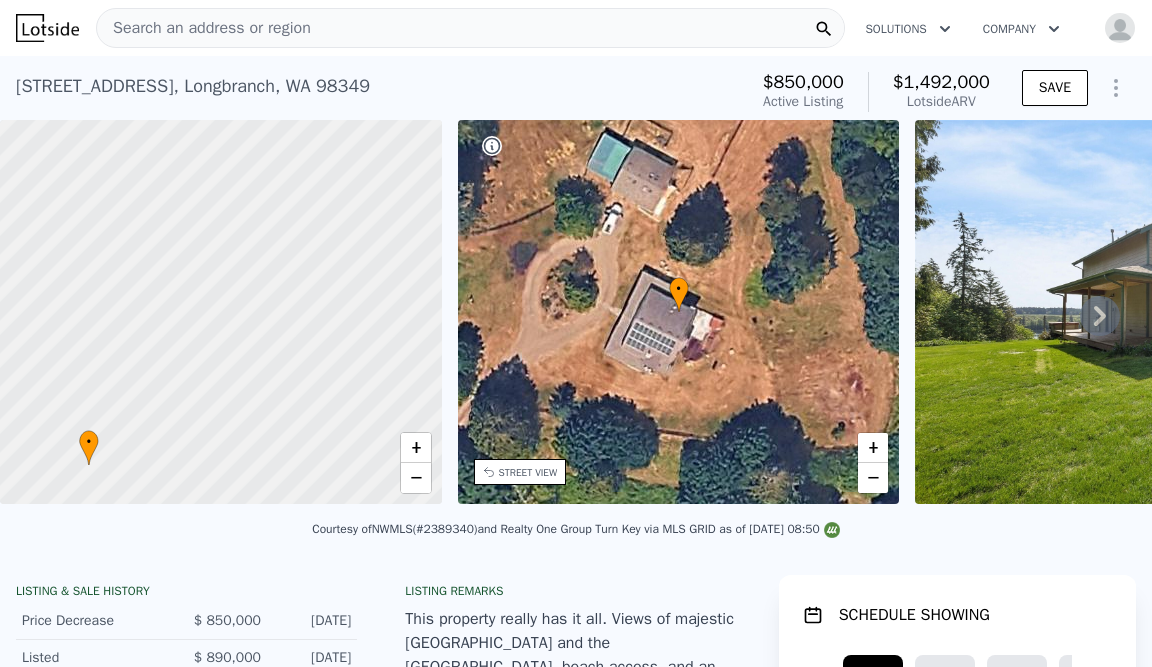 drag, startPoint x: 368, startPoint y: 373, endPoint x: 236, endPoint y: 526, distance: 202.07176 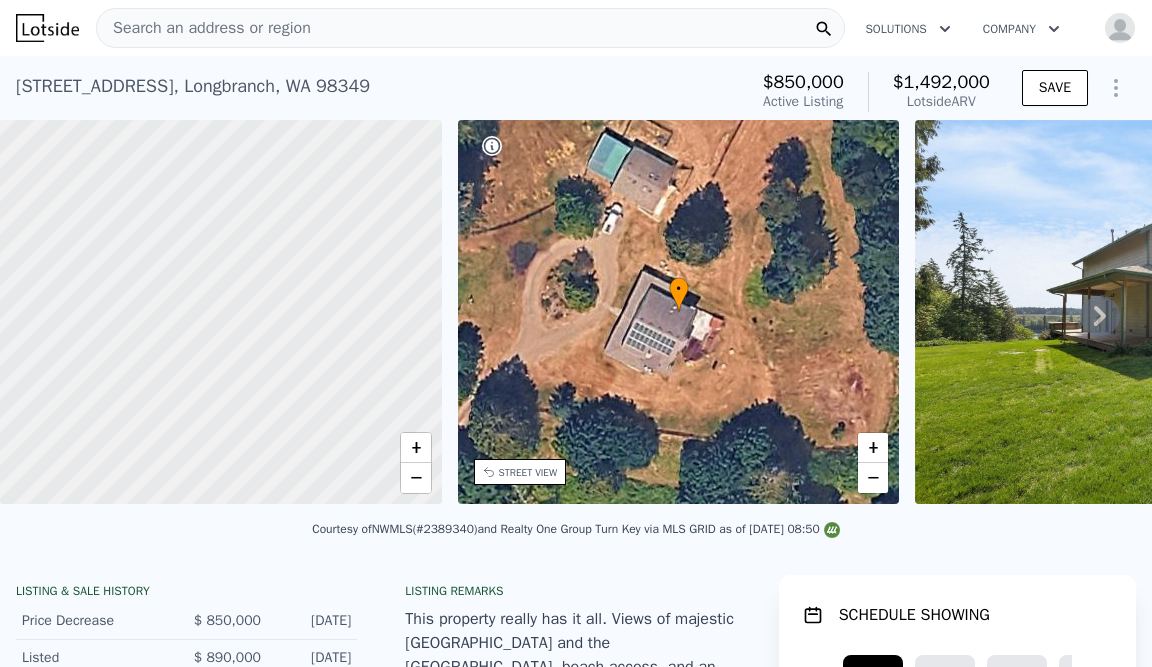 drag, startPoint x: 245, startPoint y: 294, endPoint x: 130, endPoint y: 496, distance: 232.44139 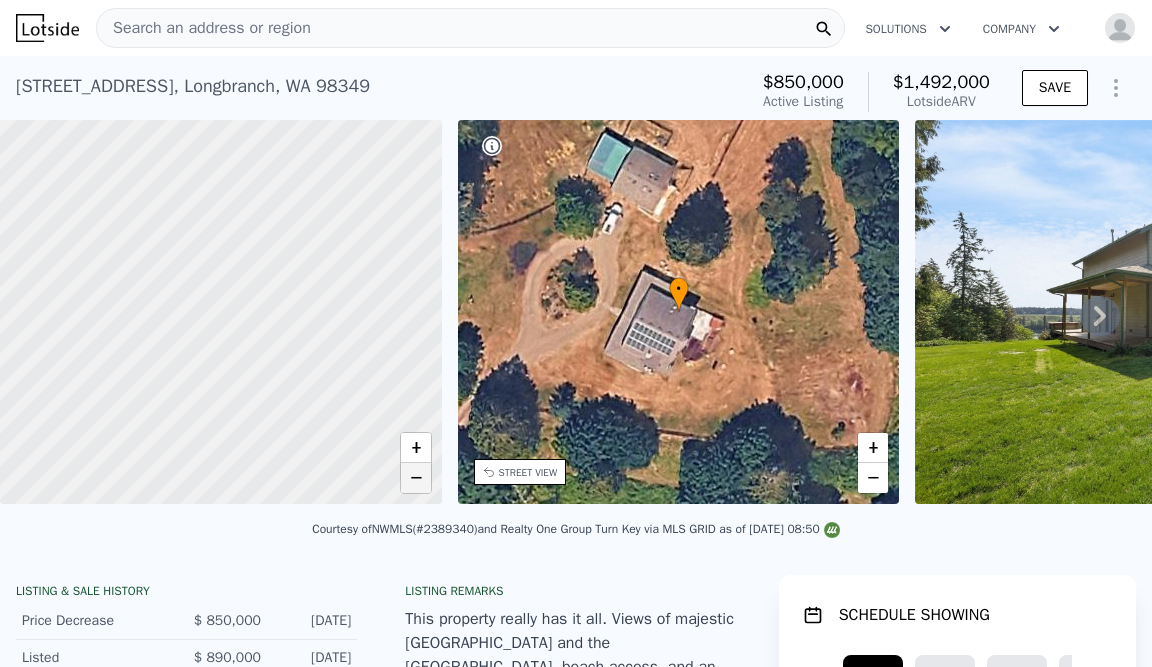 click on "−" at bounding box center (416, 478) 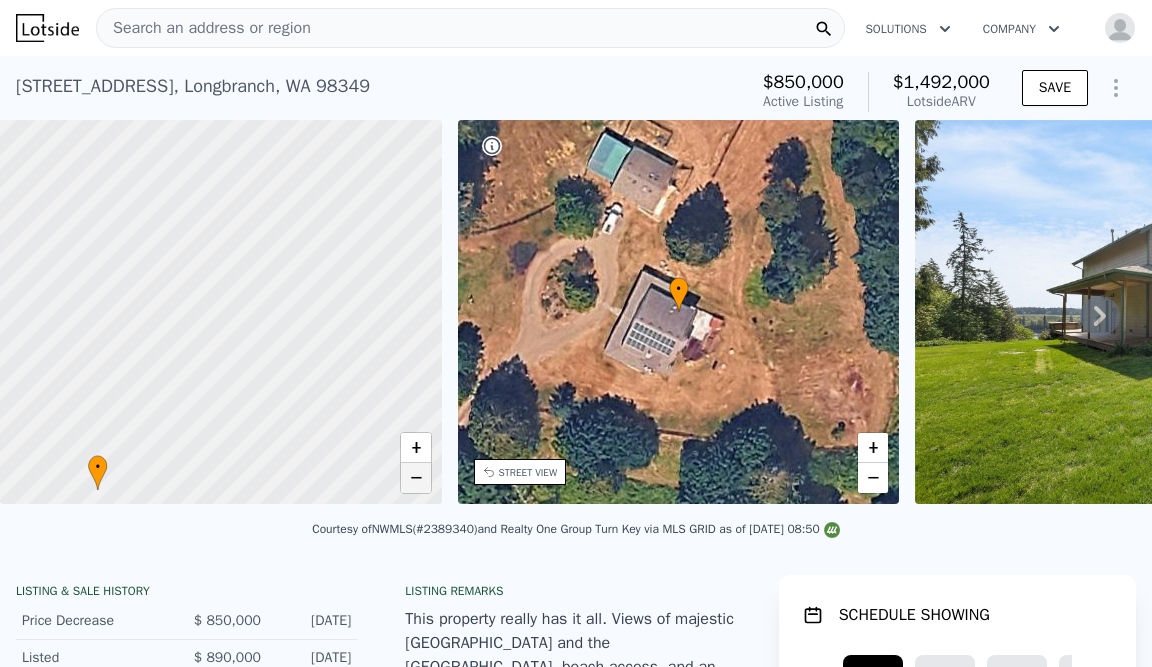 click on "−" at bounding box center (416, 478) 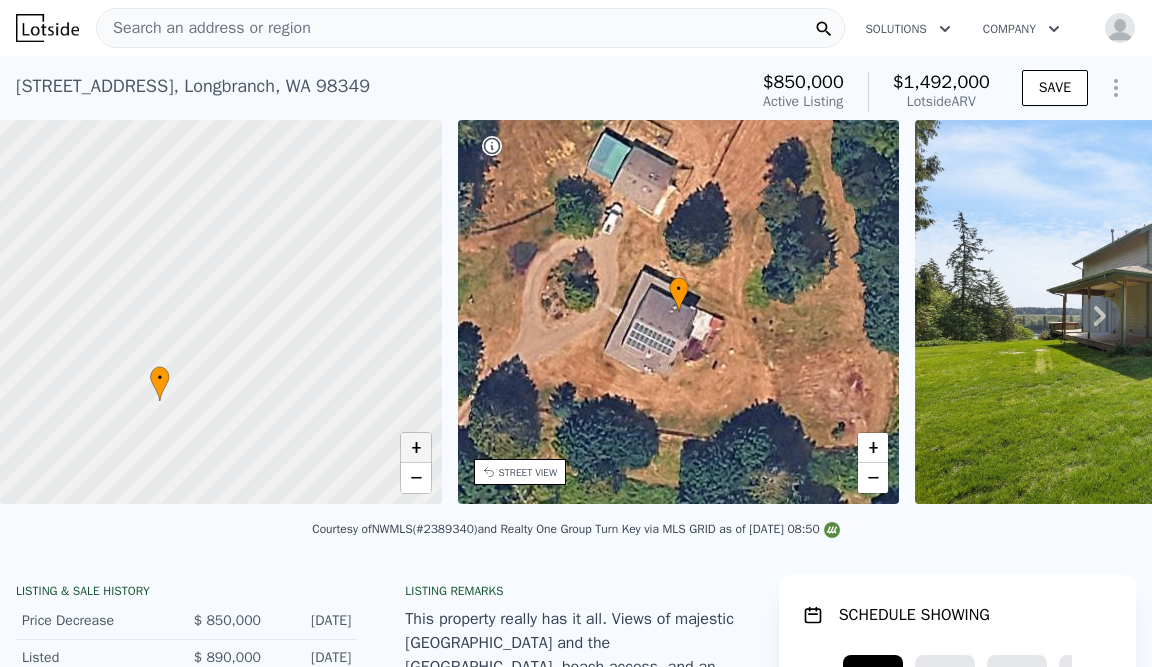 click on "+" at bounding box center (416, 448) 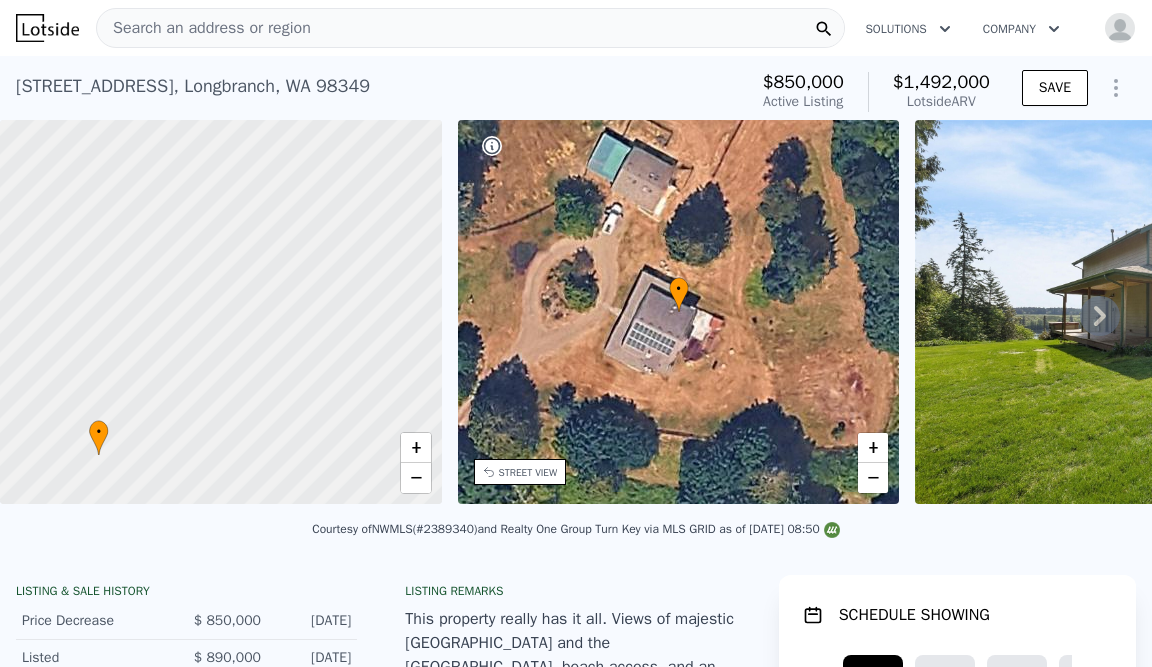 drag, startPoint x: 370, startPoint y: 390, endPoint x: 376, endPoint y: 321, distance: 69.260376 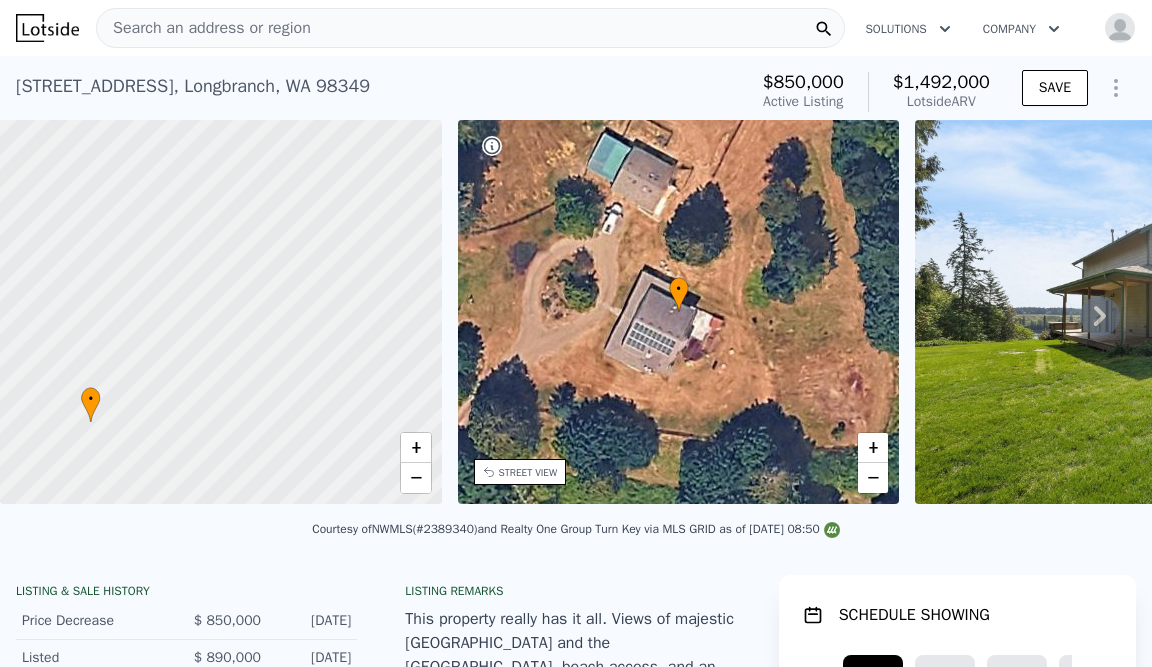 drag, startPoint x: 376, startPoint y: 321, endPoint x: 362, endPoint y: 322, distance: 14.035668 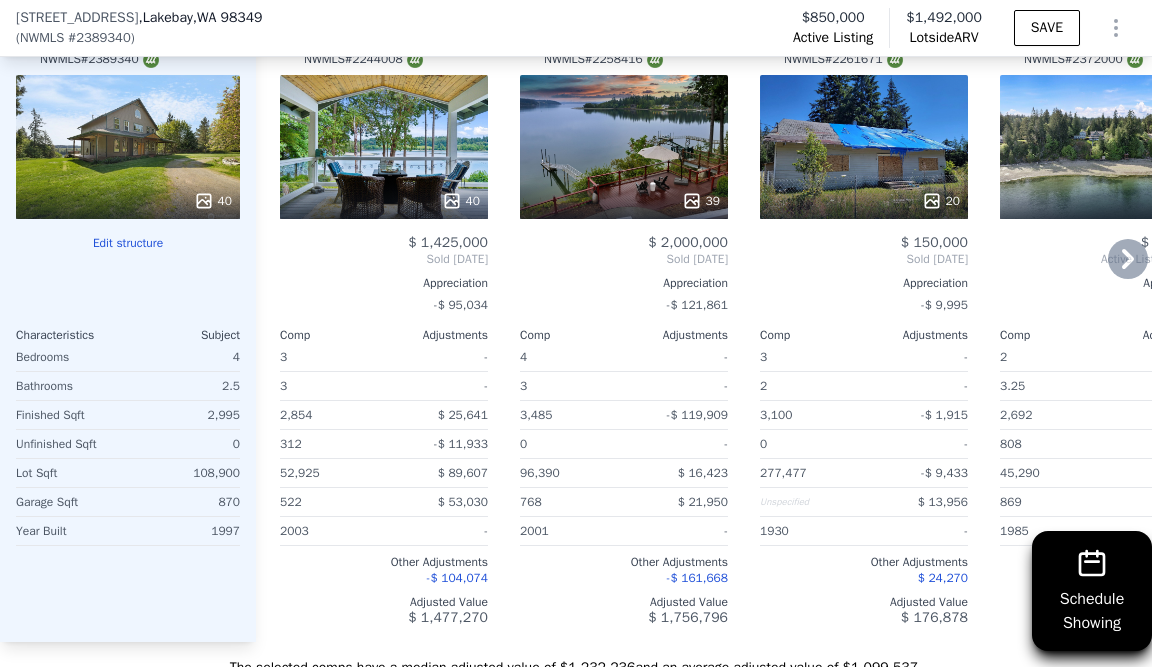 scroll, scrollTop: 2521, scrollLeft: 0, axis: vertical 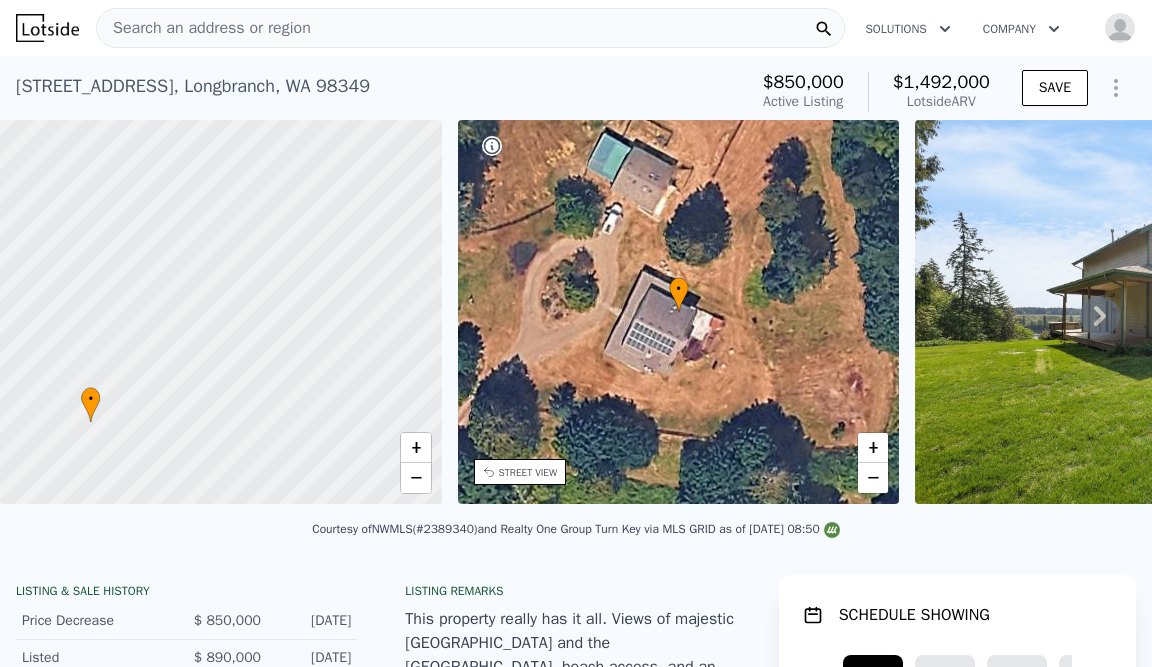 click on "[STREET_ADDRESS]" at bounding box center (193, 86) 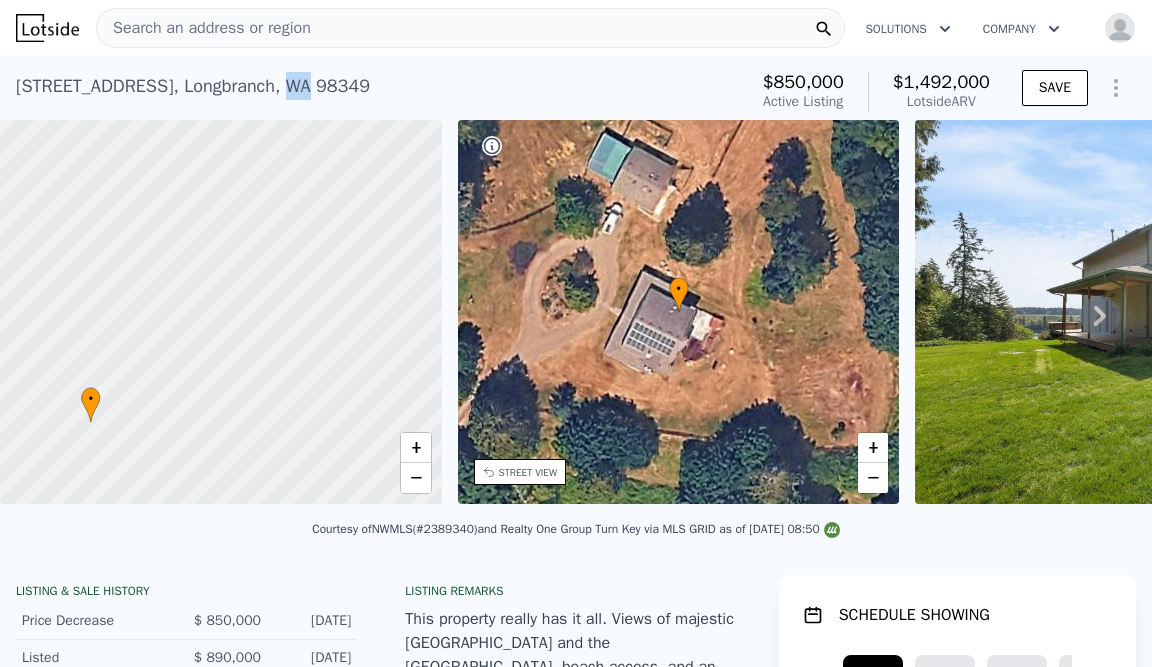 click on "[STREET_ADDRESS]" at bounding box center (193, 86) 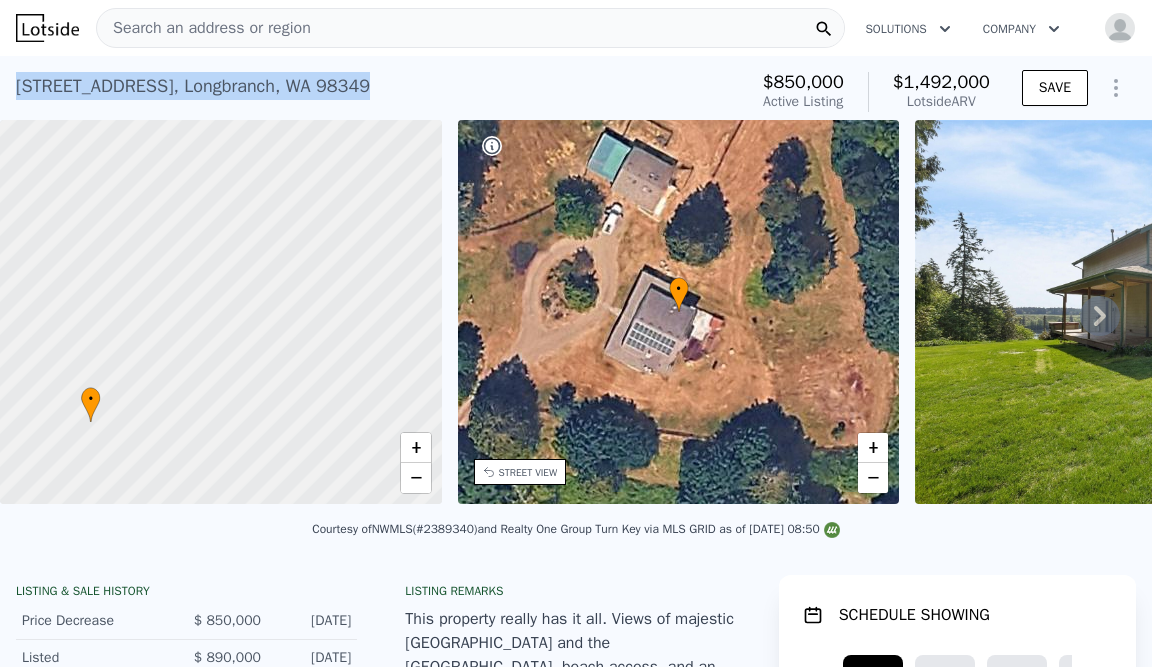 click on "[STREET_ADDRESS]" at bounding box center (193, 86) 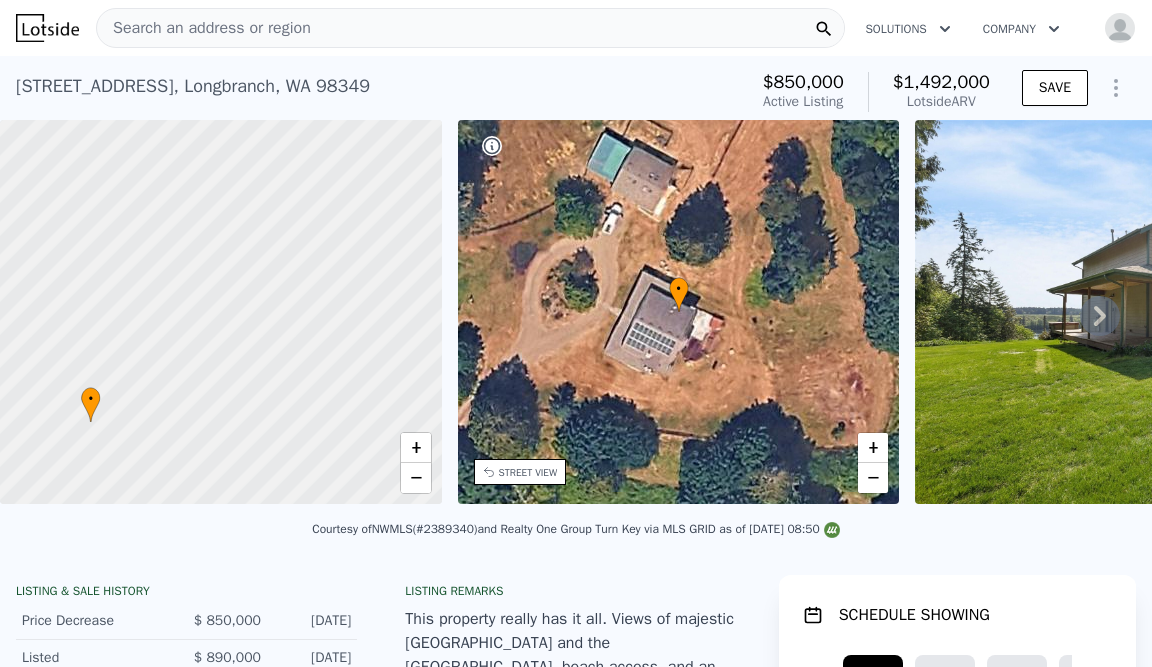 click on "[STREET_ADDRESS]" at bounding box center [193, 86] 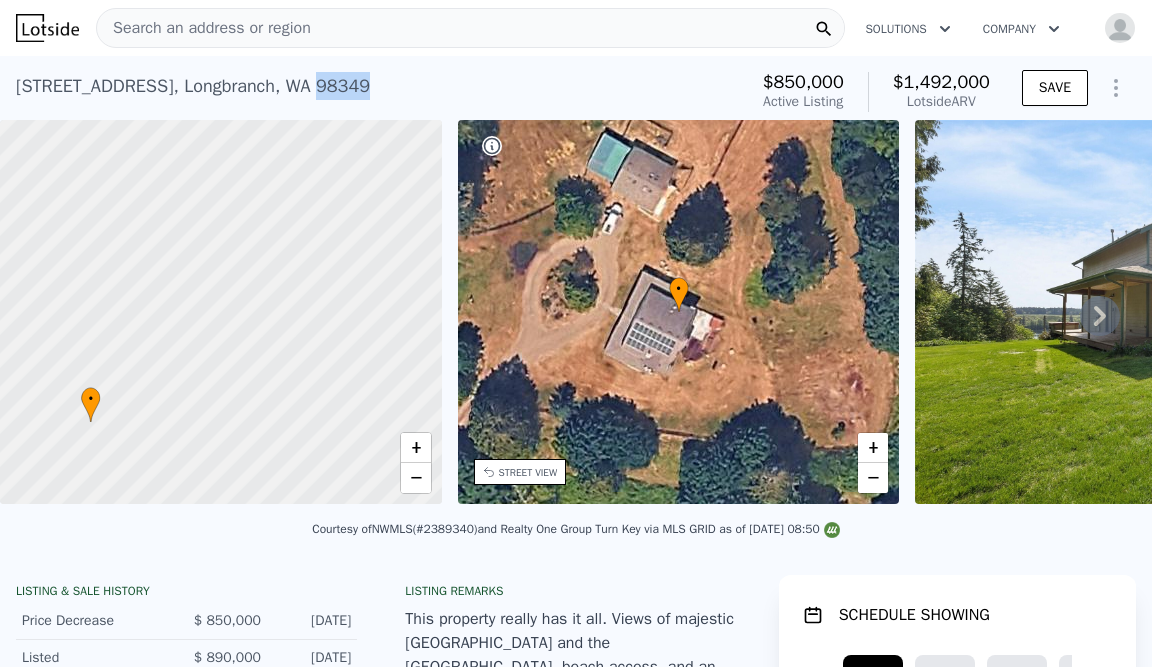 click on "[STREET_ADDRESS]" at bounding box center [193, 86] 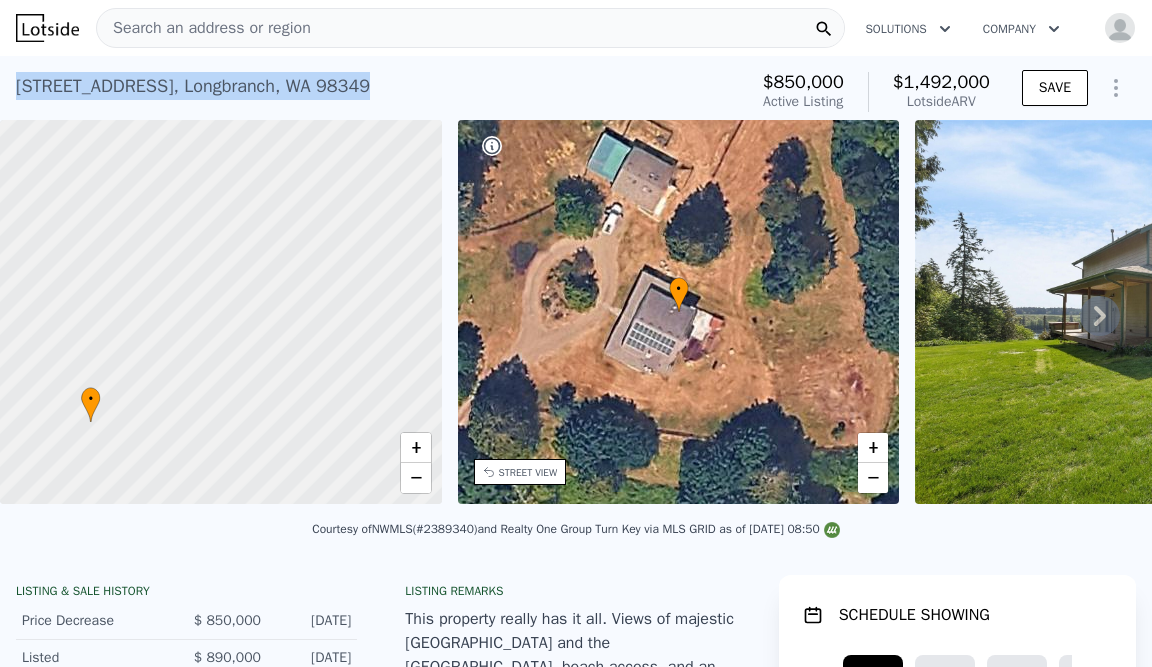 click on "[STREET_ADDRESS]" at bounding box center (193, 86) 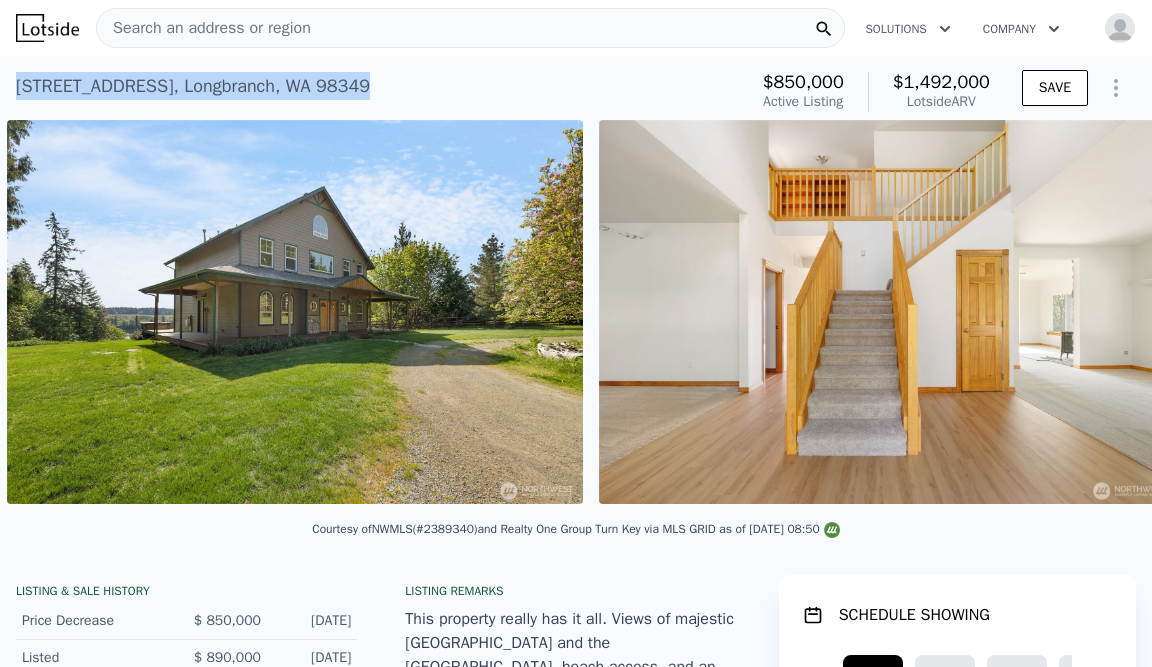 scroll, scrollTop: 0, scrollLeft: 915, axis: horizontal 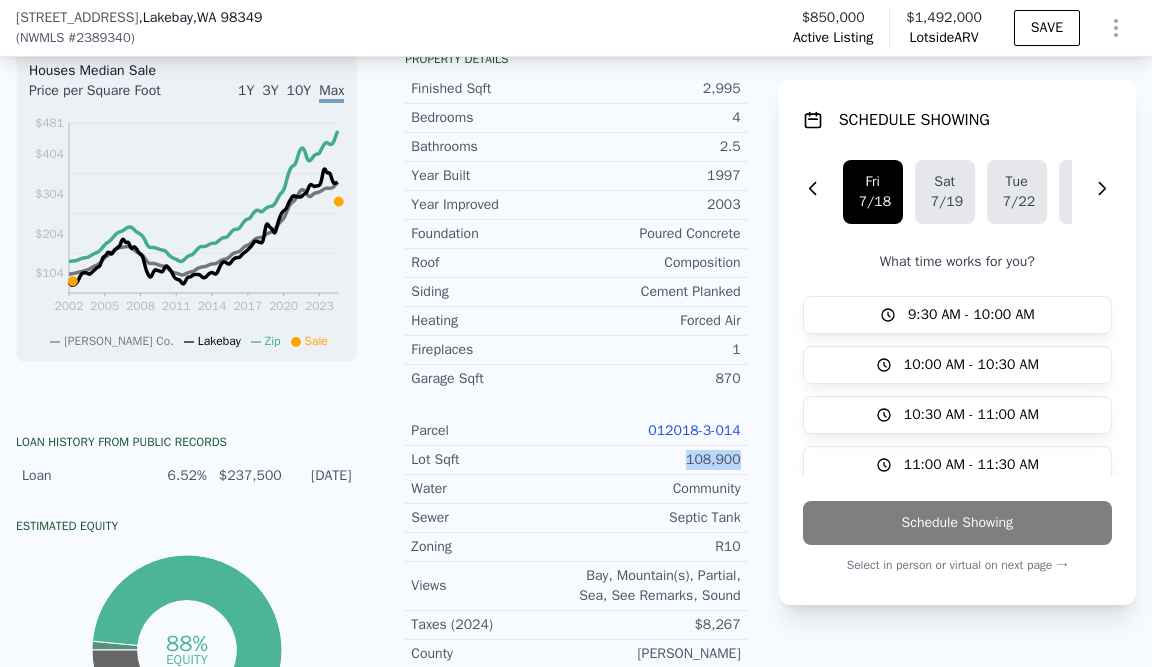 drag, startPoint x: 687, startPoint y: 460, endPoint x: 742, endPoint y: 457, distance: 55.081757 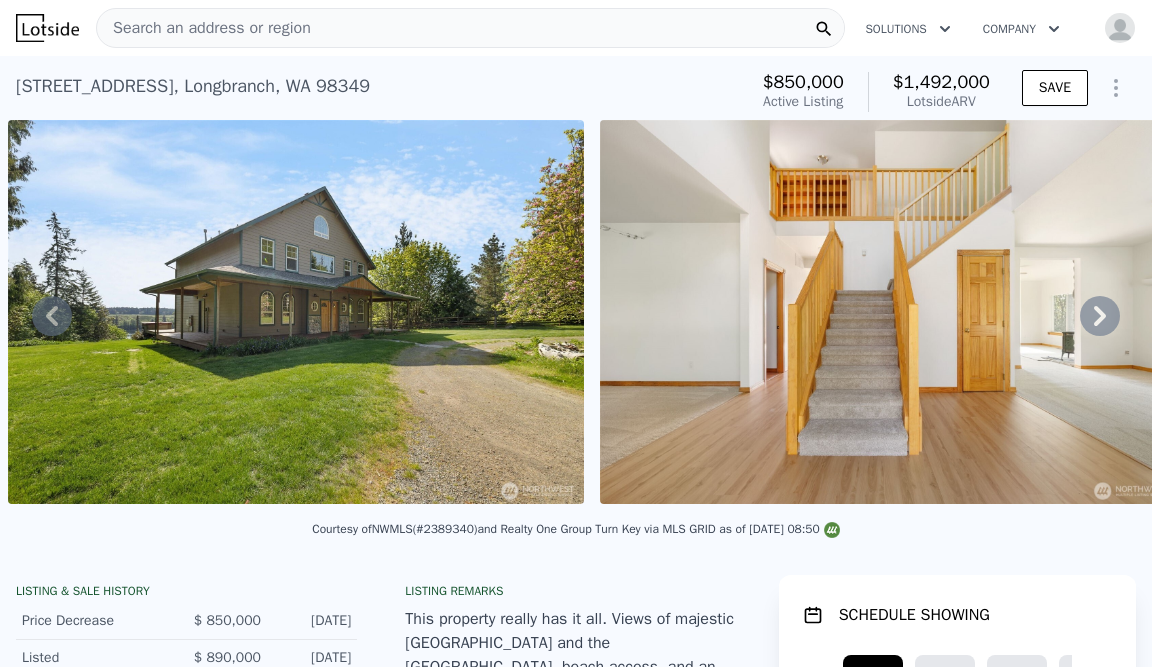 scroll, scrollTop: 0, scrollLeft: 0, axis: both 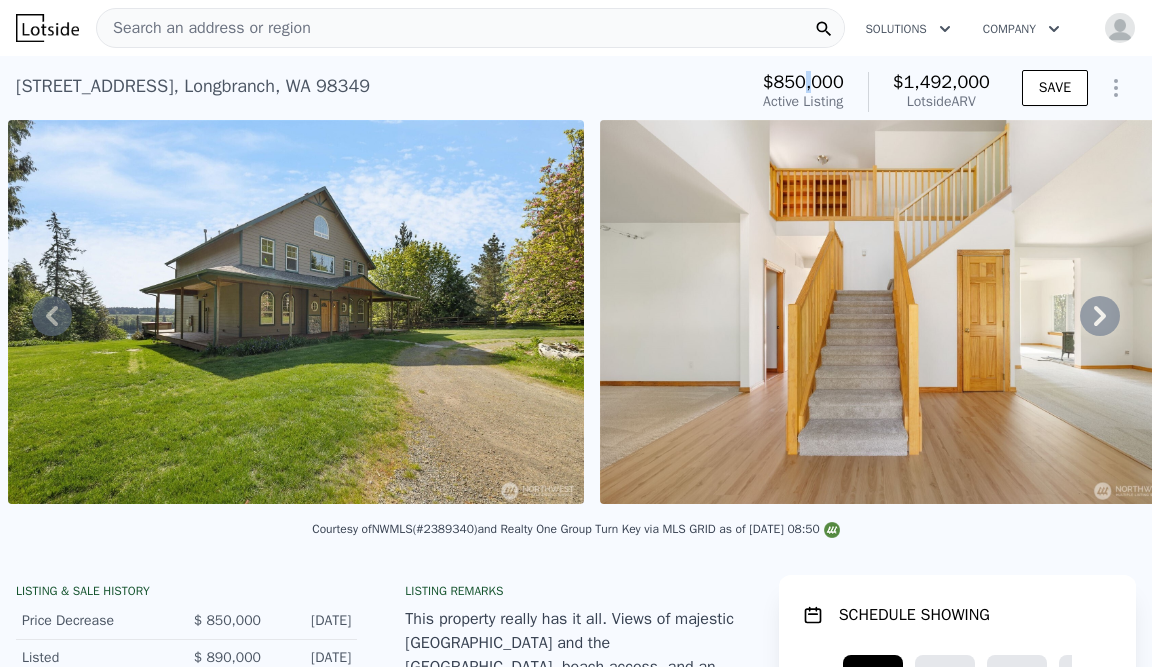 click on "$850,000" at bounding box center (803, 82) 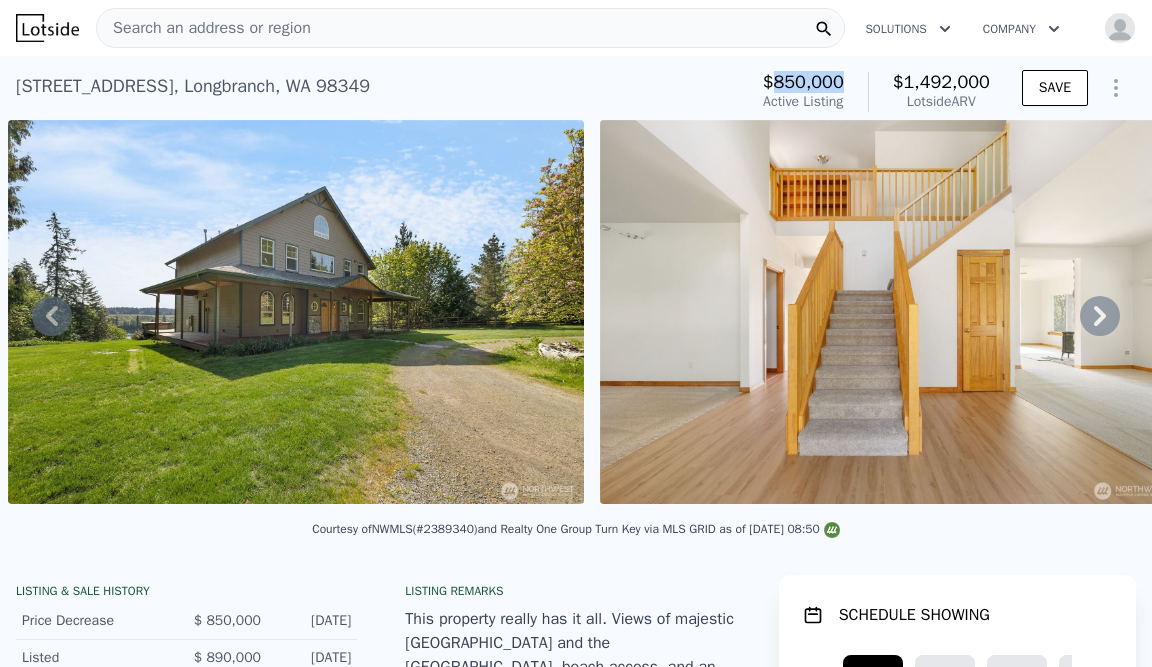 click on "$850,000" at bounding box center [803, 82] 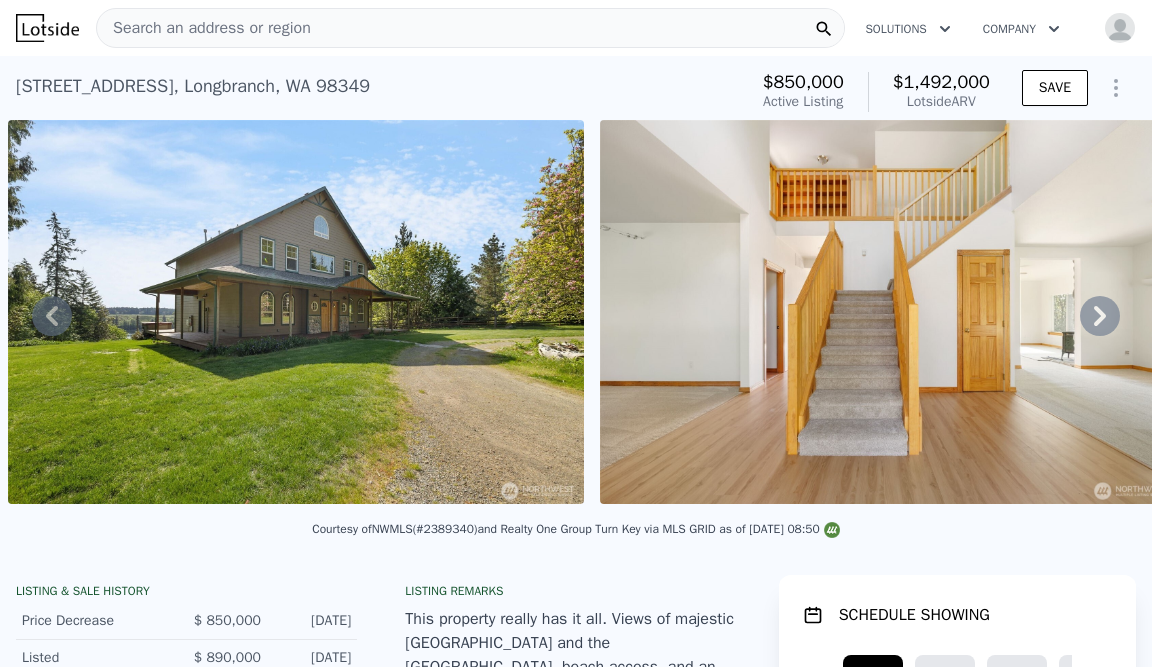 click on "$1,492,000" at bounding box center [941, 82] 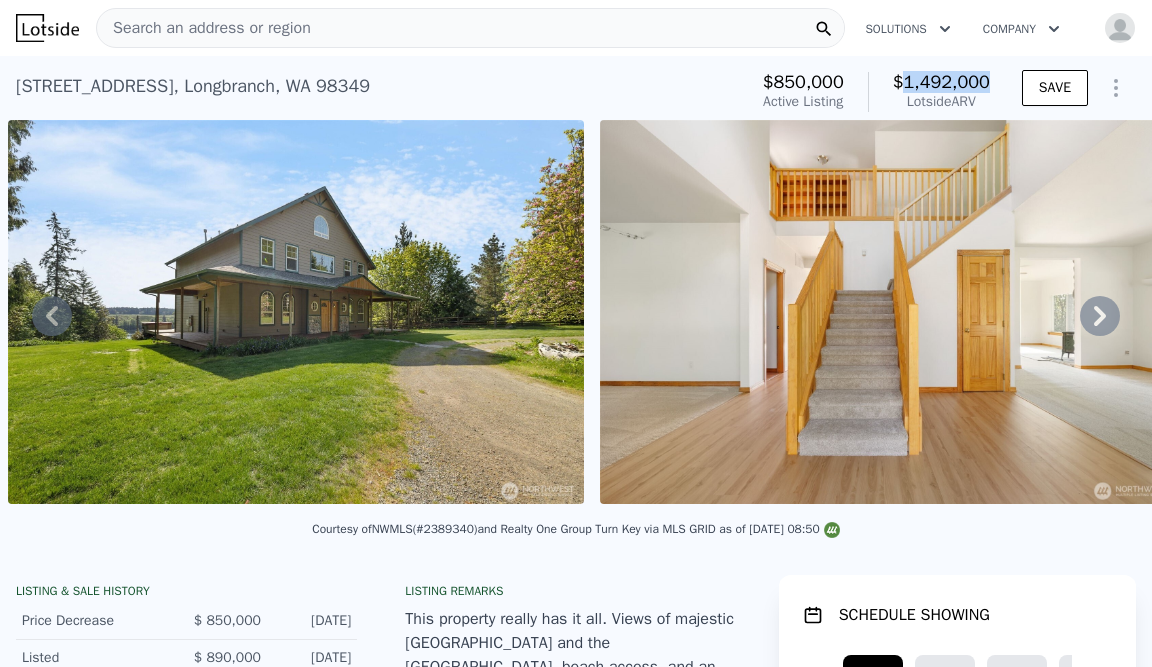 click on "$1,492,000" at bounding box center (941, 82) 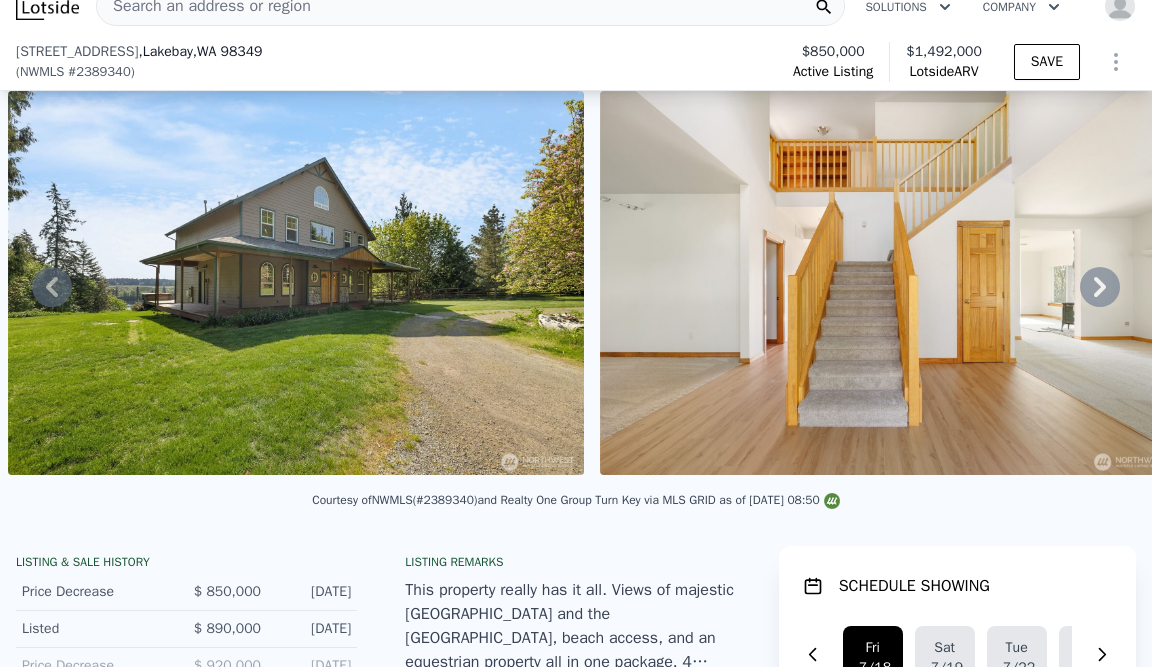 scroll, scrollTop: 412, scrollLeft: 0, axis: vertical 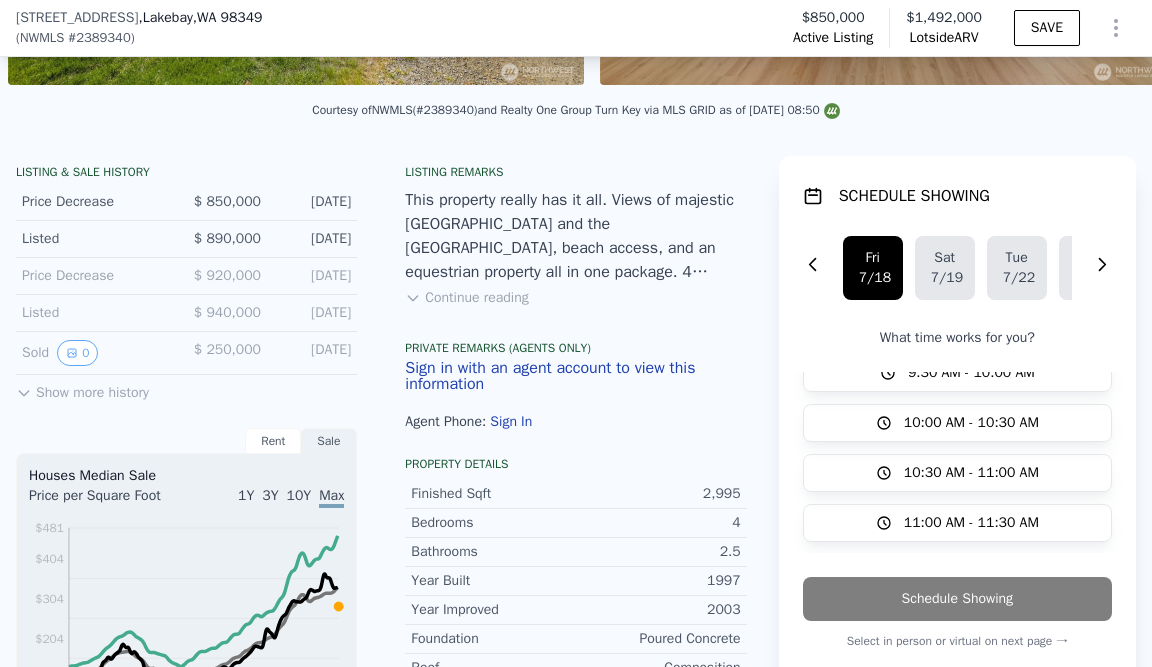click on "2,995" at bounding box center (658, 494) 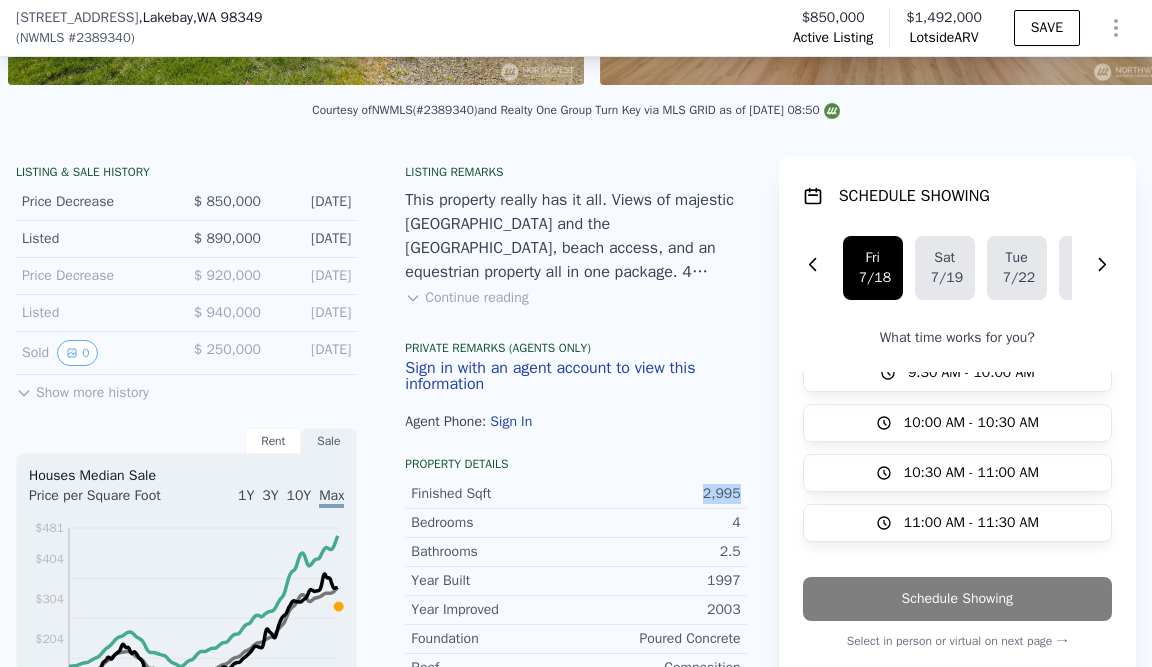 click on "2,995" at bounding box center [658, 494] 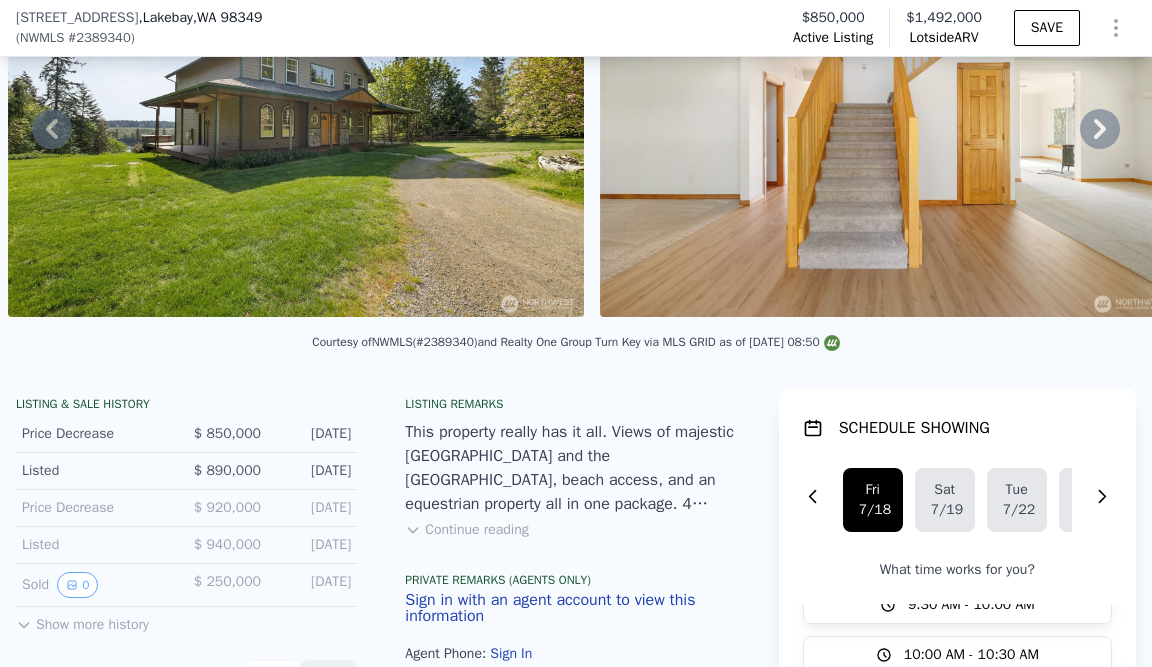 scroll, scrollTop: 138, scrollLeft: 0, axis: vertical 